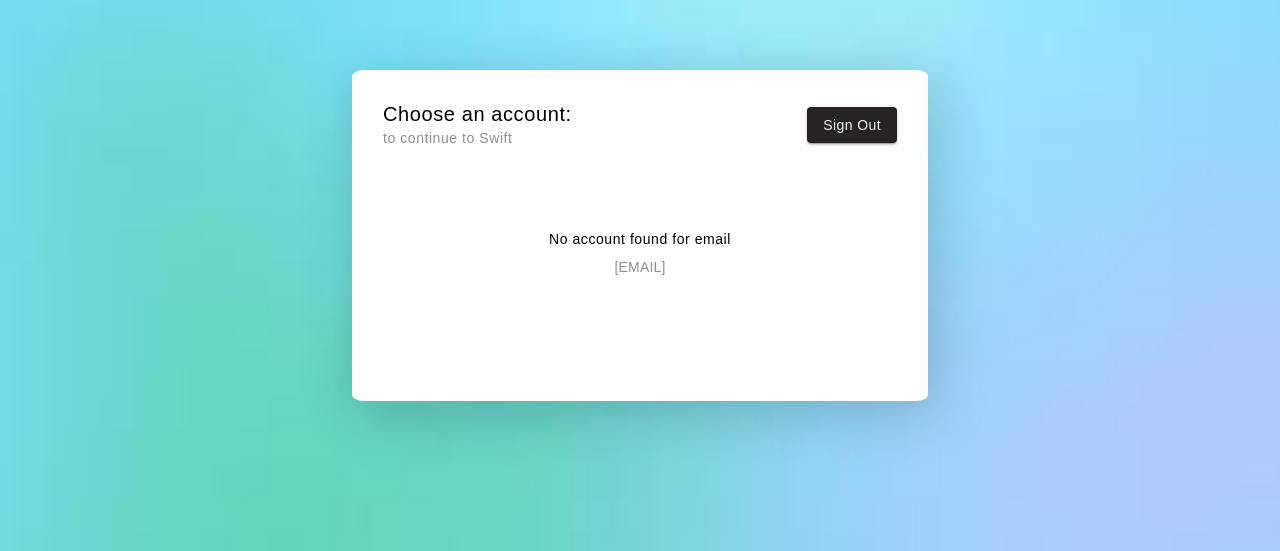scroll, scrollTop: 0, scrollLeft: 0, axis: both 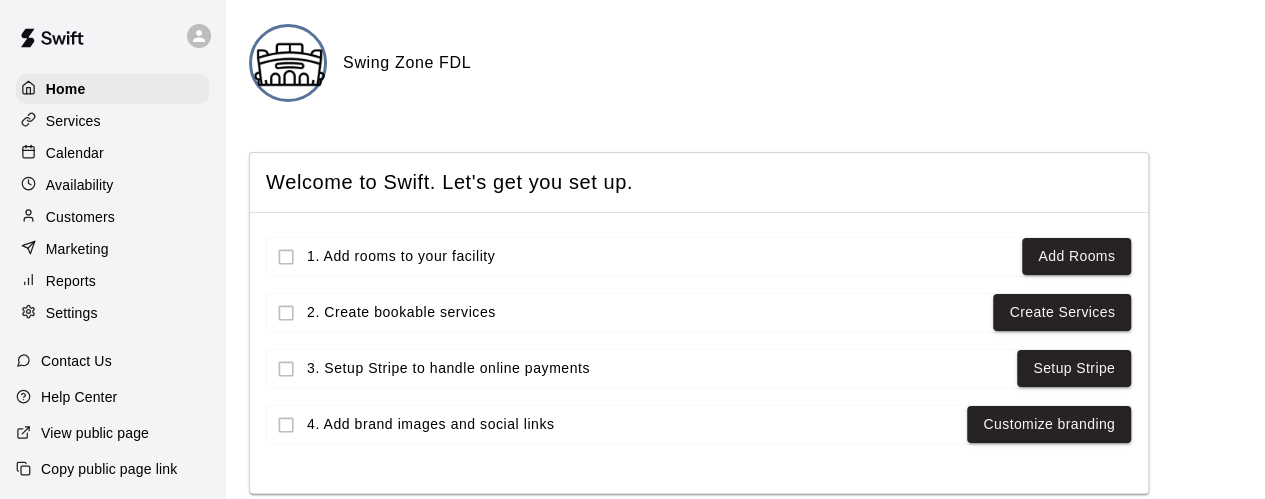 click on "Settings" at bounding box center (72, 313) 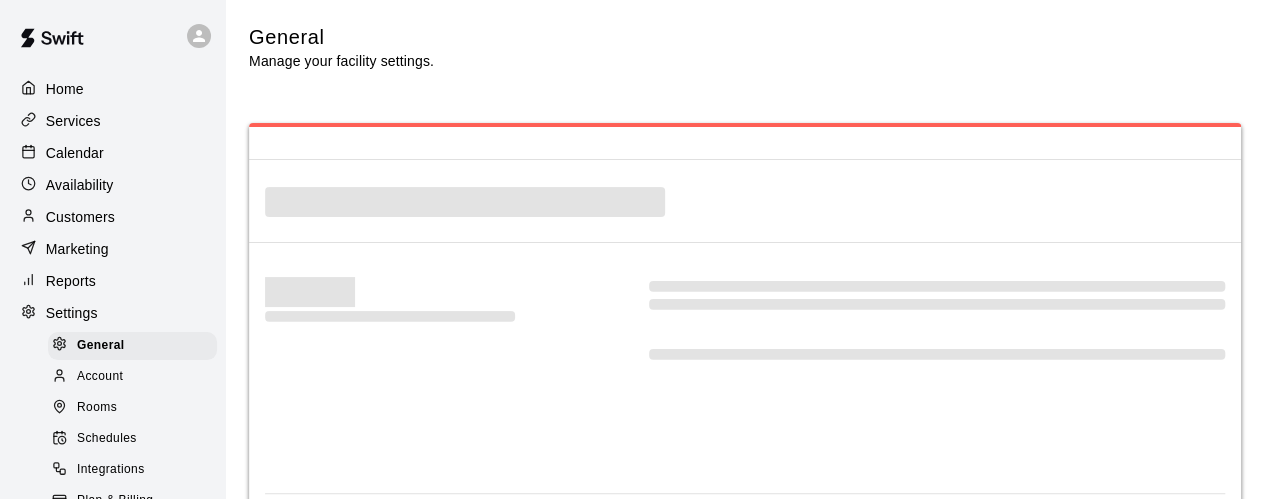 select on "**" 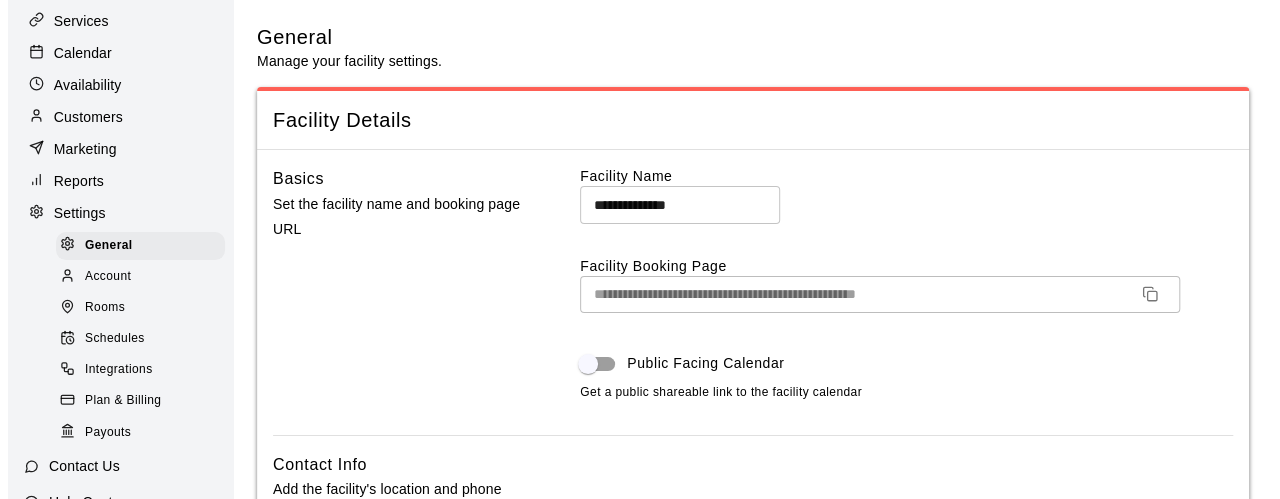 scroll, scrollTop: 200, scrollLeft: 0, axis: vertical 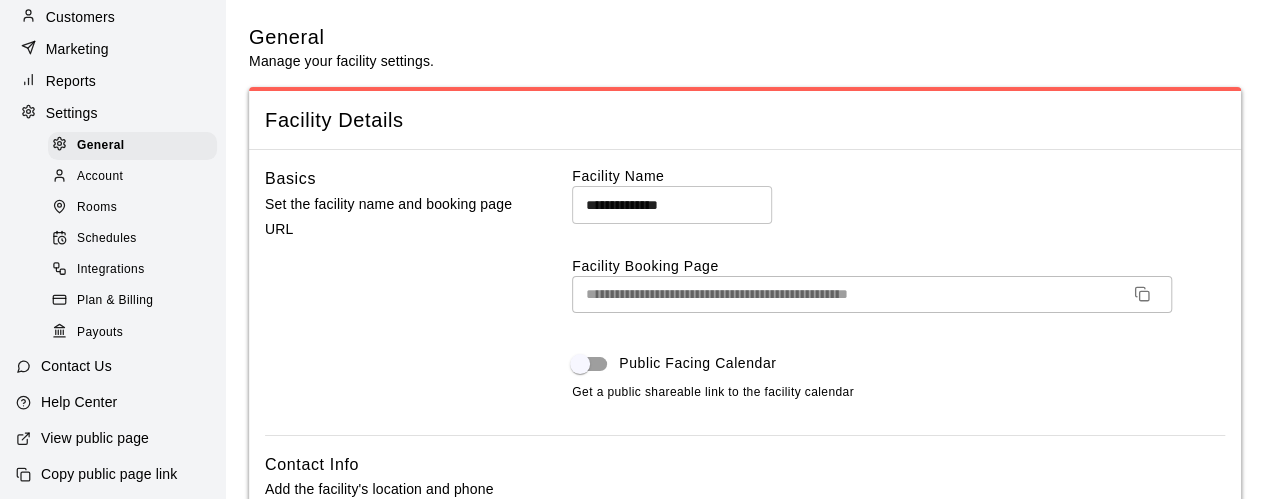 click on "Payouts" at bounding box center (100, 333) 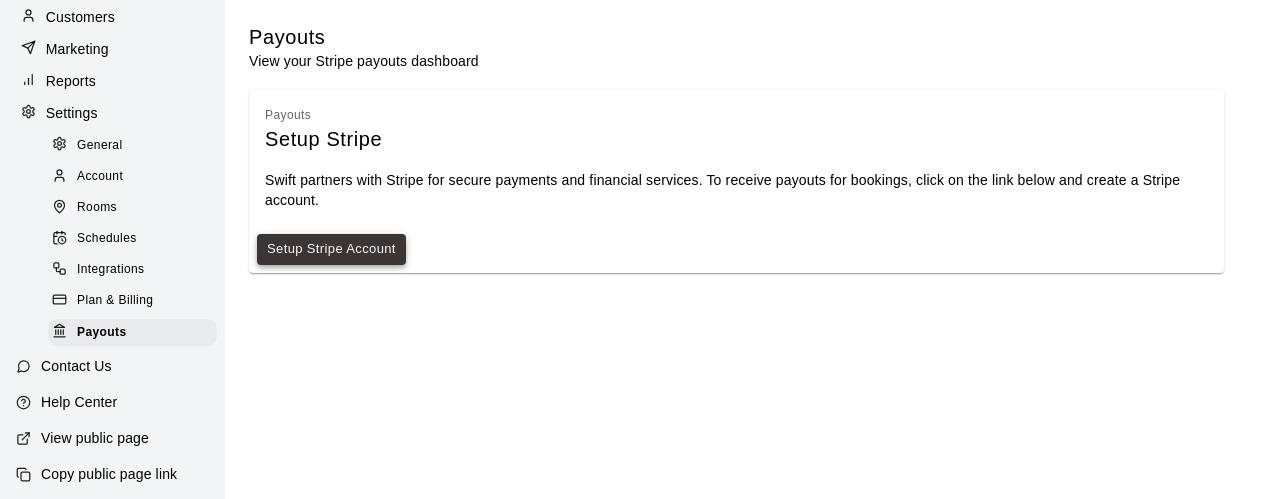 click on "Setup Stripe Account" at bounding box center [331, 249] 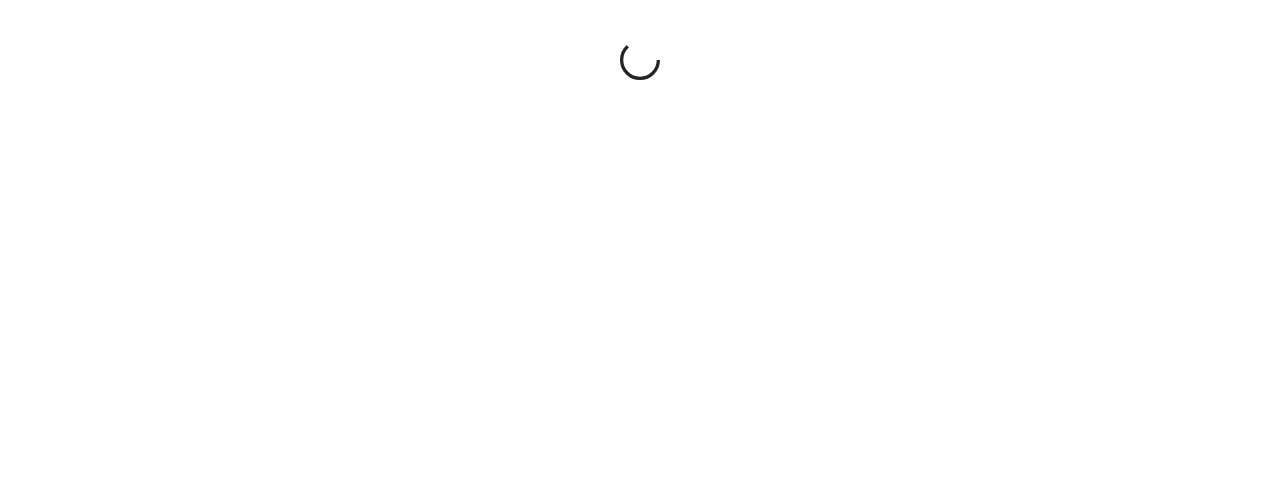 scroll, scrollTop: 0, scrollLeft: 0, axis: both 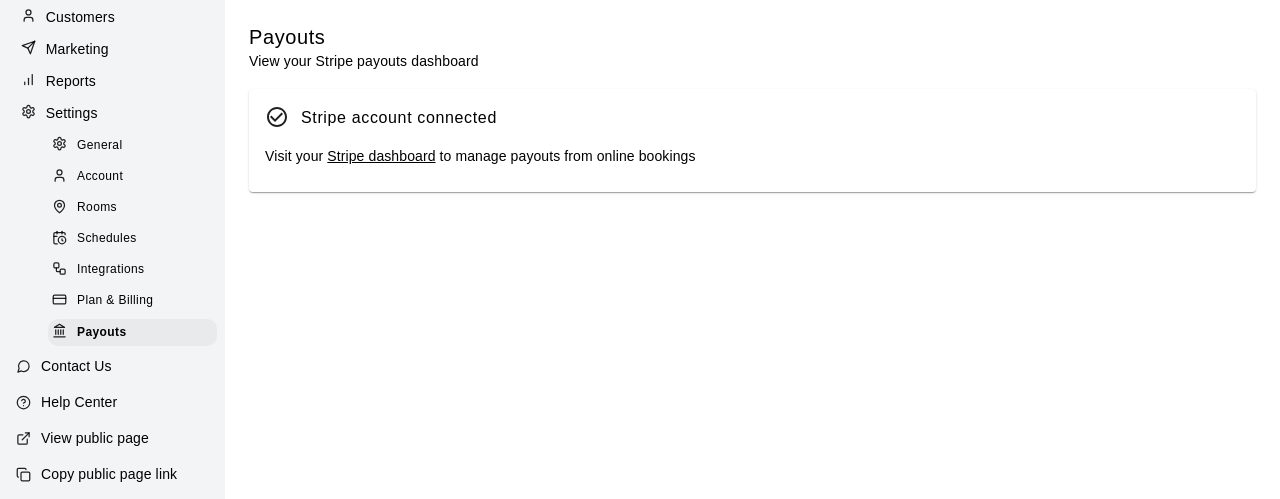 click on "Plan & Billing" at bounding box center [115, 301] 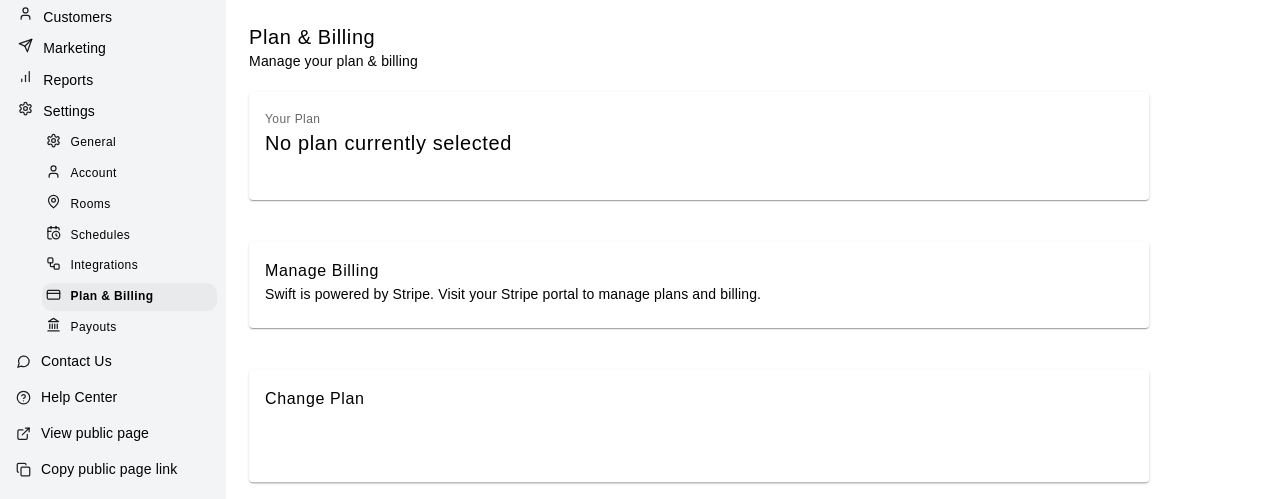 scroll, scrollTop: 198, scrollLeft: 0, axis: vertical 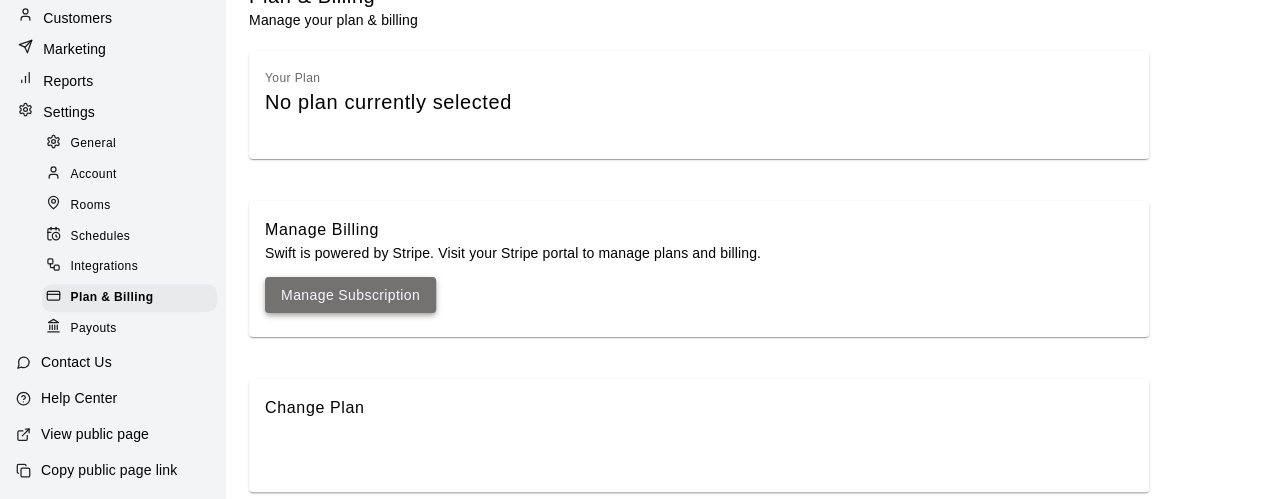 click on "Manage Subscription" at bounding box center [350, 295] 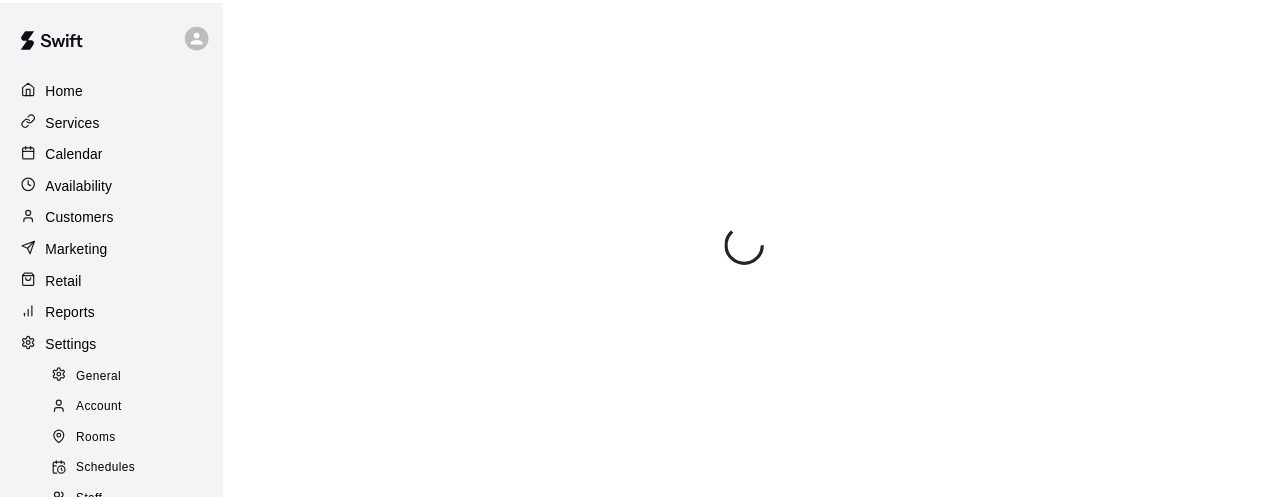 scroll, scrollTop: 0, scrollLeft: 0, axis: both 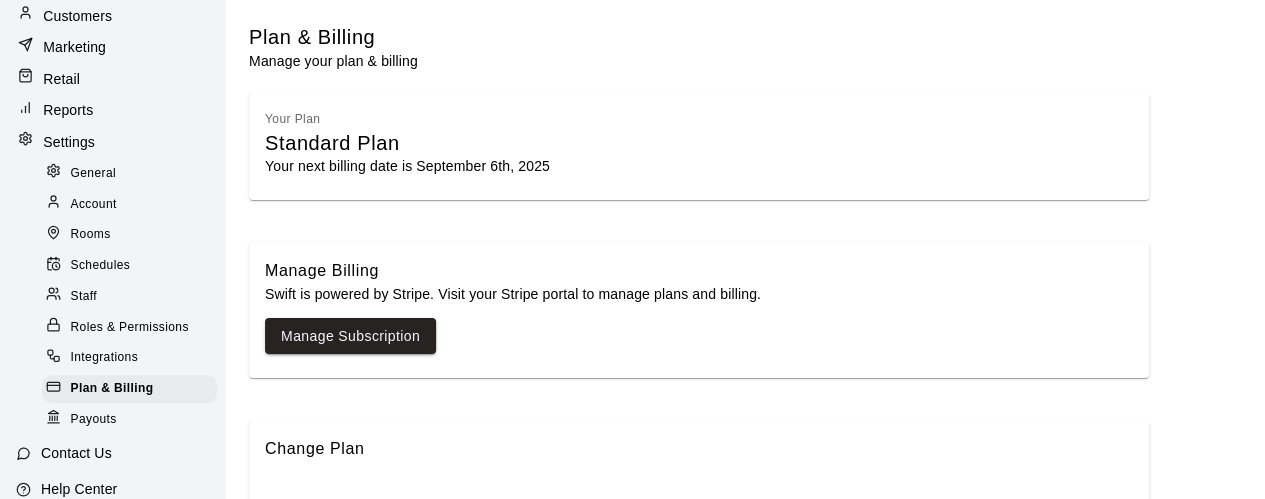 click on "General" at bounding box center (94, 174) 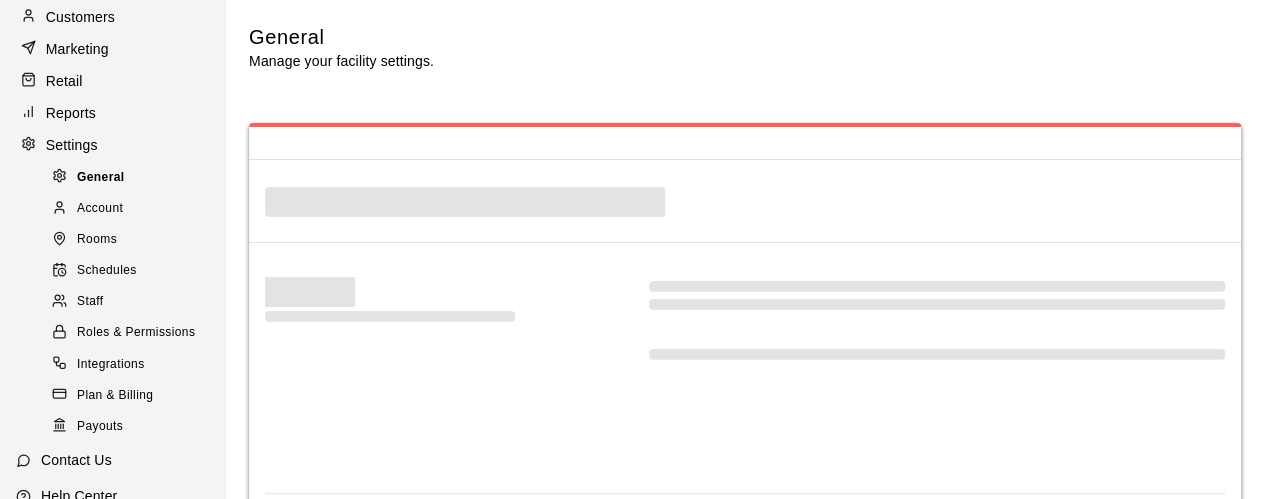 select on "**" 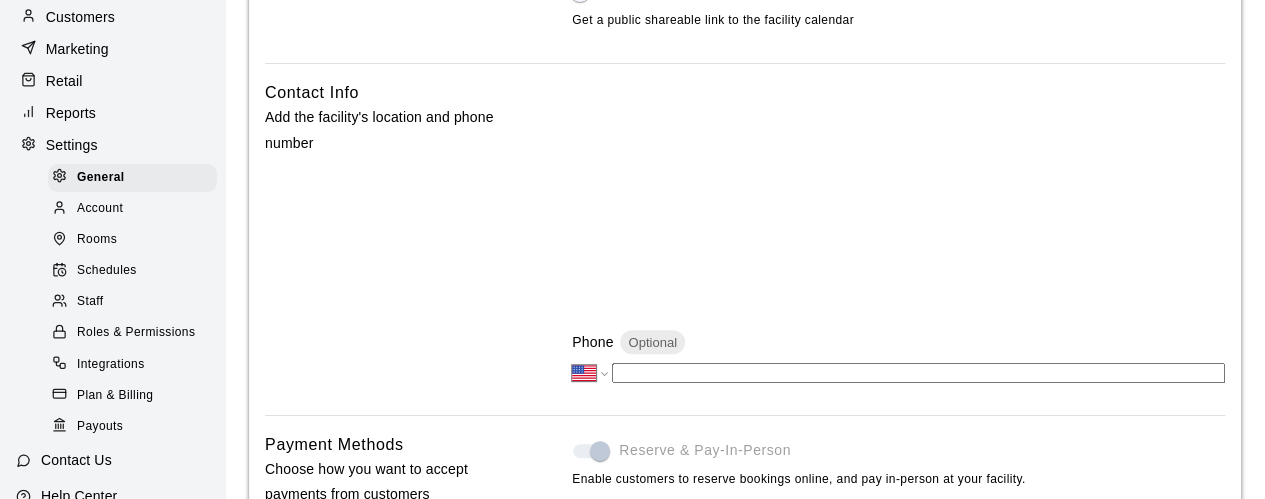 scroll, scrollTop: 400, scrollLeft: 0, axis: vertical 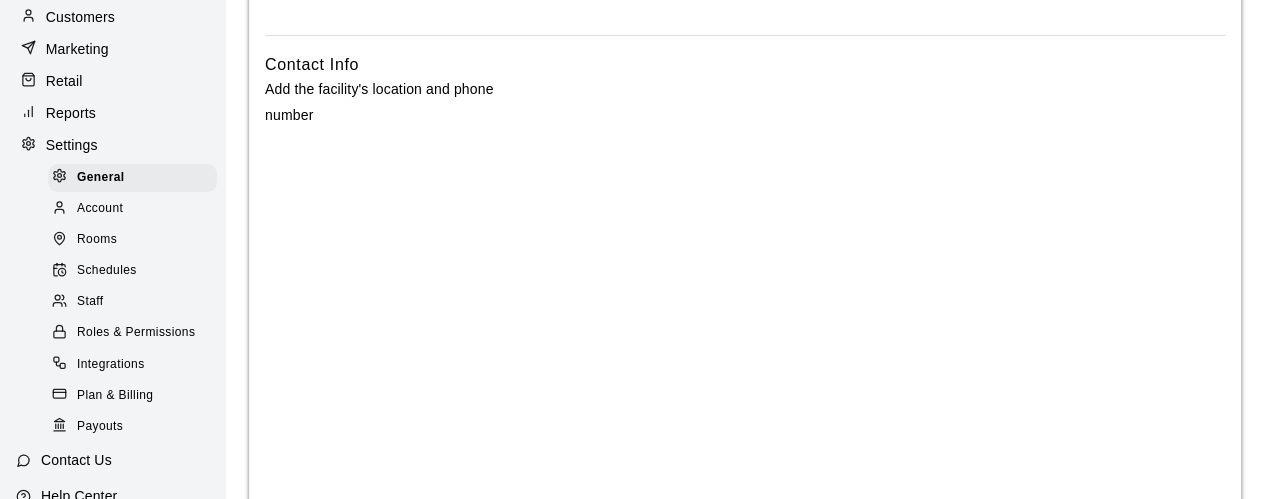 click on "Contact Info Add the facility's location and phone number" at bounding box center [390, 326] 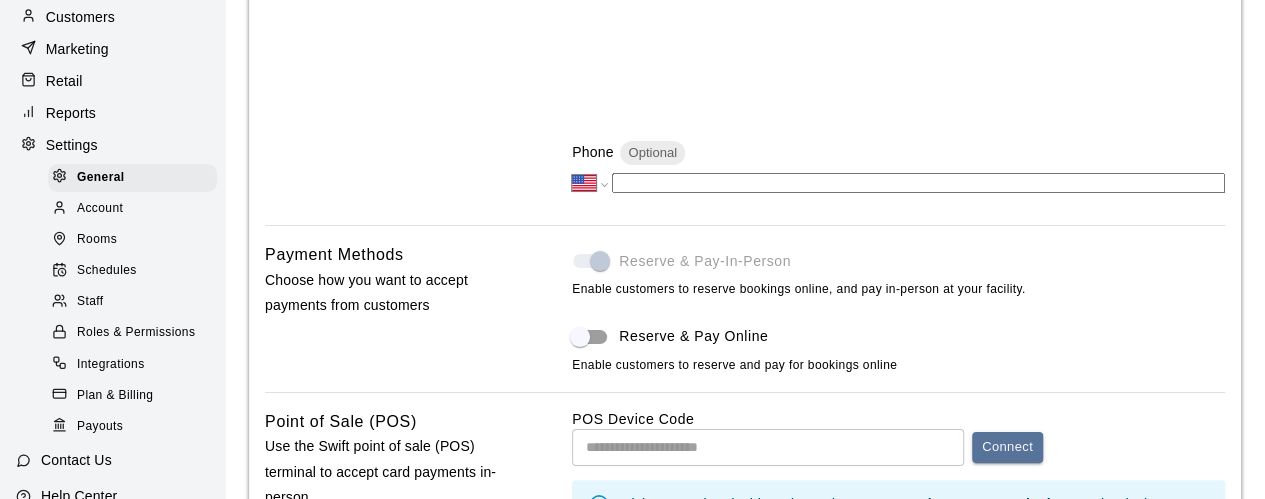 scroll, scrollTop: 800, scrollLeft: 0, axis: vertical 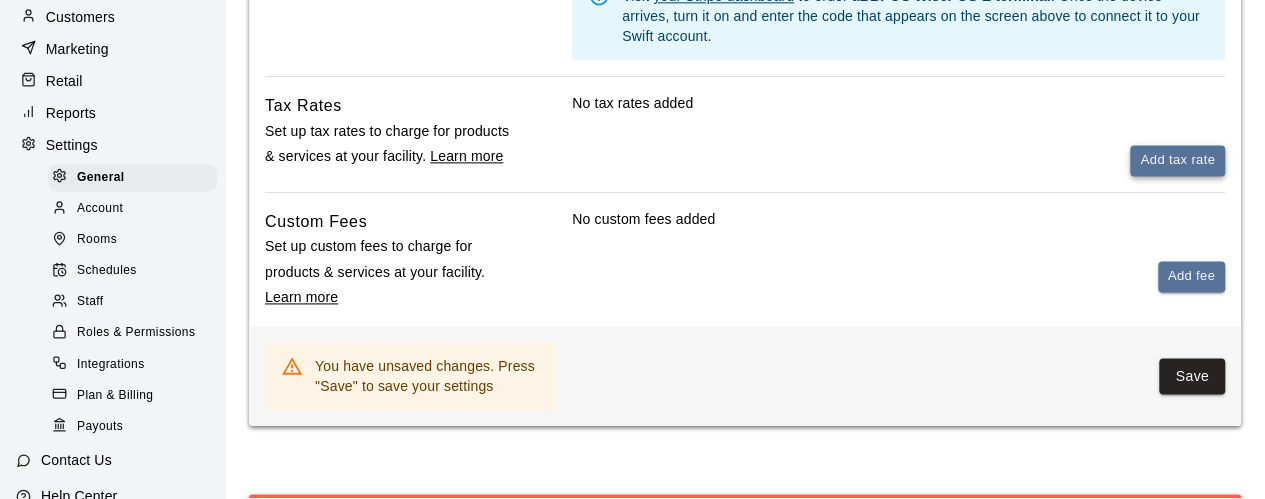 click on "Add tax rate" at bounding box center [1177, 160] 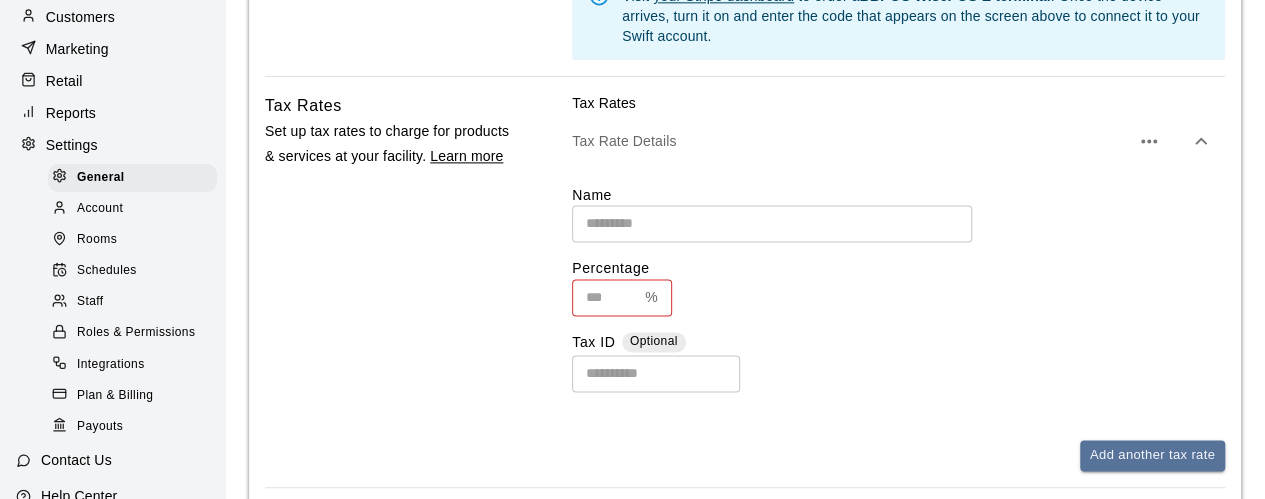 click at bounding box center [604, 297] 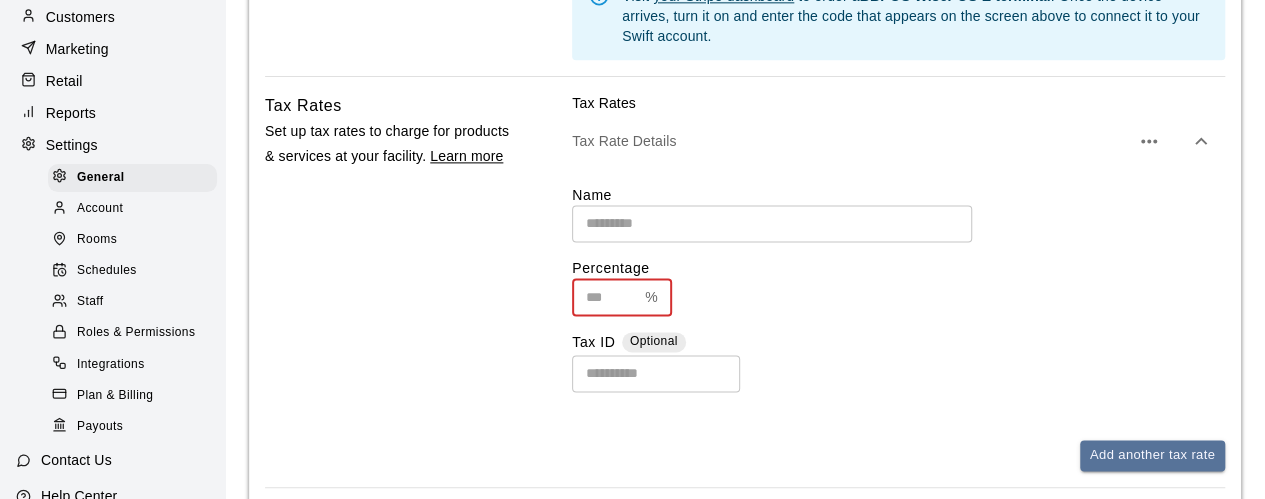 click at bounding box center (772, 223) 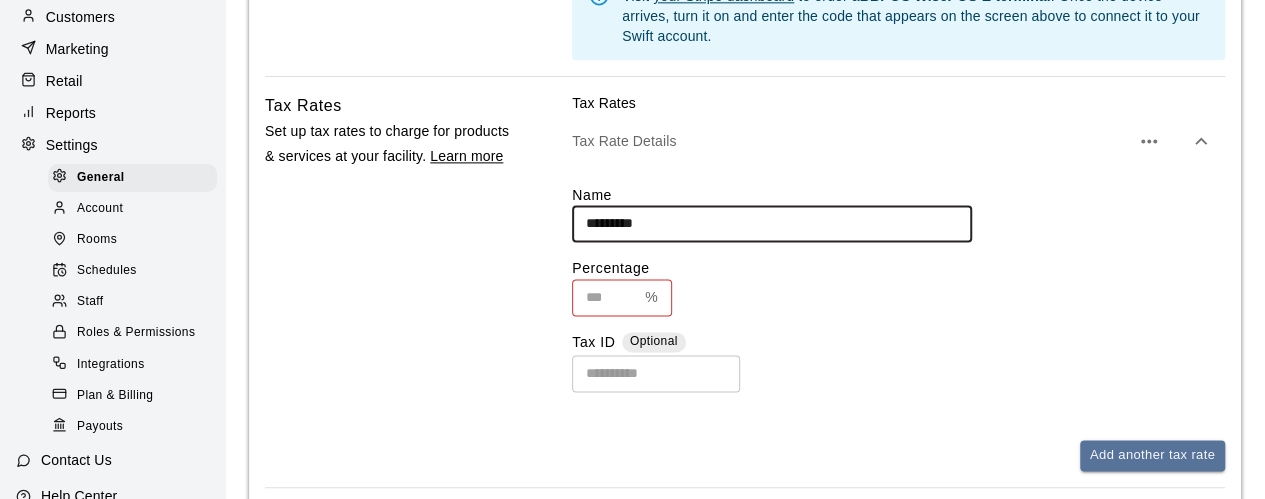 type on "*********" 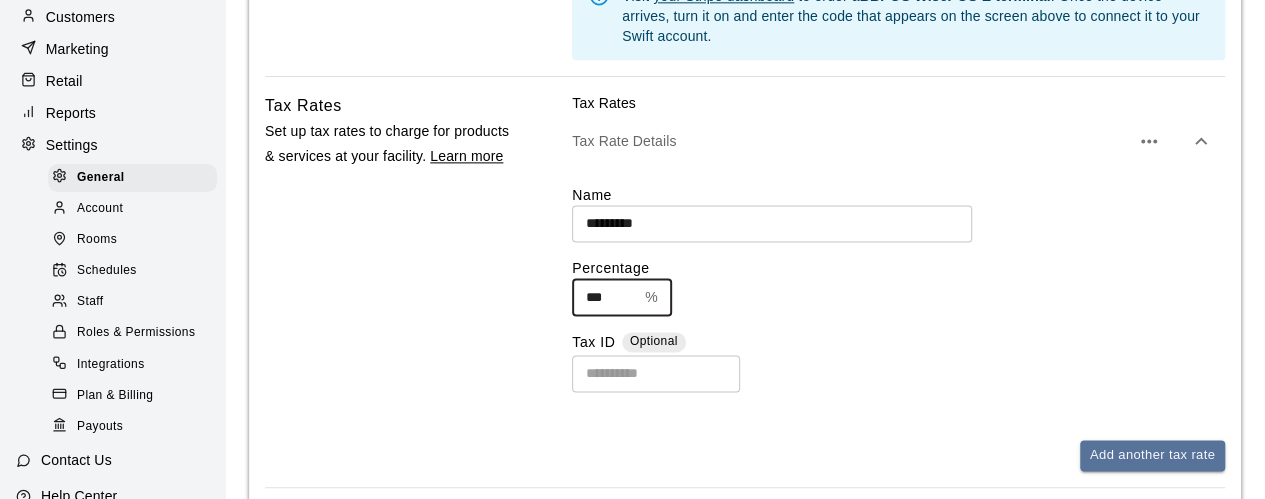 type on "***" 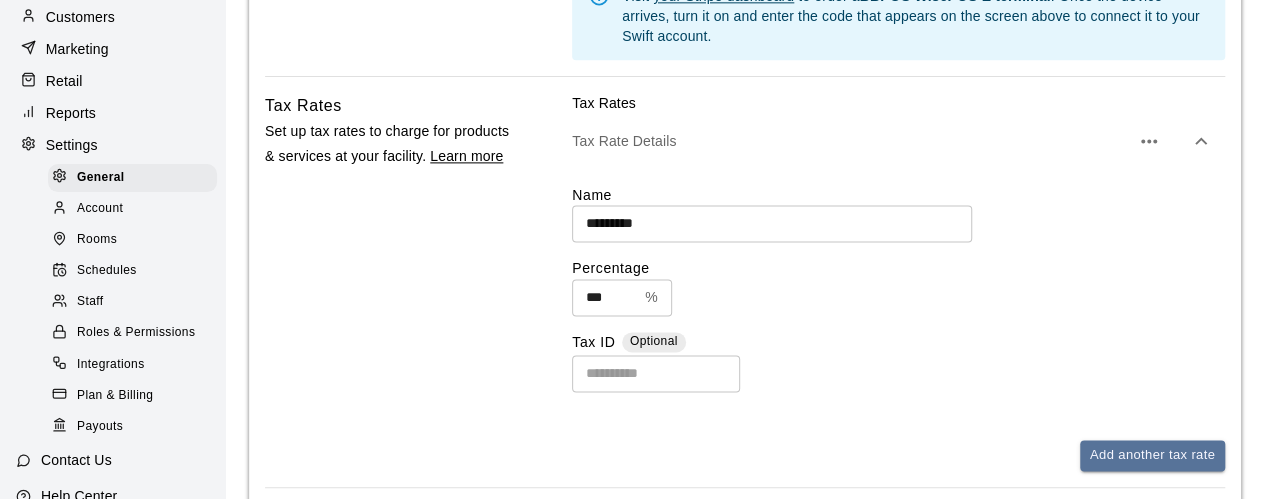 click on "Name ********* ​ Percentage *** % ​ Tax ID Optional ​" at bounding box center [898, 288] 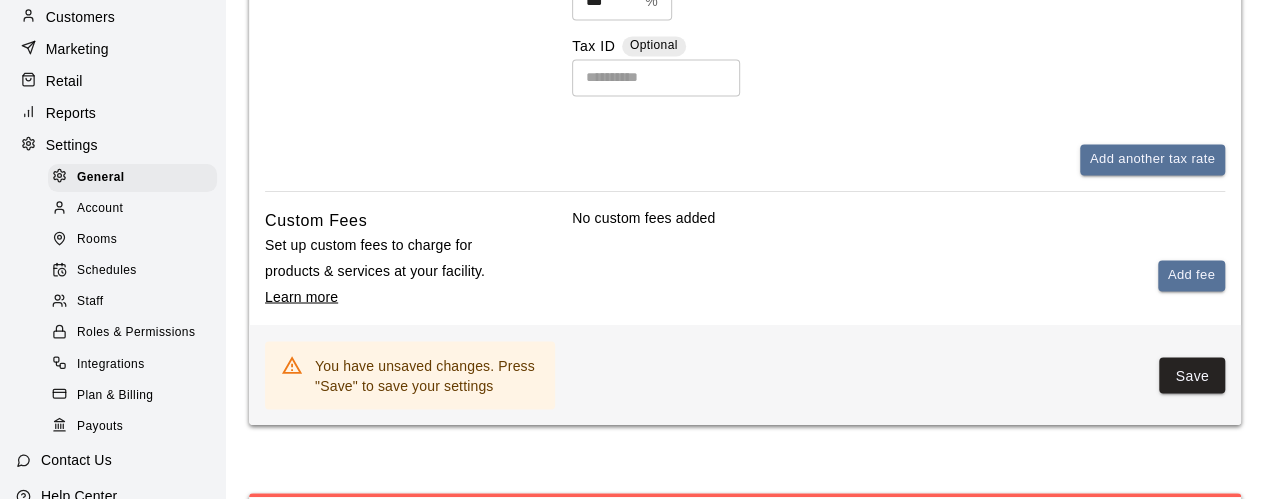scroll, scrollTop: 1600, scrollLeft: 0, axis: vertical 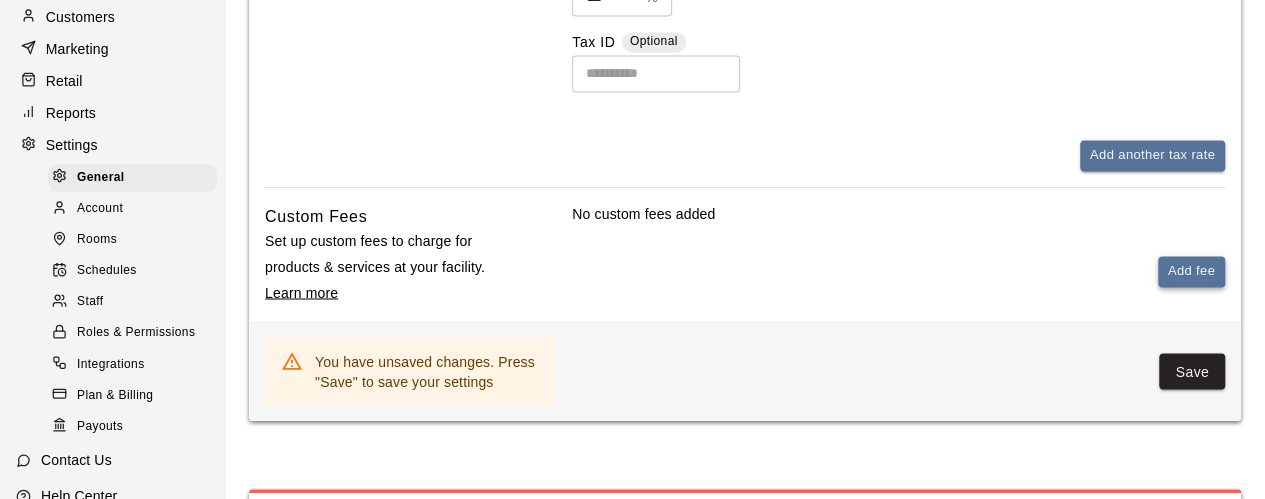 click on "Add fee" at bounding box center (1191, 271) 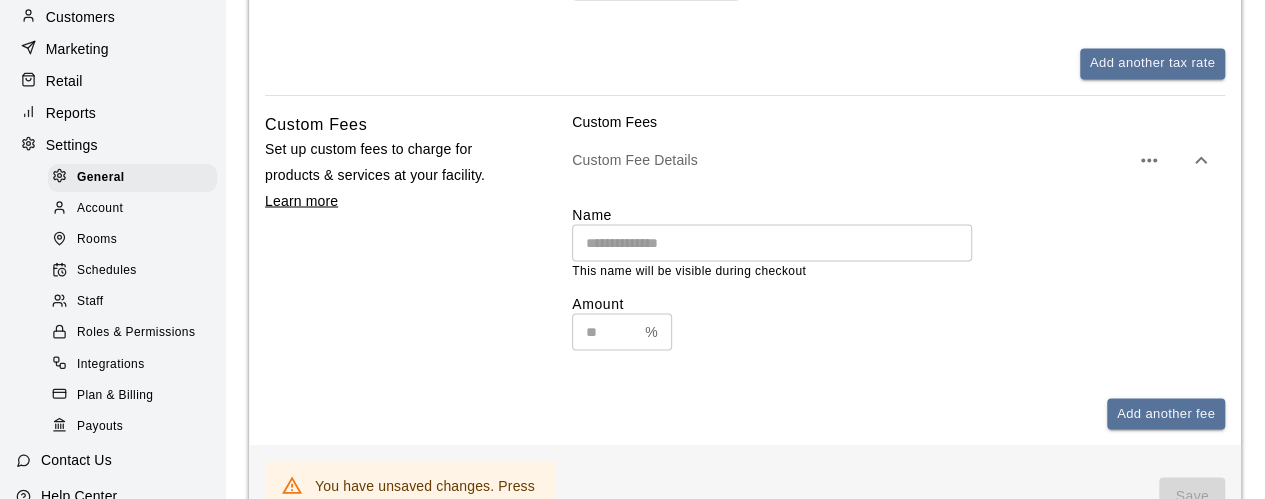 scroll, scrollTop: 1700, scrollLeft: 0, axis: vertical 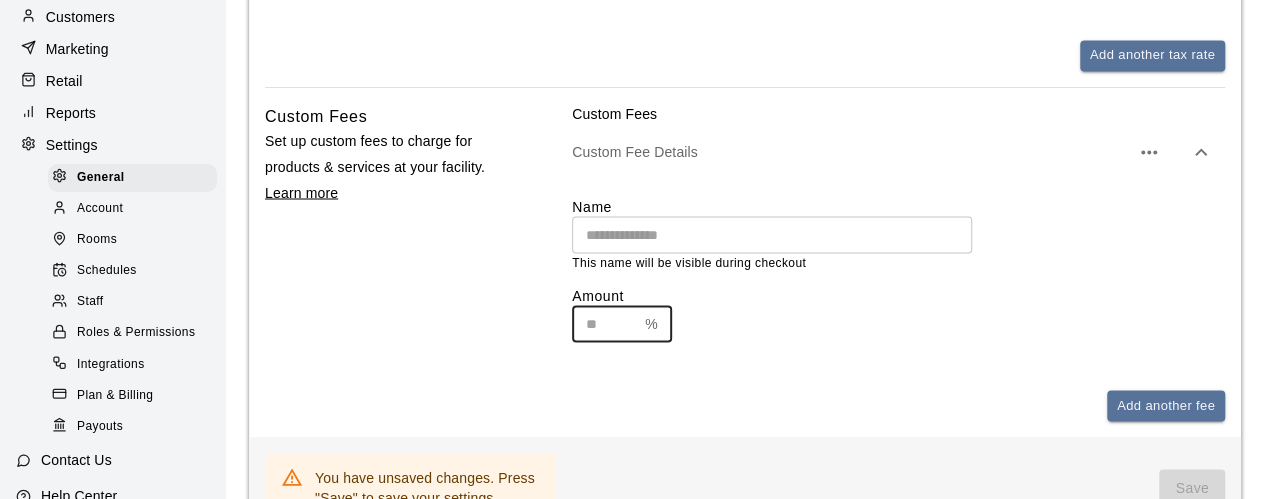 click at bounding box center [604, 323] 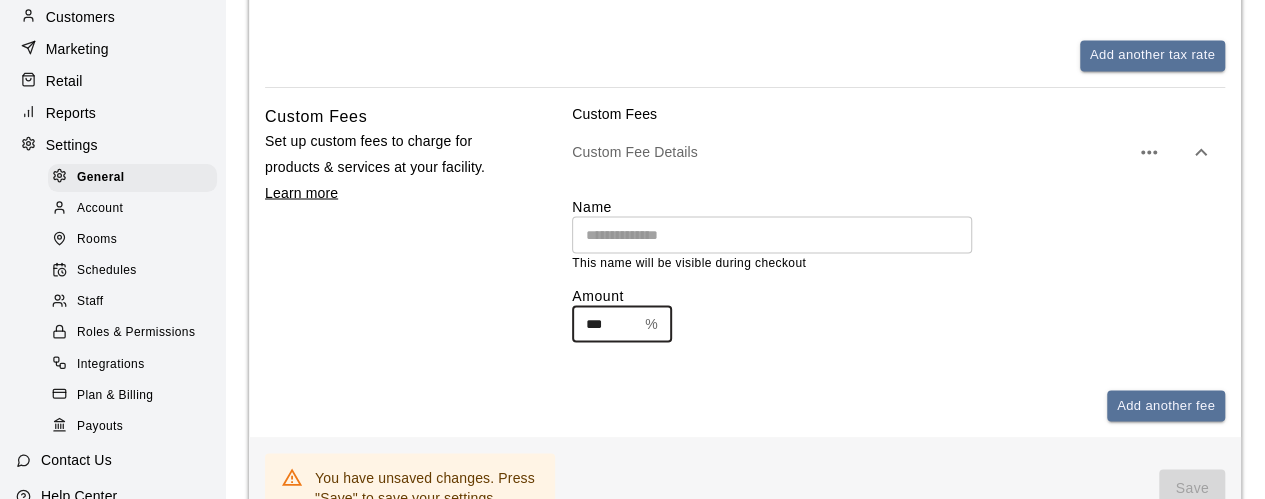 type on "***" 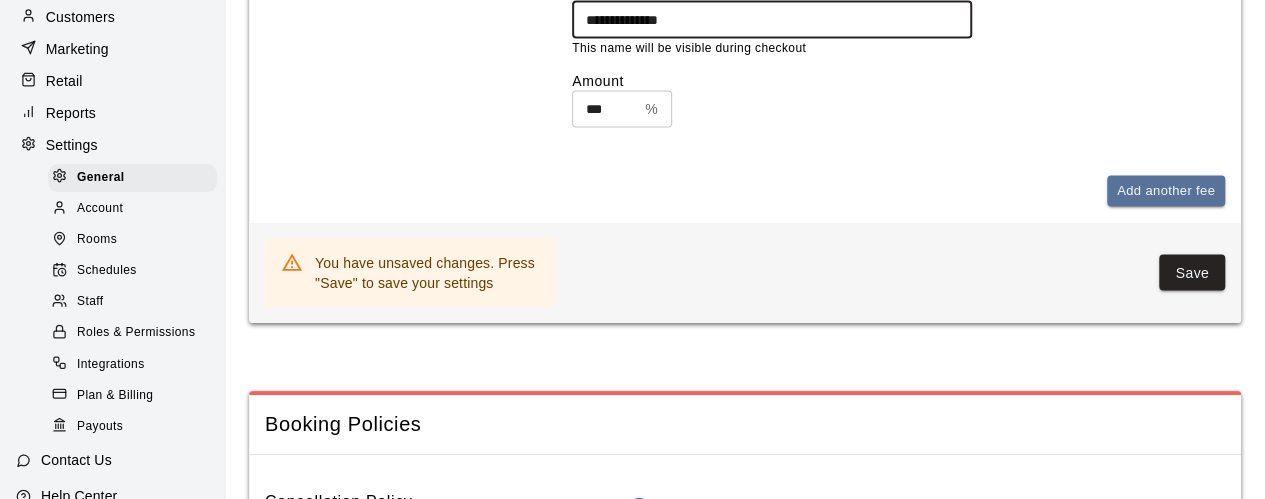 scroll, scrollTop: 2000, scrollLeft: 0, axis: vertical 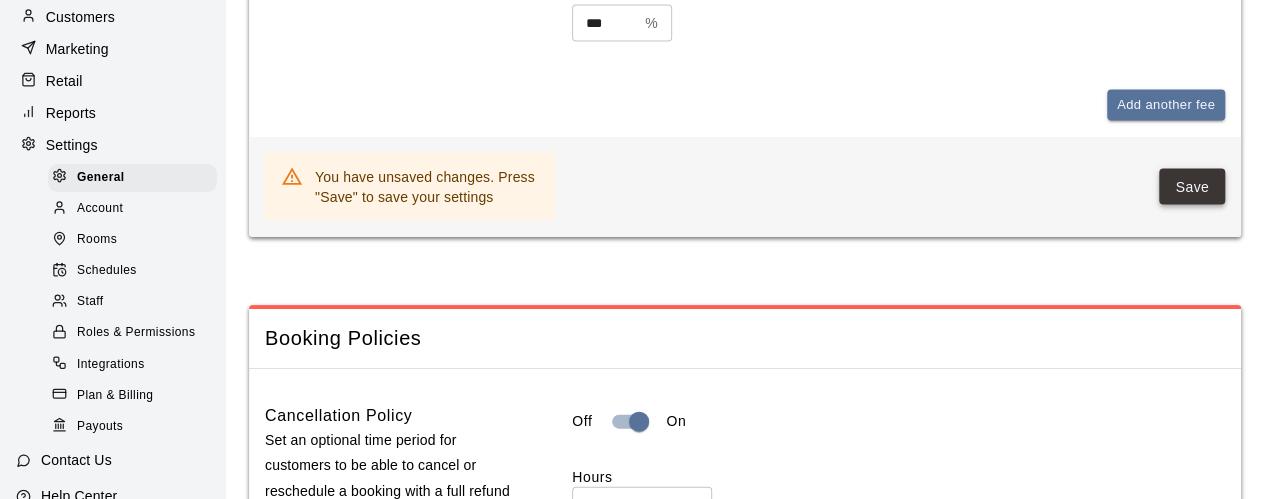 type on "**********" 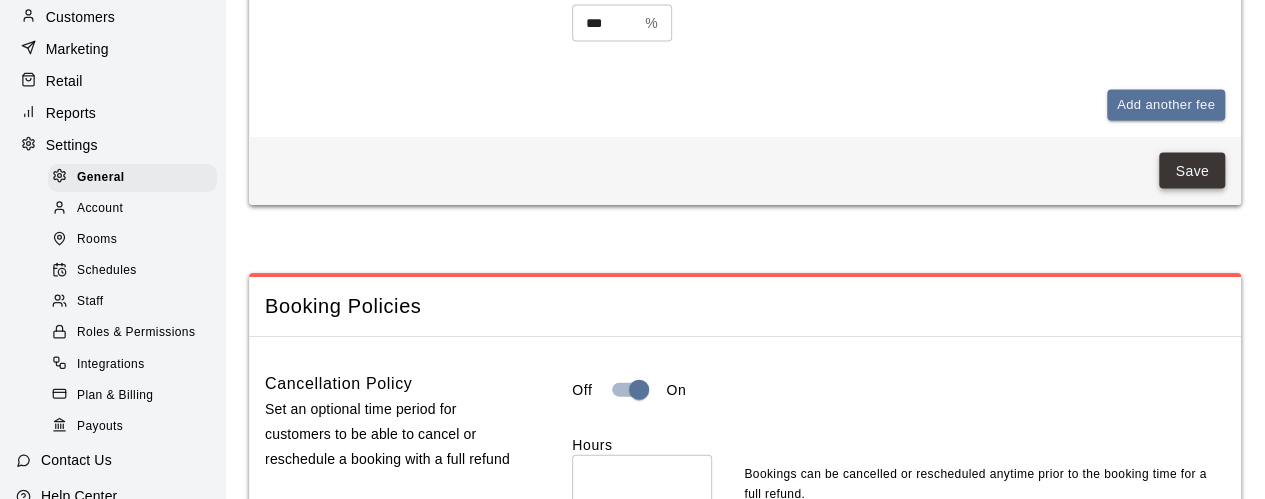 click on "Save" at bounding box center (1192, 171) 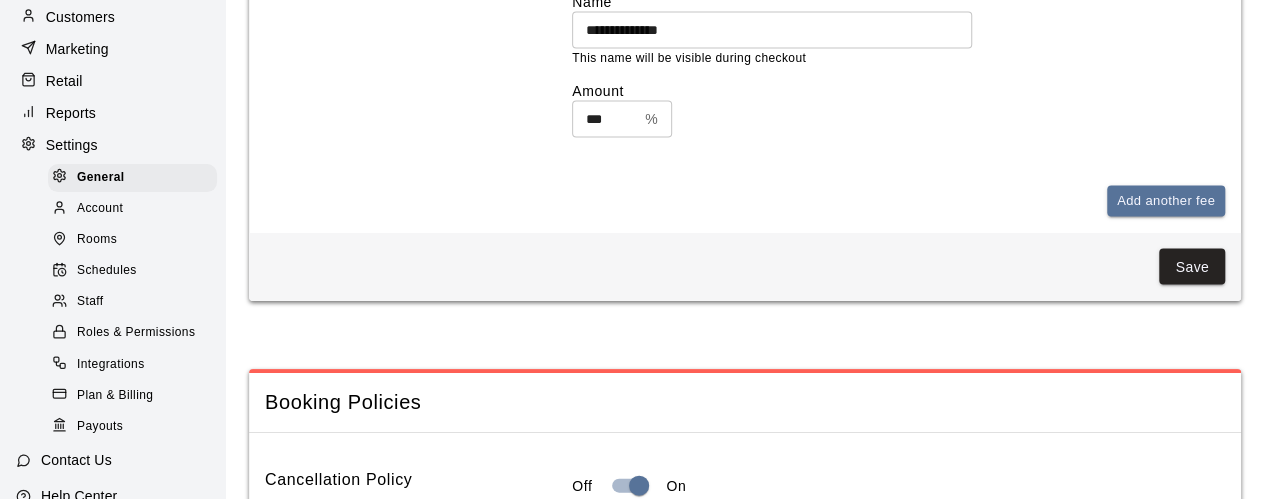 scroll, scrollTop: 2000, scrollLeft: 0, axis: vertical 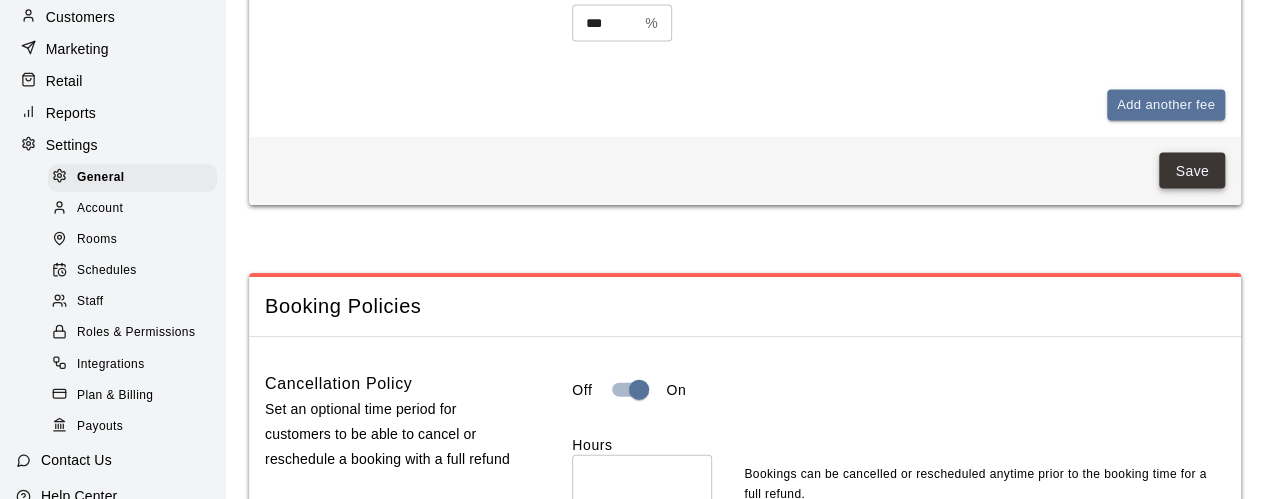click on "Save" at bounding box center [1192, 171] 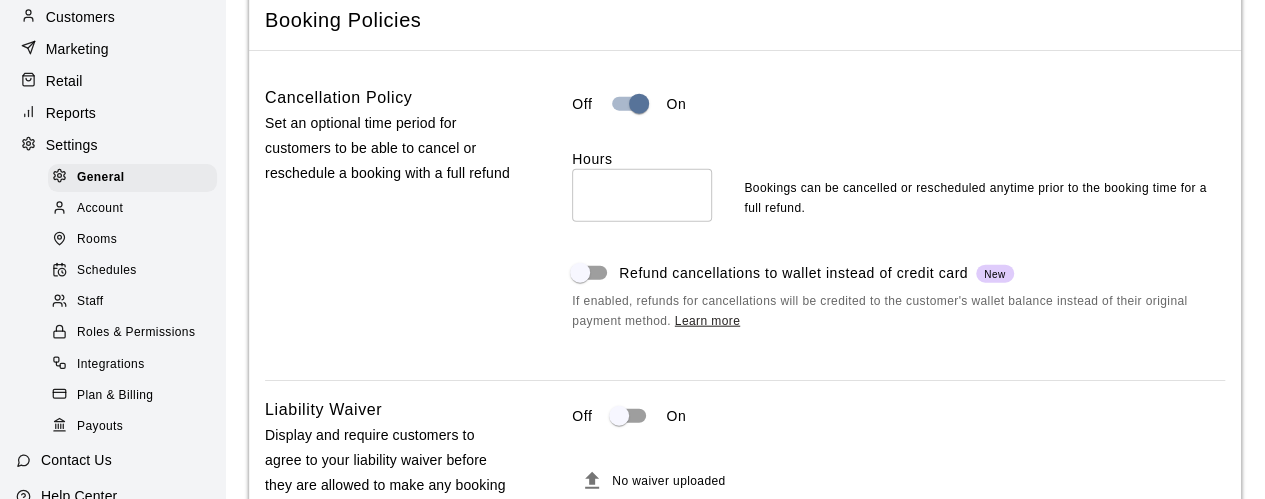 scroll, scrollTop: 2300, scrollLeft: 0, axis: vertical 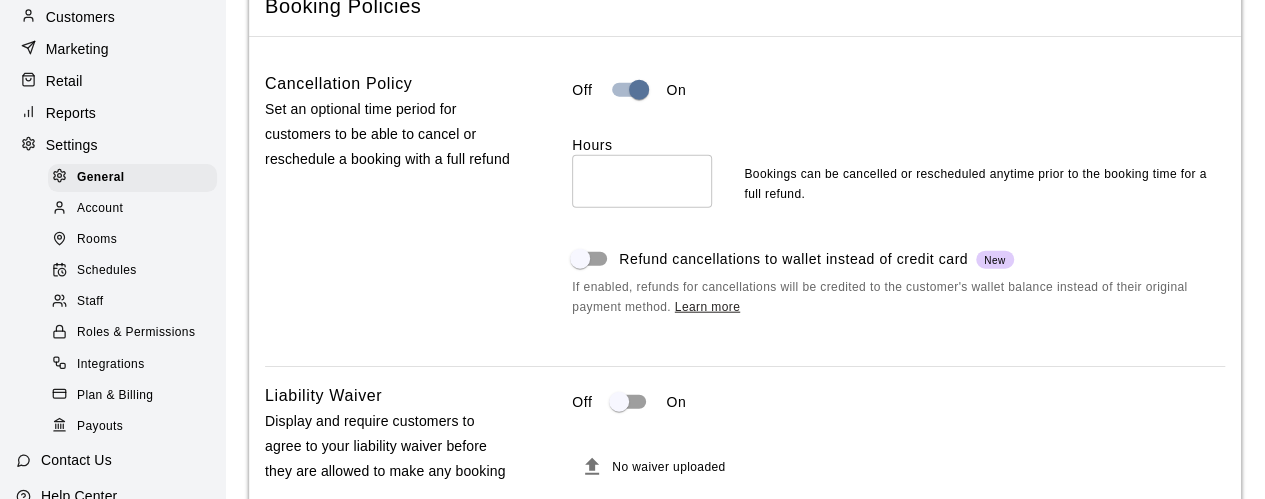 click on "*" at bounding box center [642, 181] 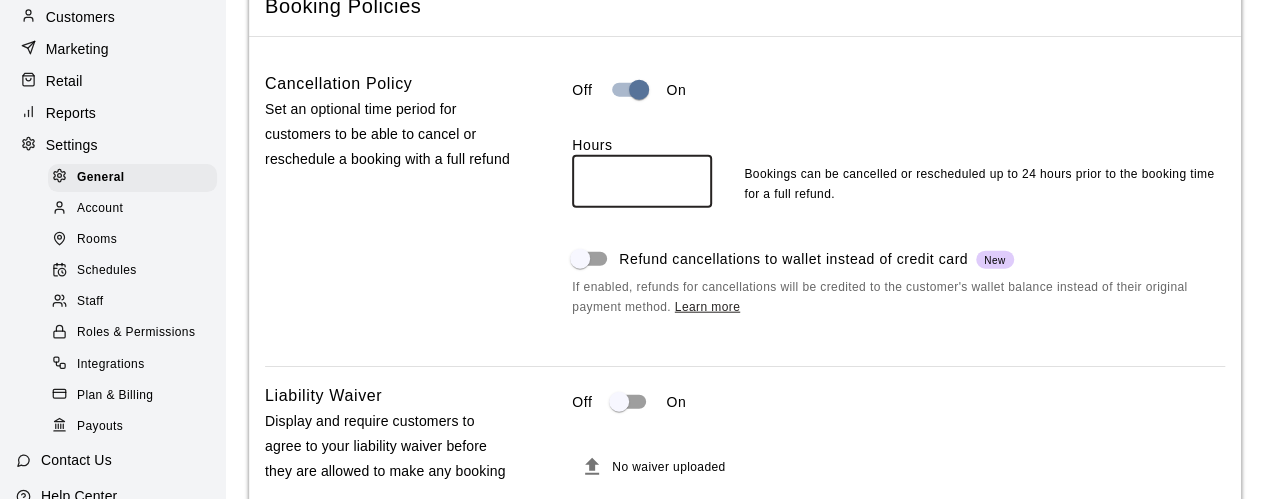 type on "**" 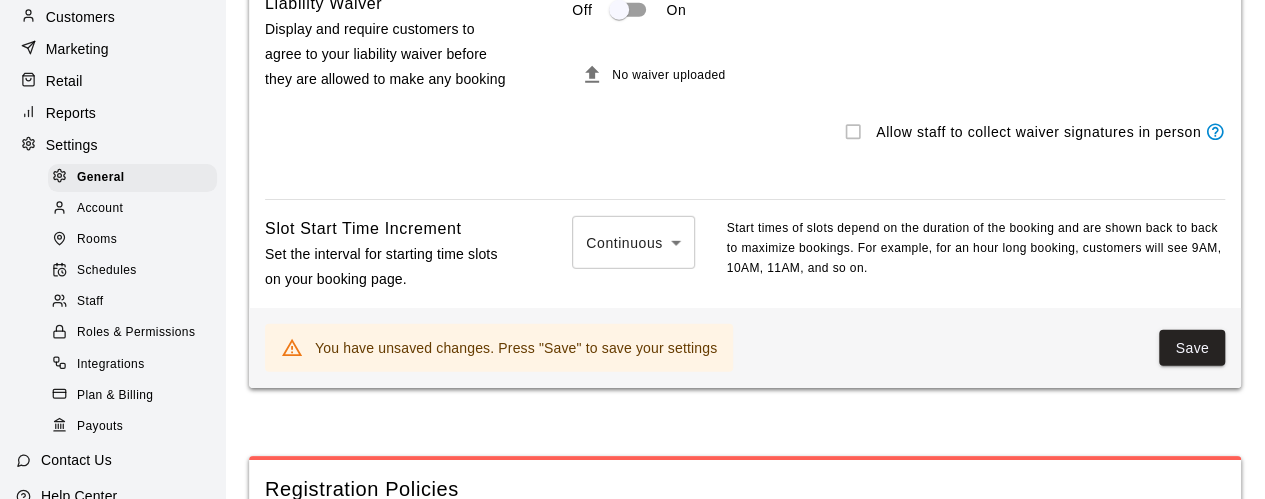 scroll, scrollTop: 2700, scrollLeft: 0, axis: vertical 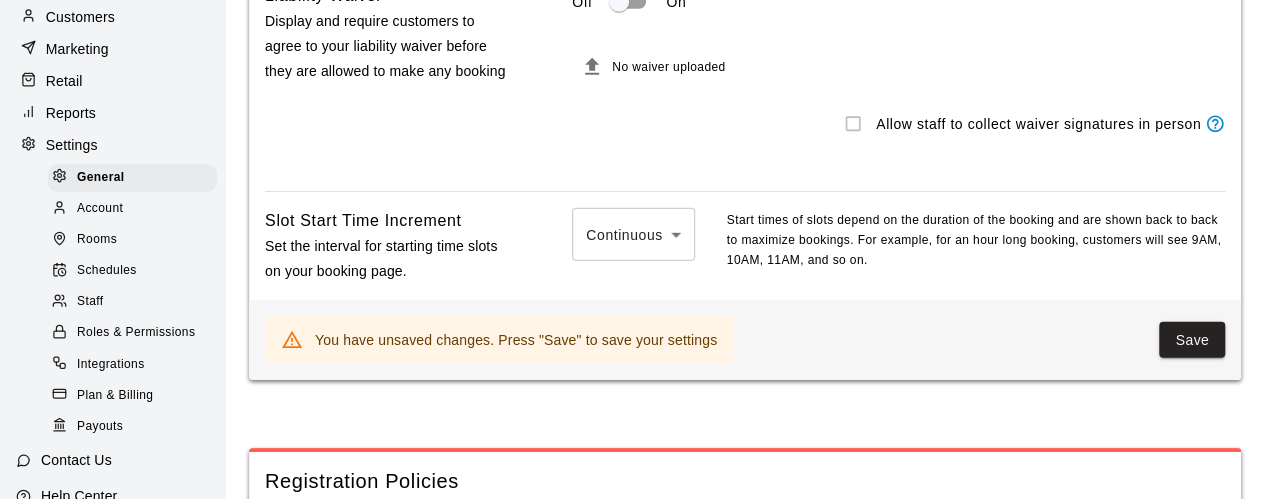 click on "**********" at bounding box center (632, 529) 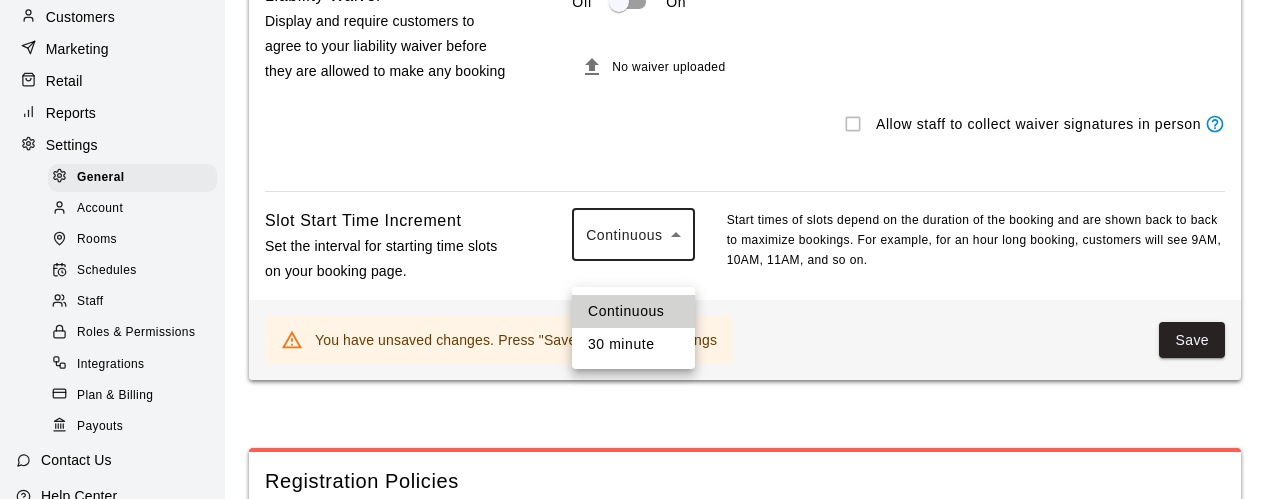 click on "30 minute" at bounding box center [633, 344] 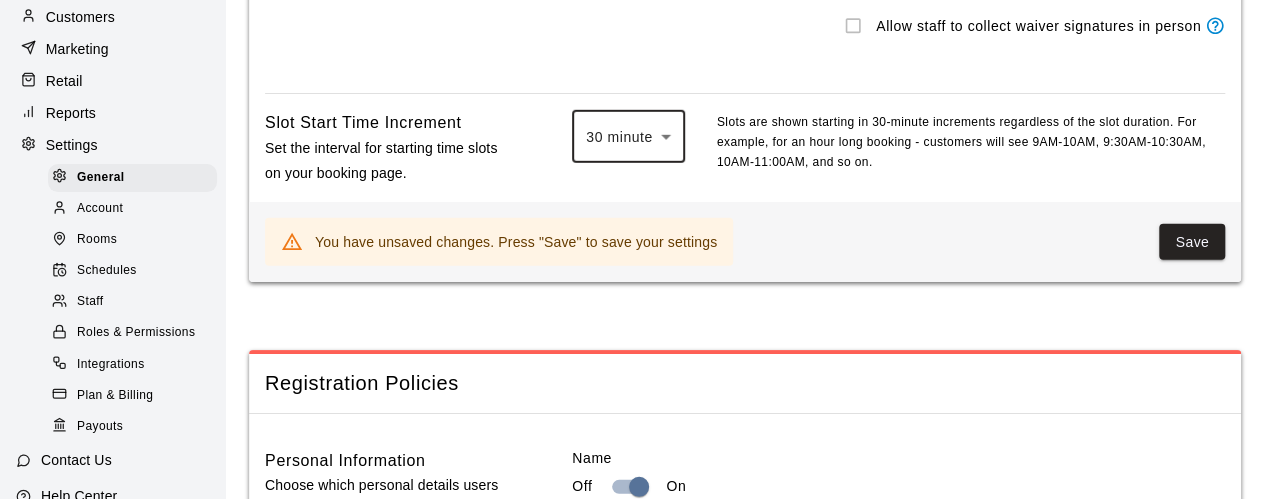 scroll, scrollTop: 2800, scrollLeft: 0, axis: vertical 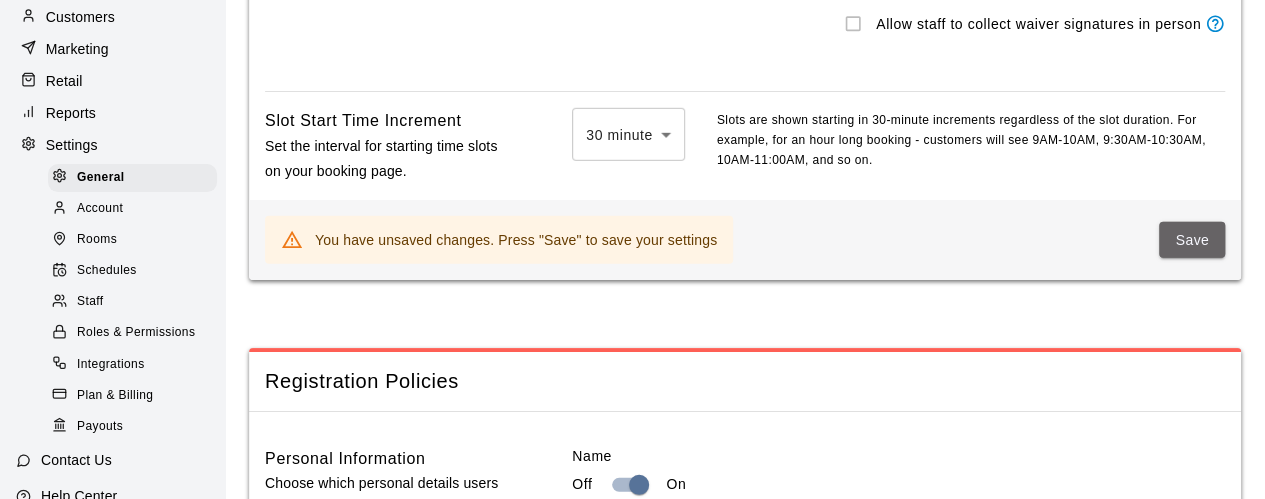 click on "Save" at bounding box center (1192, 240) 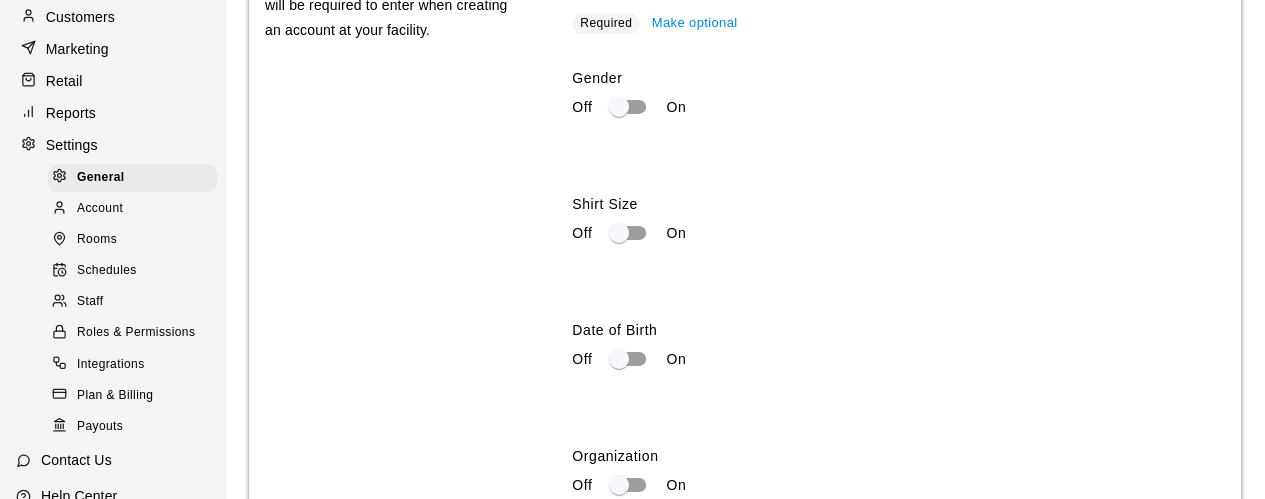 scroll, scrollTop: 3300, scrollLeft: 0, axis: vertical 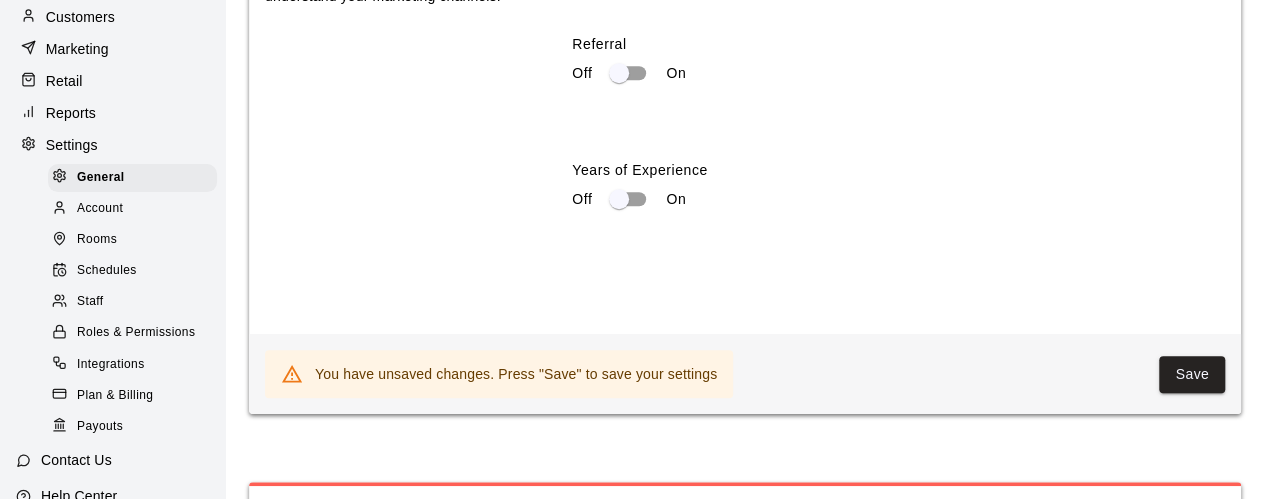 click on "Save" at bounding box center (1192, 374) 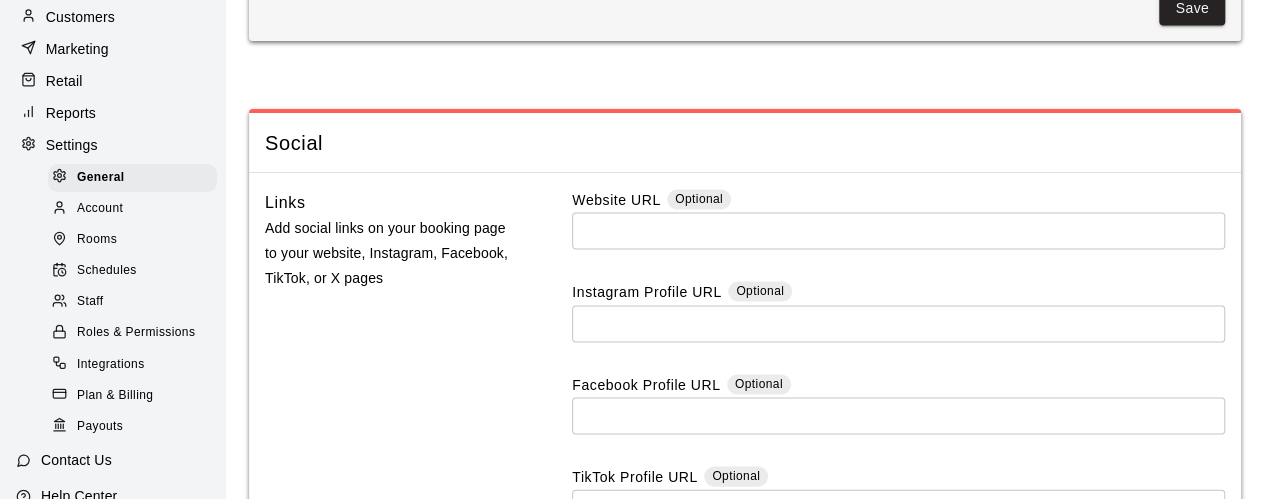 scroll, scrollTop: 5600, scrollLeft: 0, axis: vertical 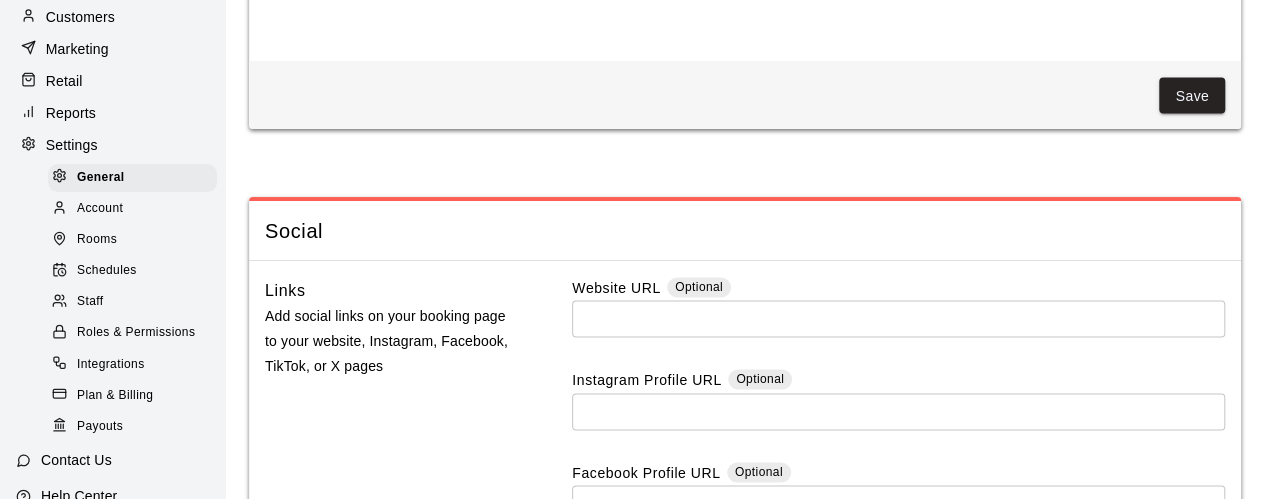 click at bounding box center [64, 240] 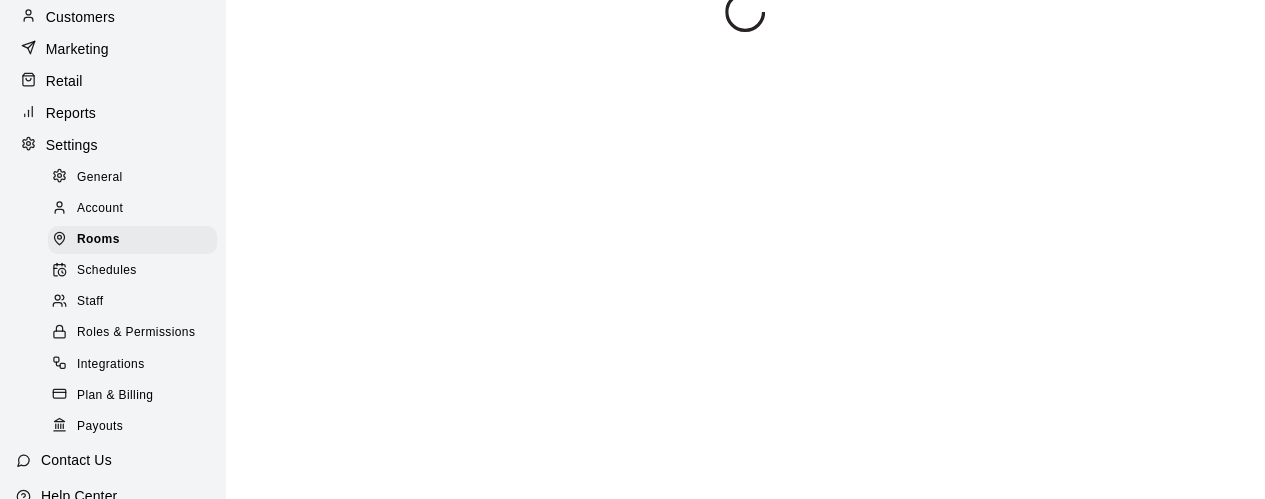 scroll, scrollTop: 0, scrollLeft: 0, axis: both 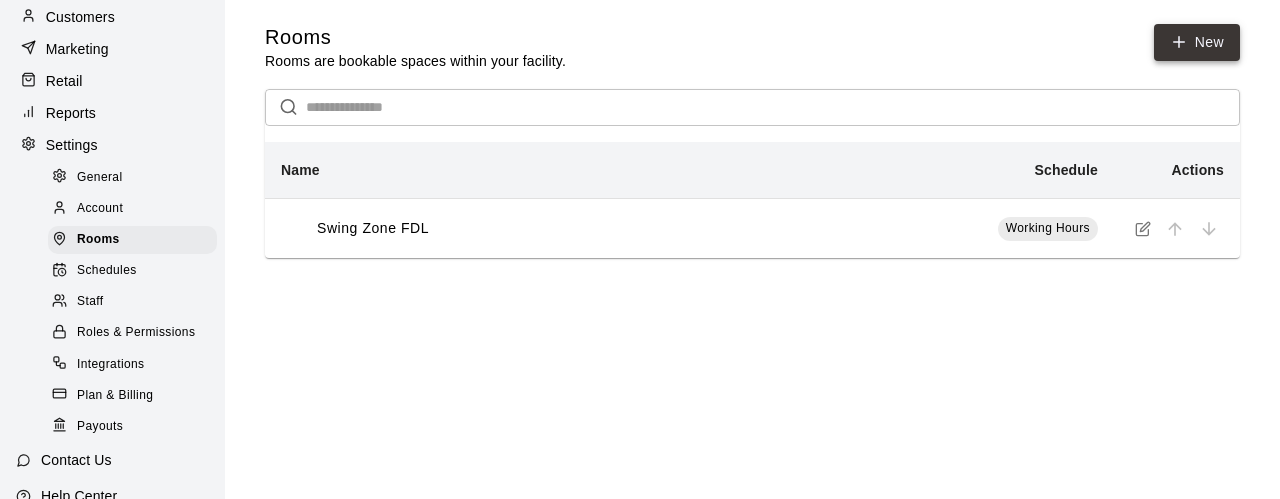 click on "New" at bounding box center (1197, 42) 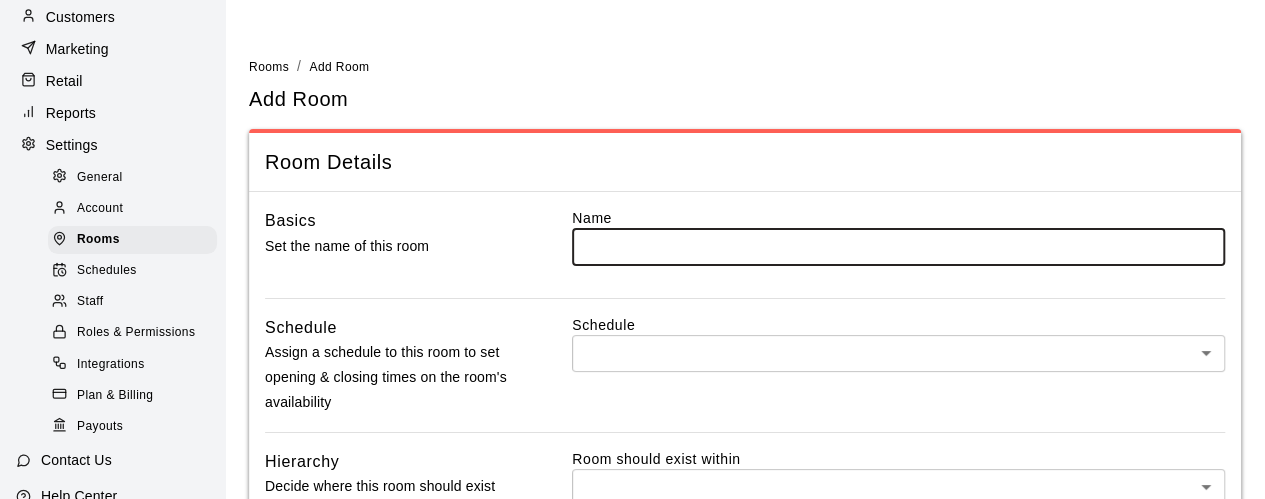 scroll, scrollTop: 100, scrollLeft: 0, axis: vertical 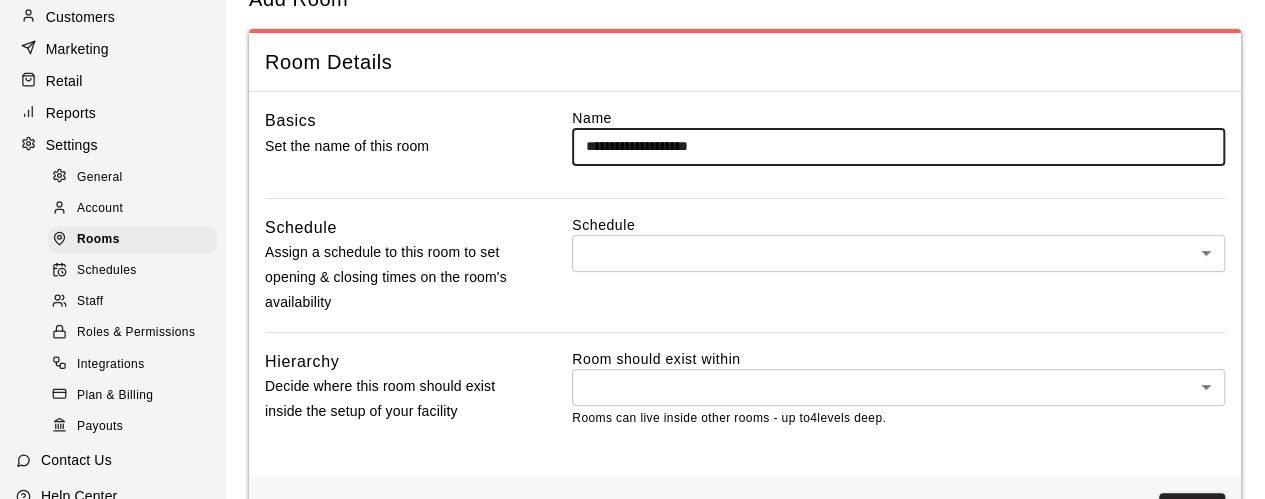 type on "**********" 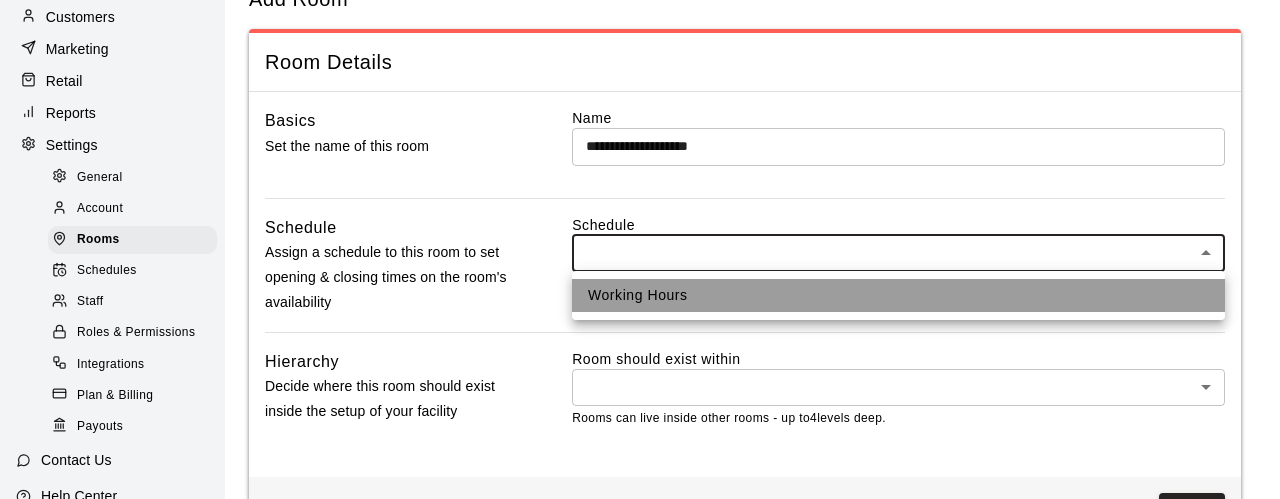 drag, startPoint x: 666, startPoint y: 287, endPoint x: 676, endPoint y: 230, distance: 57.870544 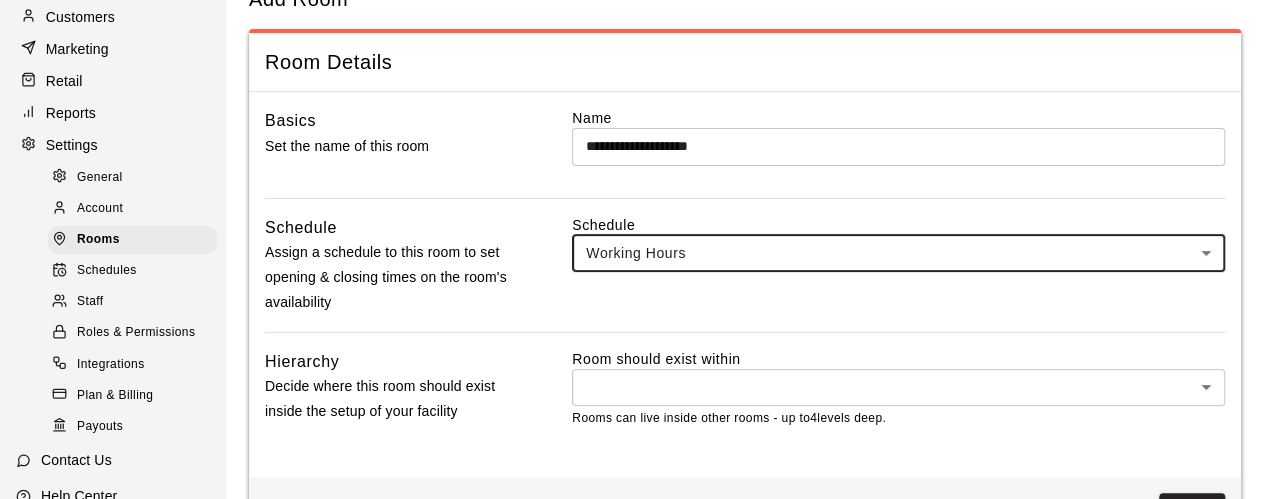 click on "**********" at bounding box center [898, 146] 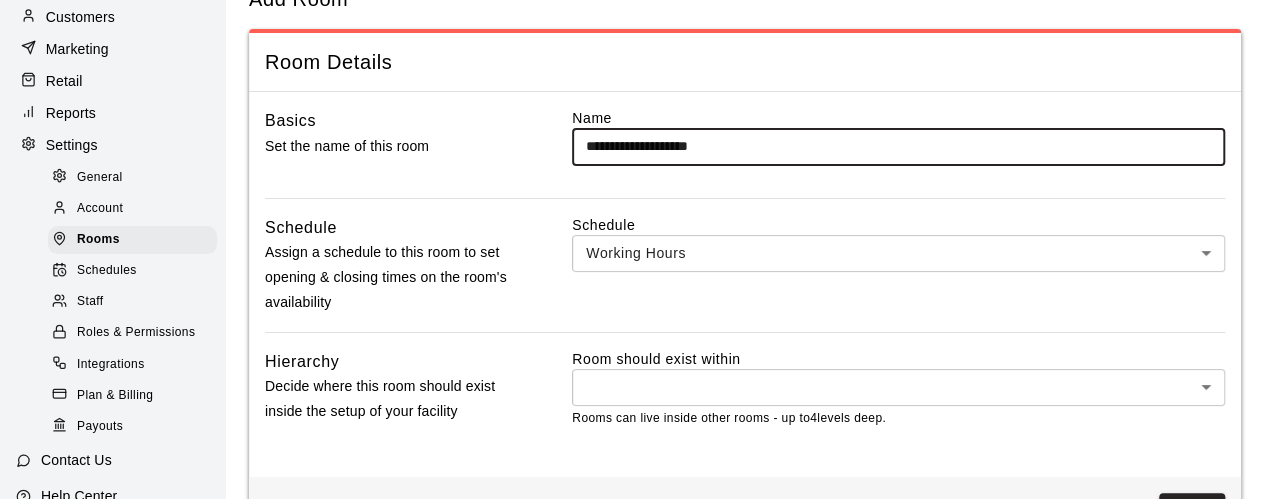 scroll, scrollTop: 169, scrollLeft: 0, axis: vertical 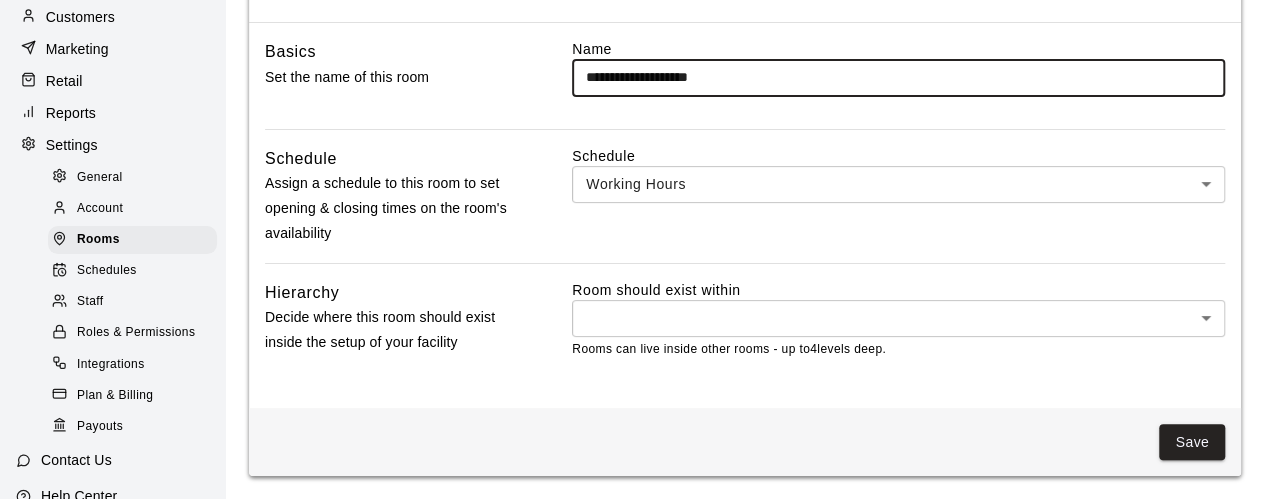 type on "**********" 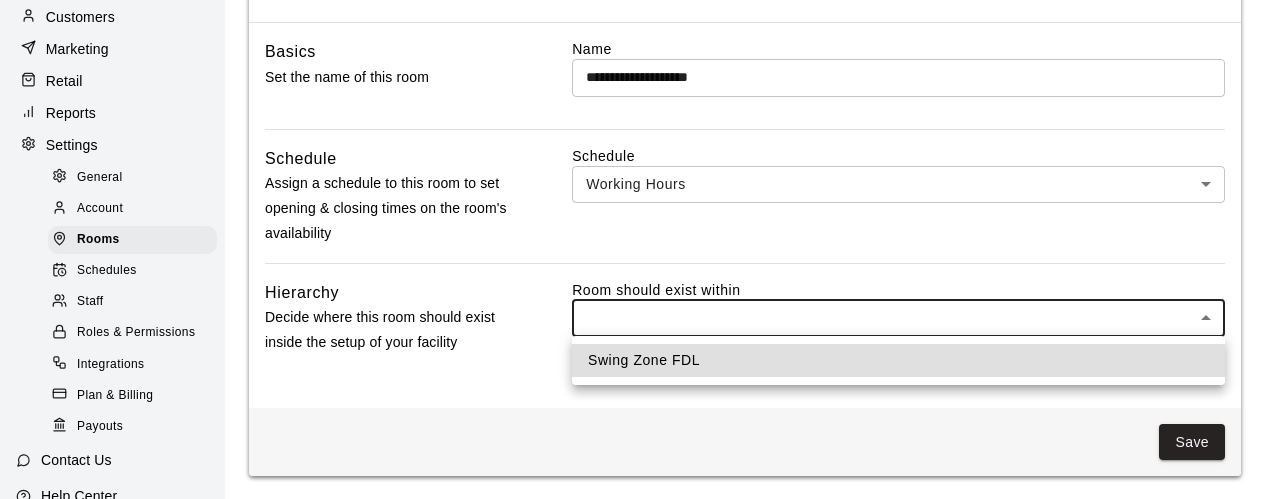 click on "Swing Zone FDL" at bounding box center [898, 360] 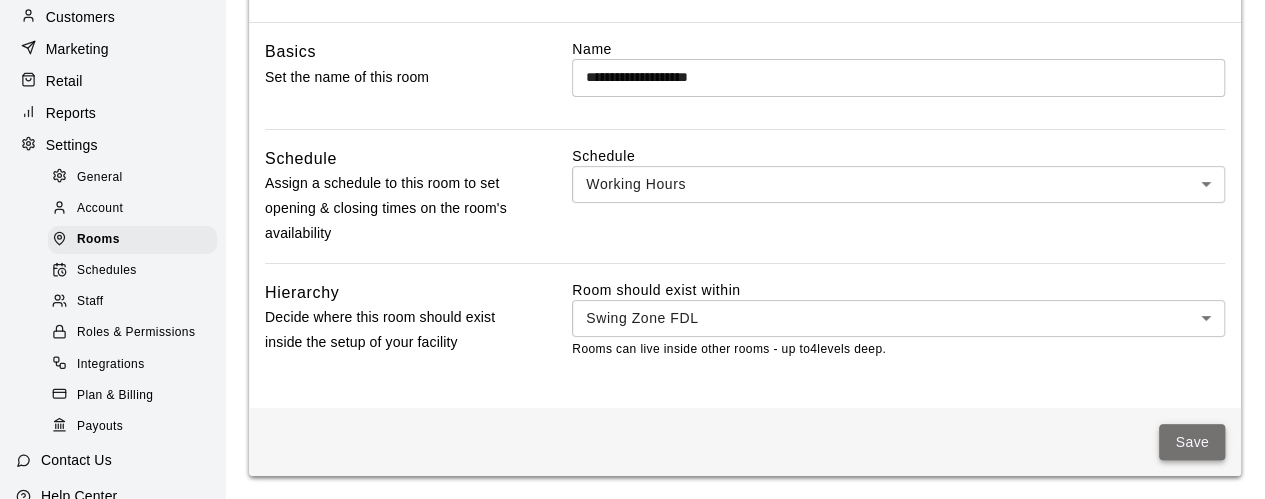click on "Save" at bounding box center [1192, 442] 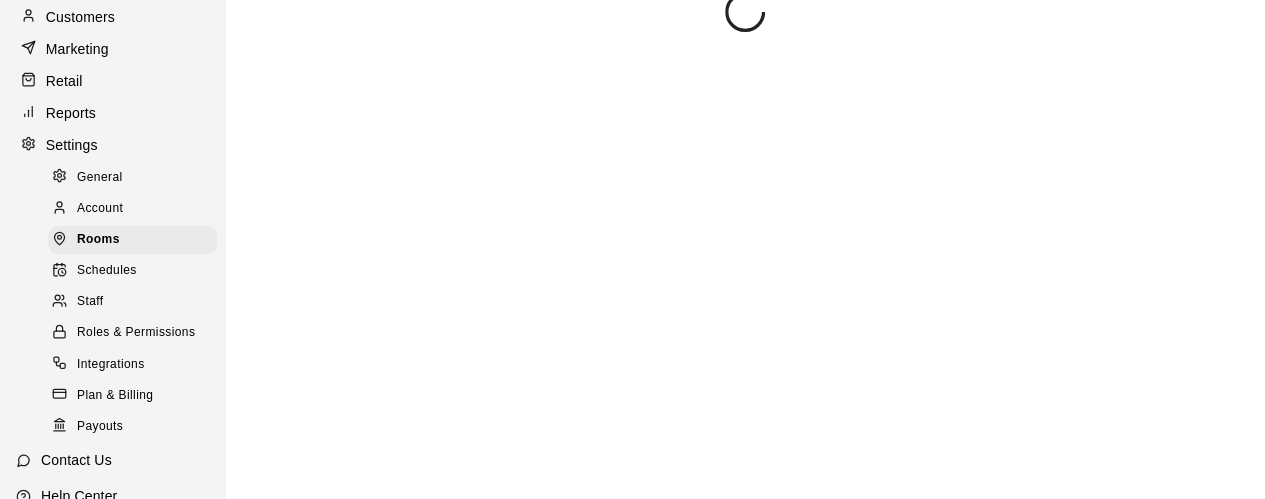 scroll, scrollTop: 0, scrollLeft: 0, axis: both 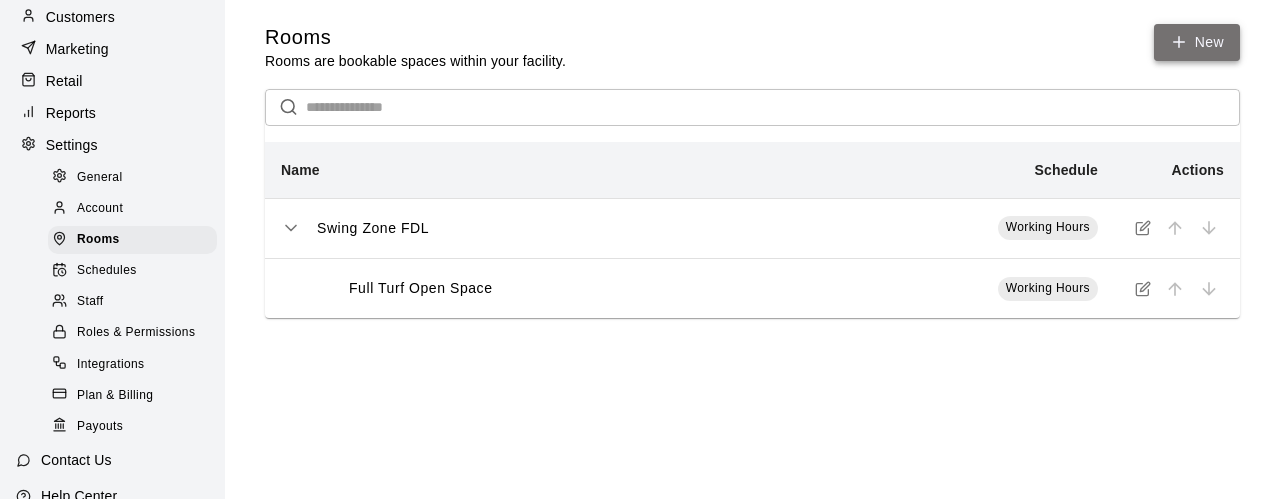 click on "New" at bounding box center (1197, 42) 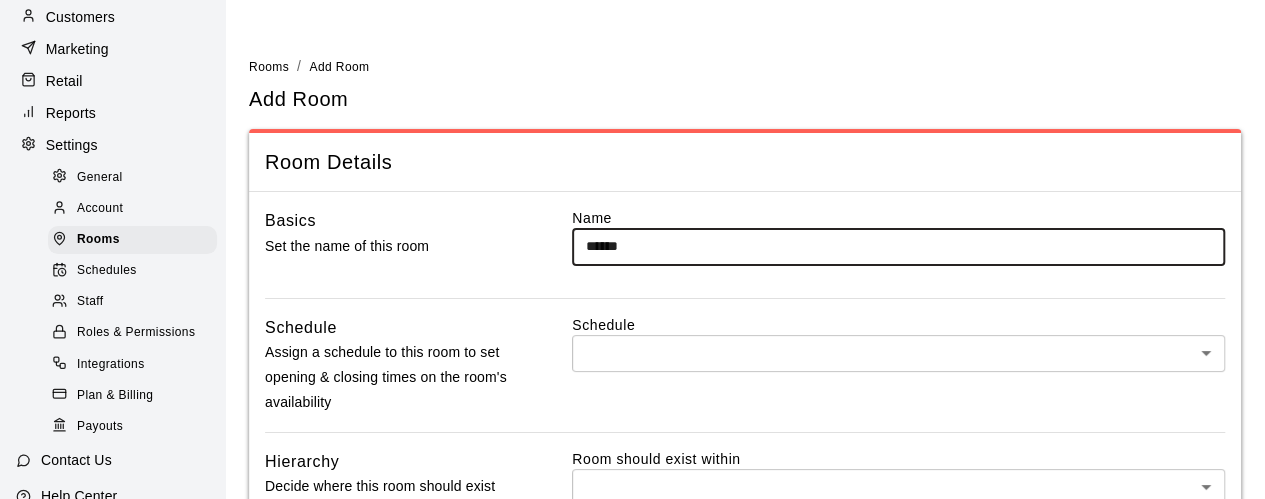 type on "******" 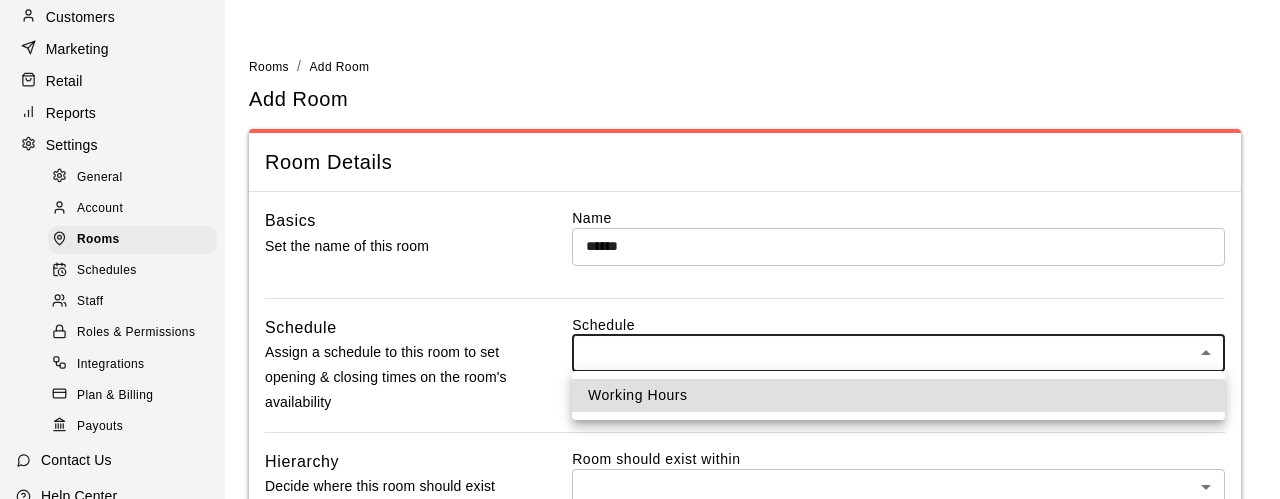 click on "Working Hours" at bounding box center [898, 395] 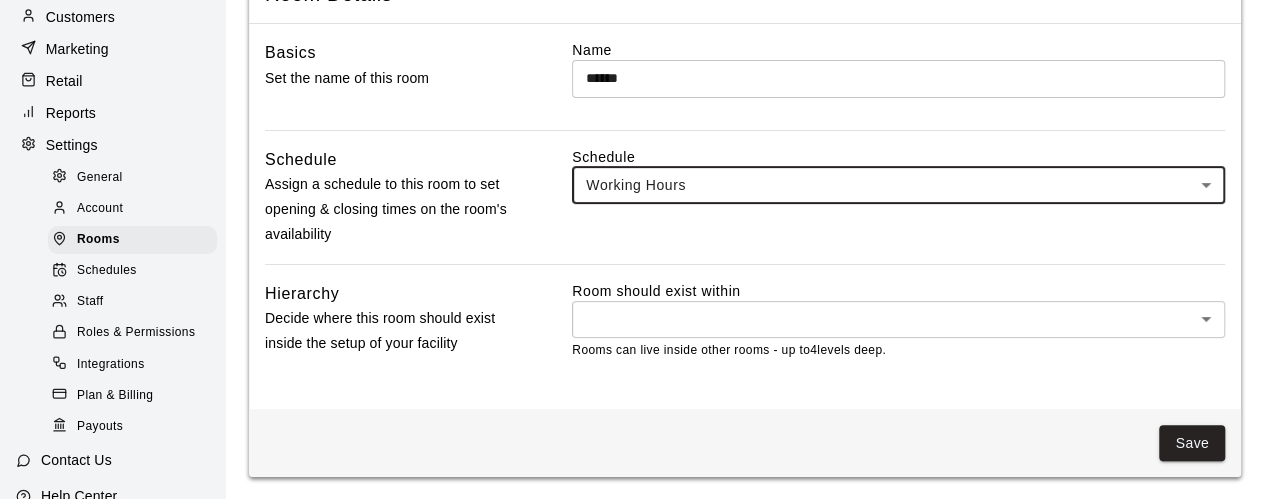 scroll, scrollTop: 169, scrollLeft: 0, axis: vertical 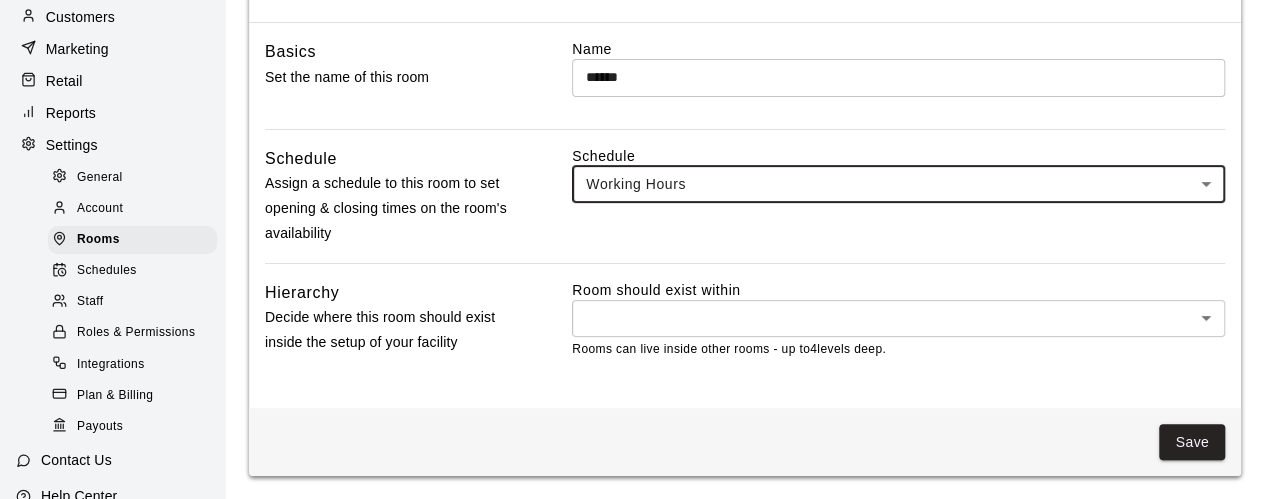 click on "Home Services Calendar Availability Customers Marketing Retail Reports Settings General Account Rooms Schedules Staff Roles & Permissions Integrations Plan & Billing Payouts Contact Us Help Center View public page Copy public page link Rooms / Add Room Add Room Room Details Basics Set the name of this room Name ****** ​ Schedule Assign a schedule to this room to set opening & closing times on the room's availability Schedule Working Hours *** ​ Hierarchy Decide where this room should exist inside the setup of your facility Room should exist within ​ * ​ Rooms can live inside other rooms - up to  4  levels deep. Save Swift - Add Room Close cross-small" at bounding box center (632, 165) 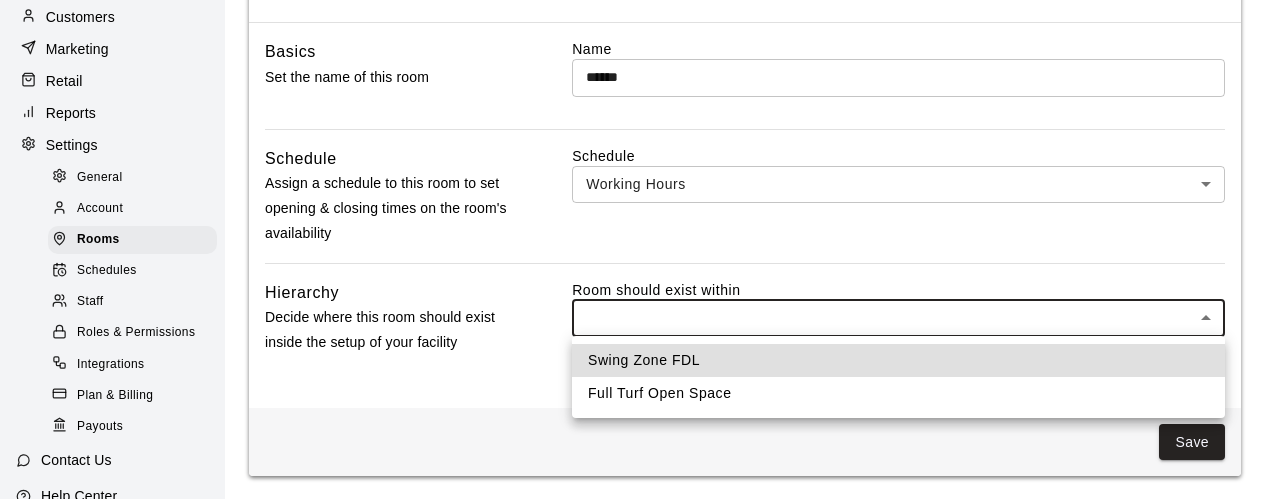 click on "Full Turf Open Space" at bounding box center (898, 393) 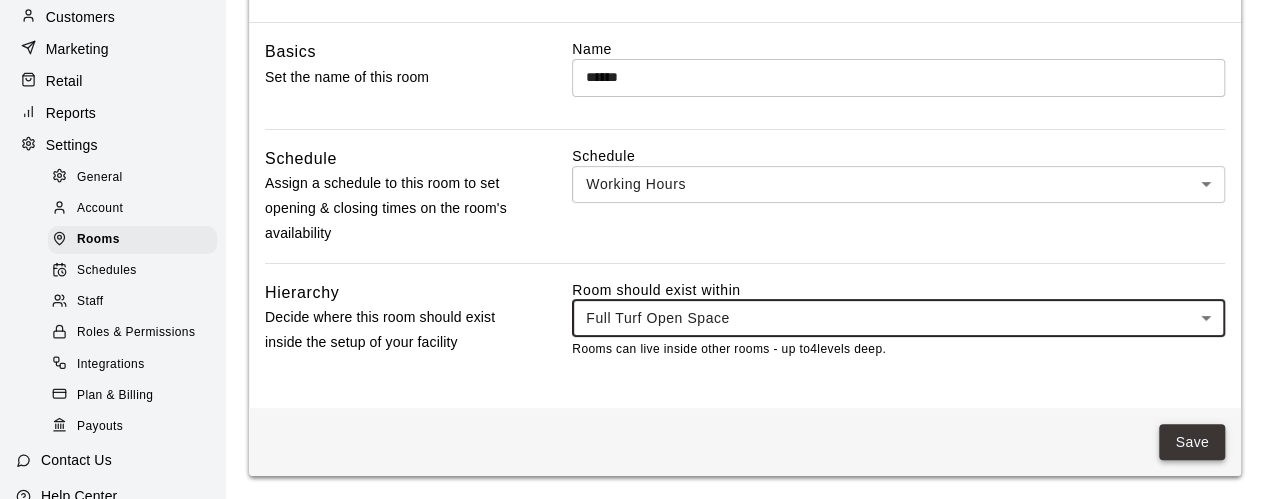 click on "Save" at bounding box center (1192, 442) 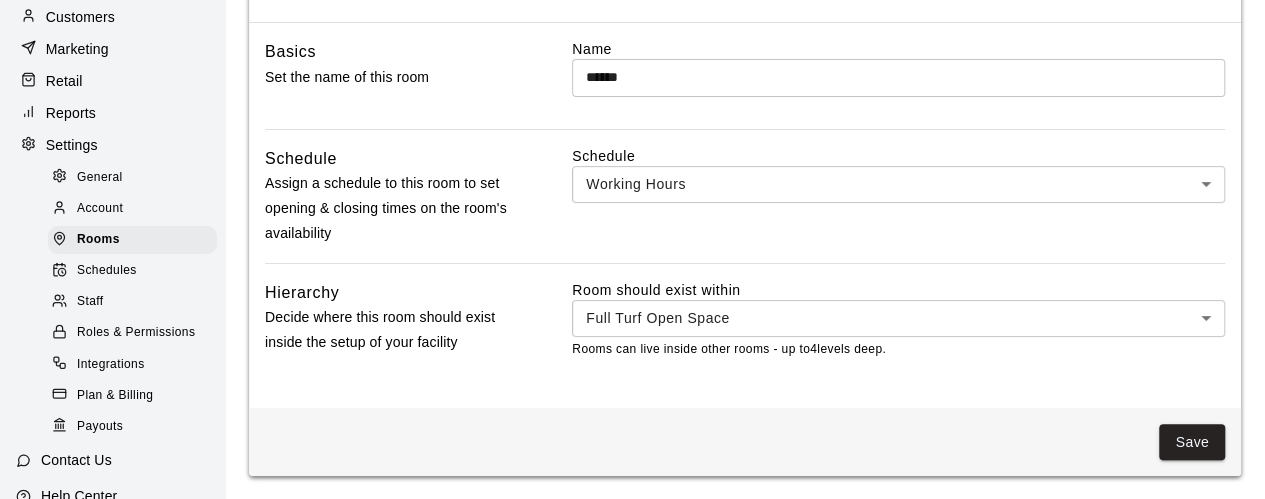 scroll, scrollTop: 0, scrollLeft: 0, axis: both 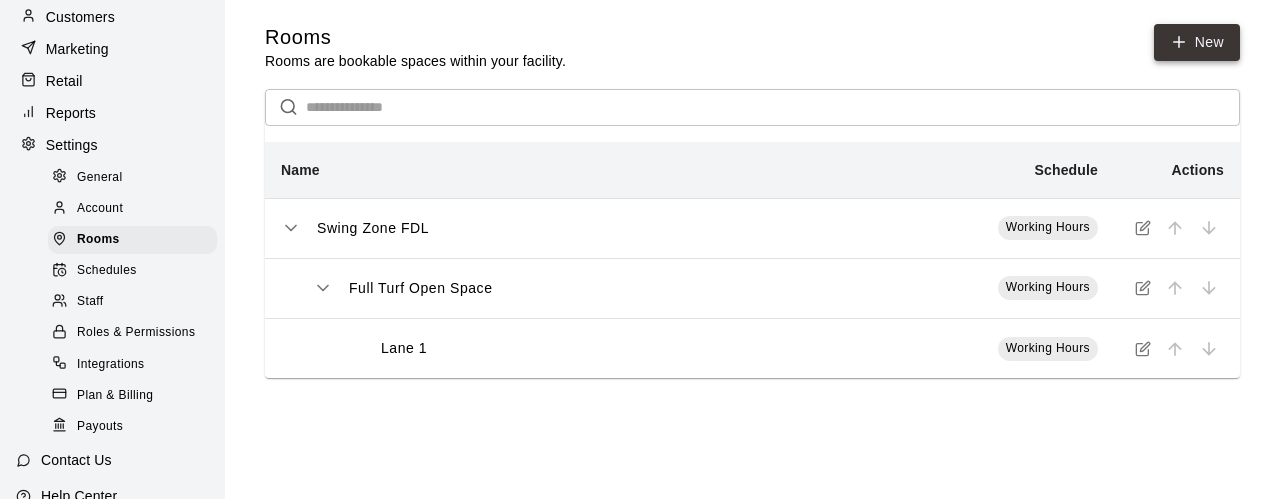 click on "New" at bounding box center [1197, 42] 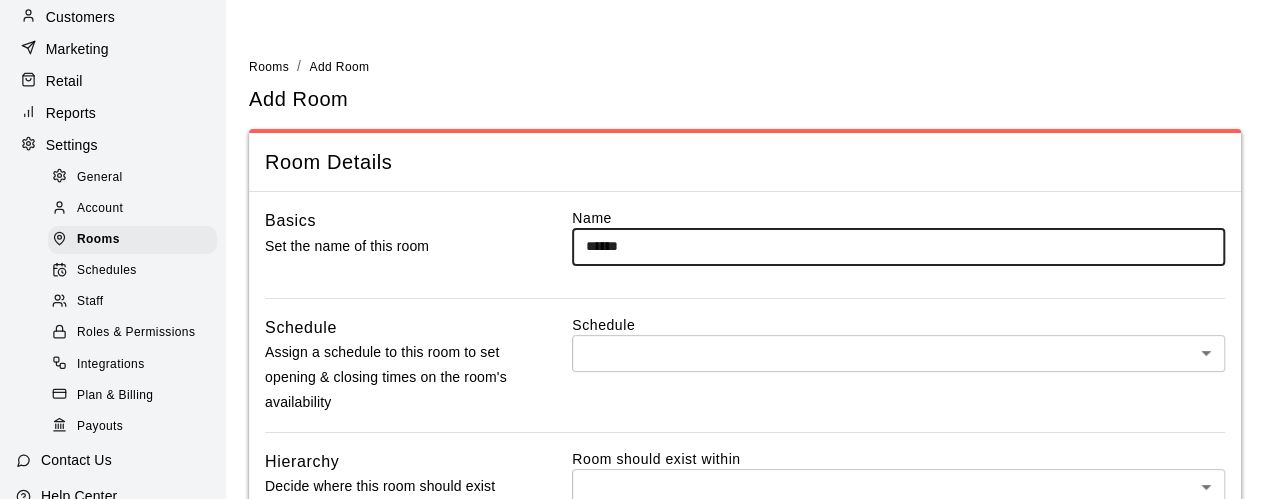 type on "******" 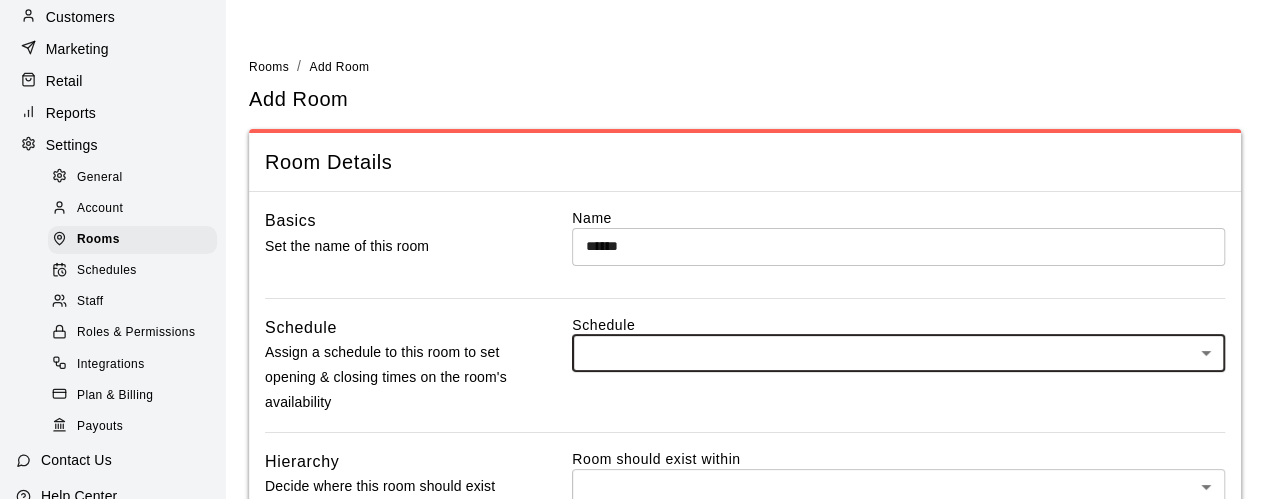 click on "Home Services Calendar Availability Customers Marketing Retail Reports Settings General Account Rooms Schedules Staff Roles & Permissions Integrations Plan & Billing Payouts Contact Us Help Center View public page Copy public page link Rooms / Add Room Add Room Room Details Basics Set the name of this room Name ****** ​ Schedule Assign a schedule to this room to set opening & closing times on the room's availability Schedule ​ * ​ Hierarchy Decide where this room should exist inside the setup of your facility Room should exist within ​ * ​ Rooms can live inside other rooms - up to  4  levels deep. Save Swift - Add Room Close cross-small" at bounding box center (632, 334) 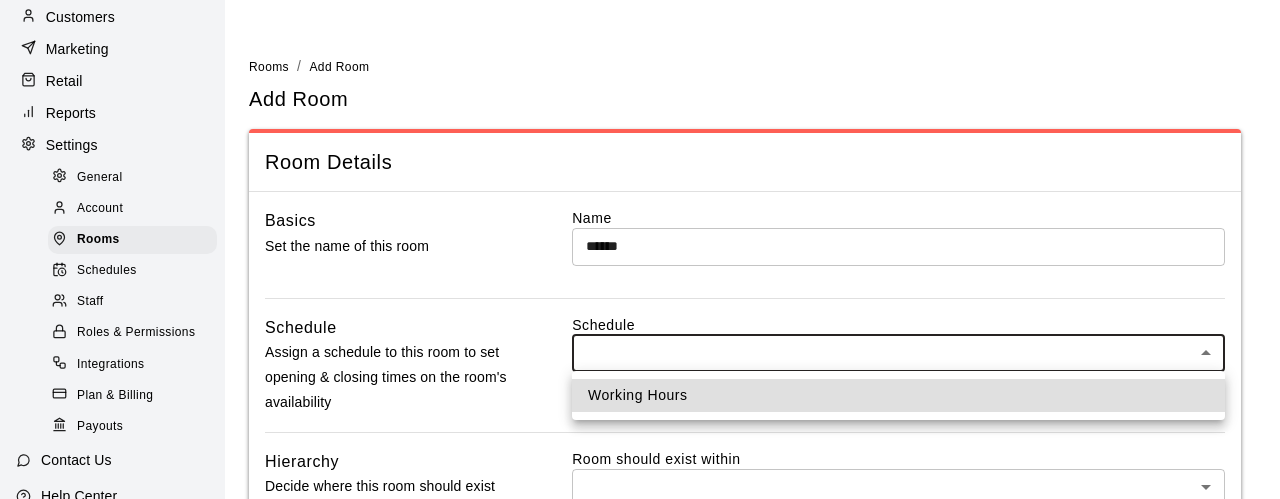 click on "Working Hours" at bounding box center (898, 395) 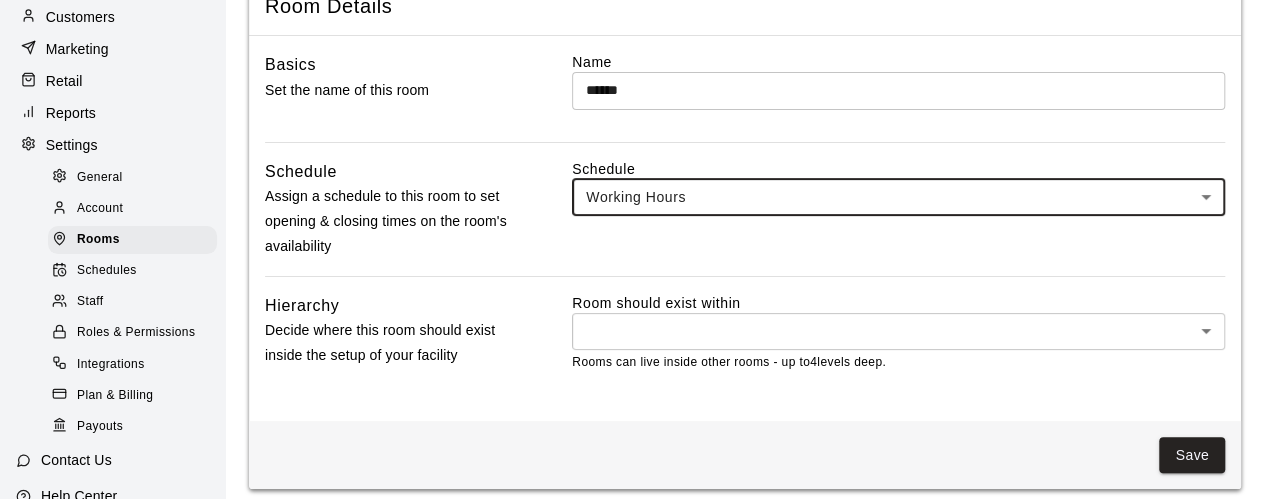 scroll, scrollTop: 169, scrollLeft: 0, axis: vertical 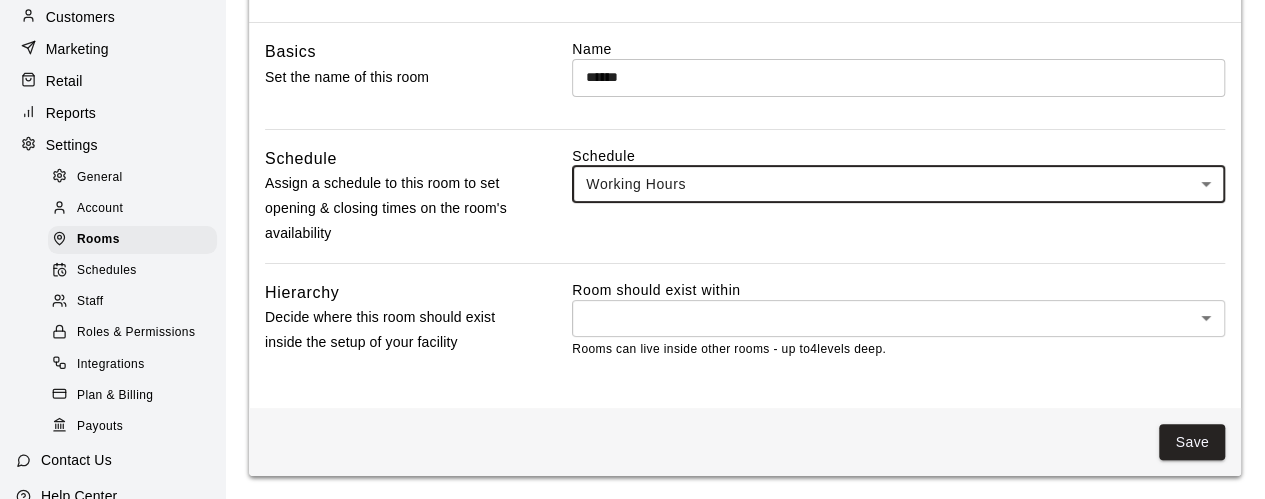 click on "Home Services Calendar Availability Customers Marketing Retail Reports Settings General Account Rooms Schedules Staff Roles & Permissions Integrations Plan & Billing Payouts Contact Us Help Center View public page Copy public page link Rooms / Add Room Add Room Room Details Basics Set the name of this room Name ****** ​ Schedule Assign a schedule to this room to set opening & closing times on the room's availability Schedule Working Hours *** ​ Hierarchy Decide where this room should exist inside the setup of your facility Room should exist within ​ * ​ Rooms can live inside other rooms - up to  4  levels deep. Save Swift - Add Room Close cross-small" at bounding box center [632, 165] 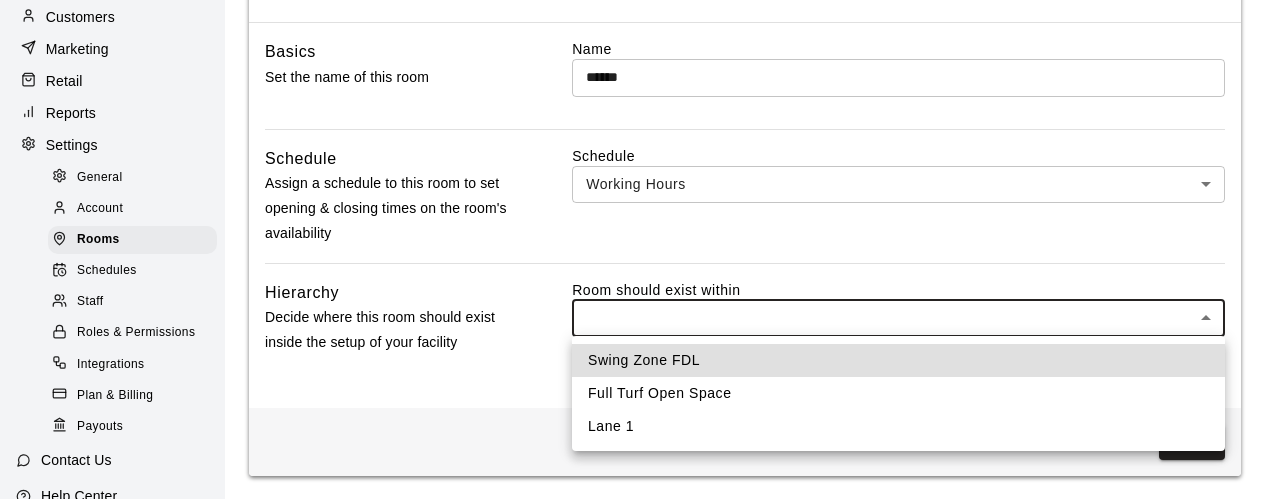 click on "Full Turf Open Space" at bounding box center [898, 393] 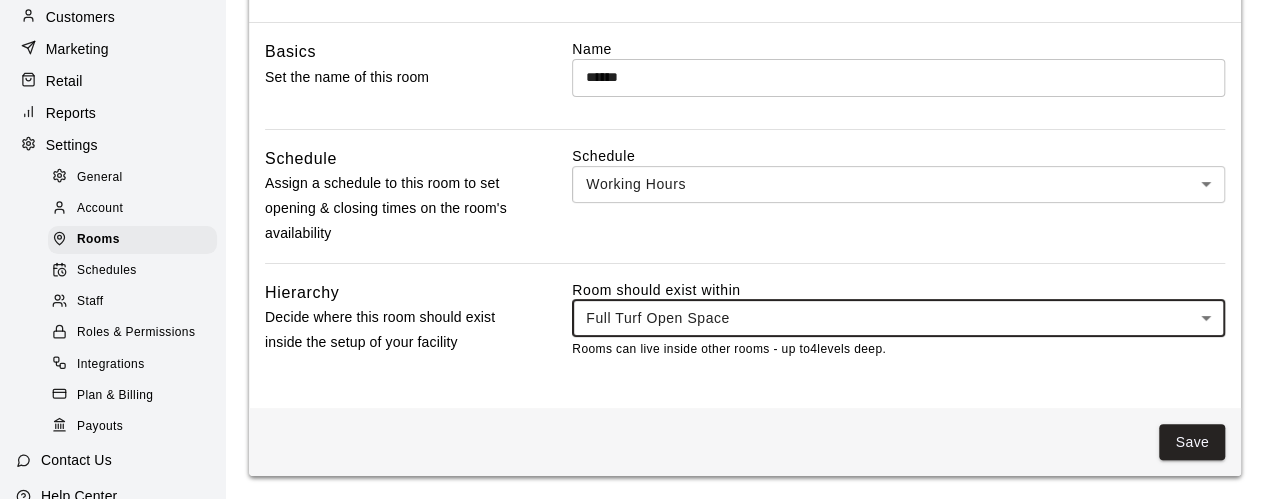 click on "Save" at bounding box center [1192, 442] 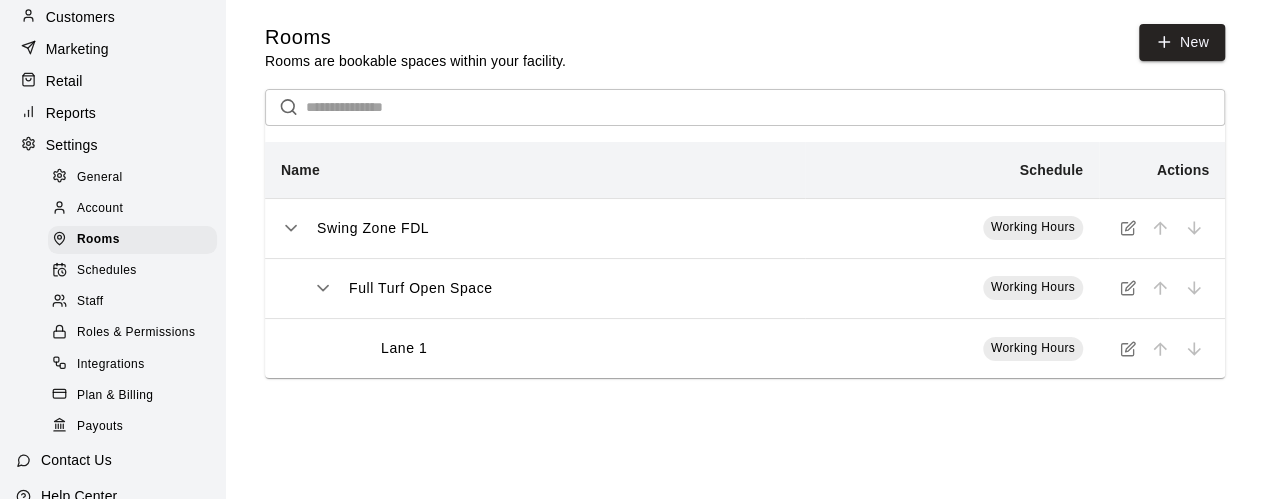 scroll, scrollTop: 0, scrollLeft: 0, axis: both 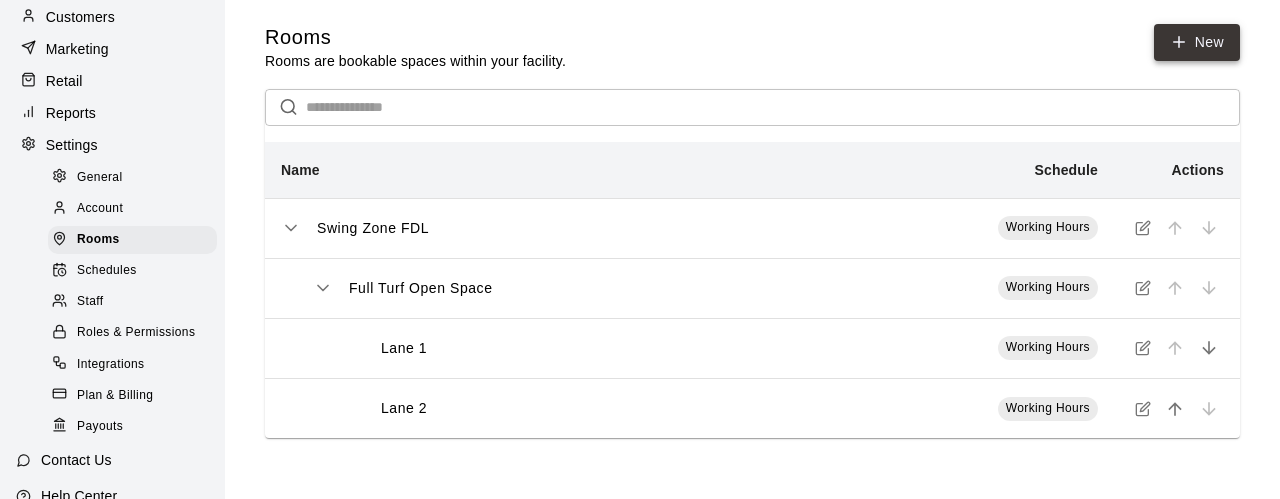 click on "New" at bounding box center [1197, 42] 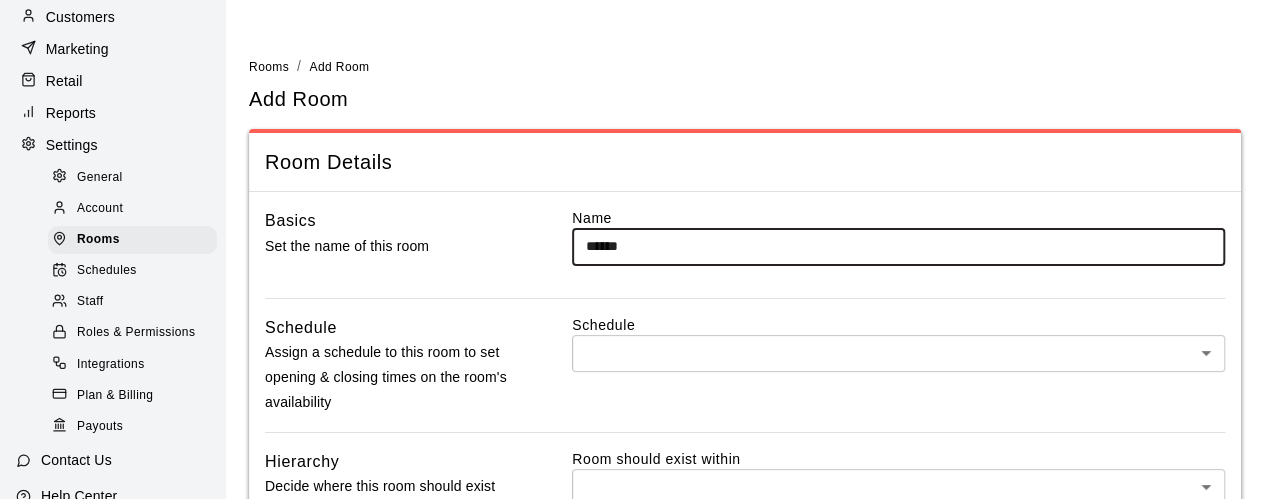 type on "******" 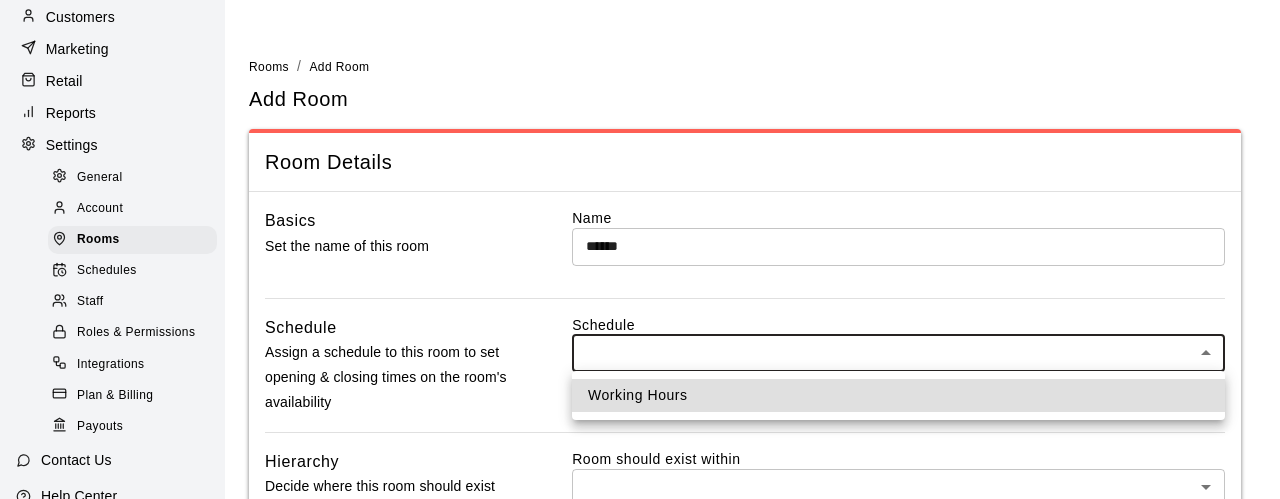 click on "Working Hours" at bounding box center (898, 395) 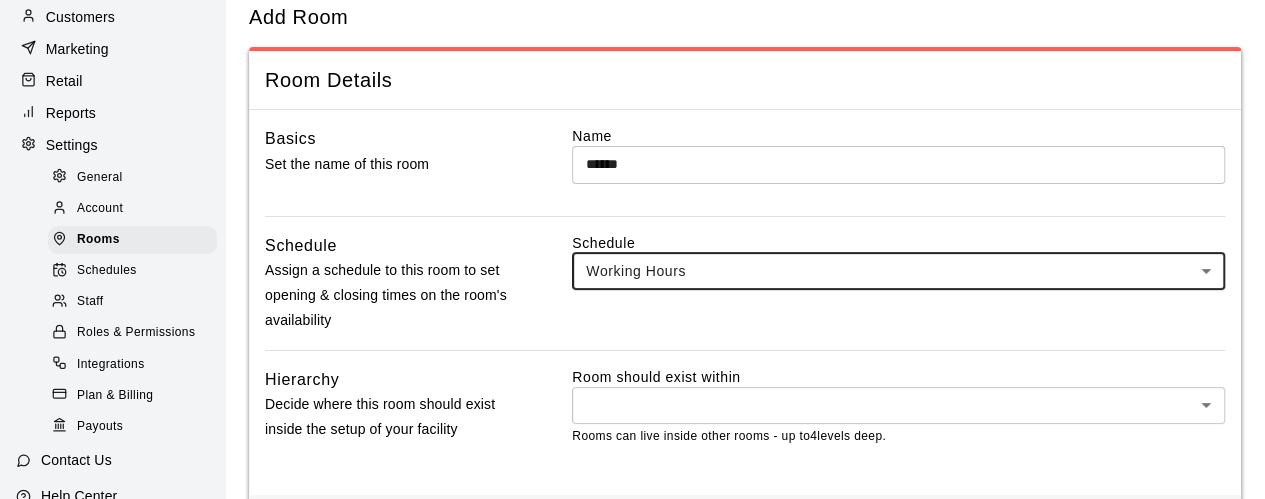 scroll, scrollTop: 169, scrollLeft: 0, axis: vertical 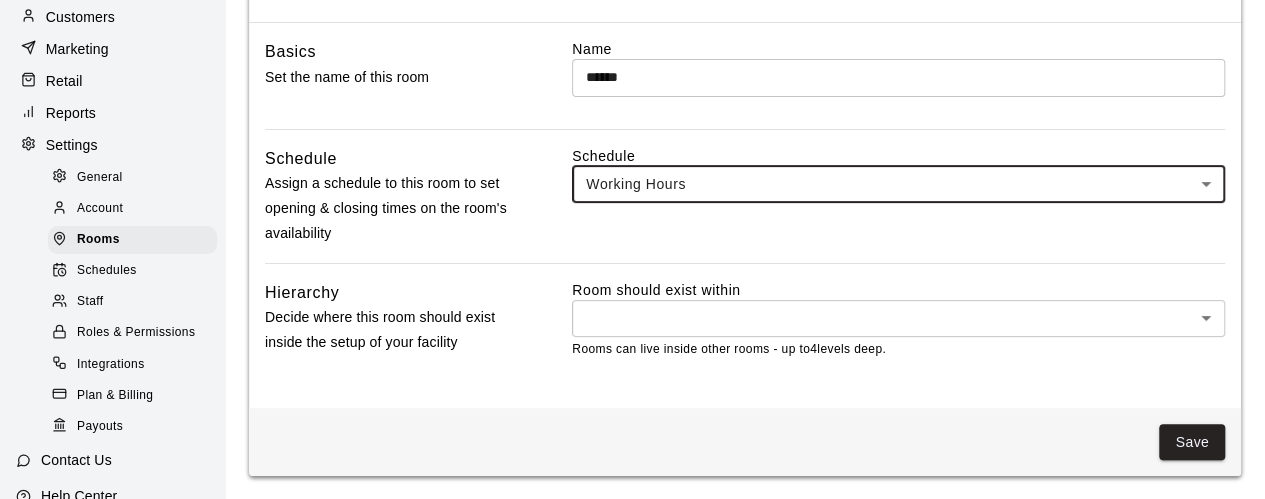 click on "Home Services Calendar Availability Customers Marketing Retail Reports Settings General Account Rooms Schedules Staff Roles & Permissions Integrations Plan & Billing Payouts Contact Us Help Center View public page Copy public page link Rooms / Add Room Add Room Room Details Basics Set the name of this room Name ****** ​ Schedule Assign a schedule to this room to set opening & closing times on the room's availability Schedule Working Hours *** ​ Hierarchy Decide where this room should exist inside the setup of your facility Room should exist within ​ * ​ Rooms can live inside other rooms - up to  4  levels deep. Save Swift - Add Room Close cross-small" at bounding box center (632, 165) 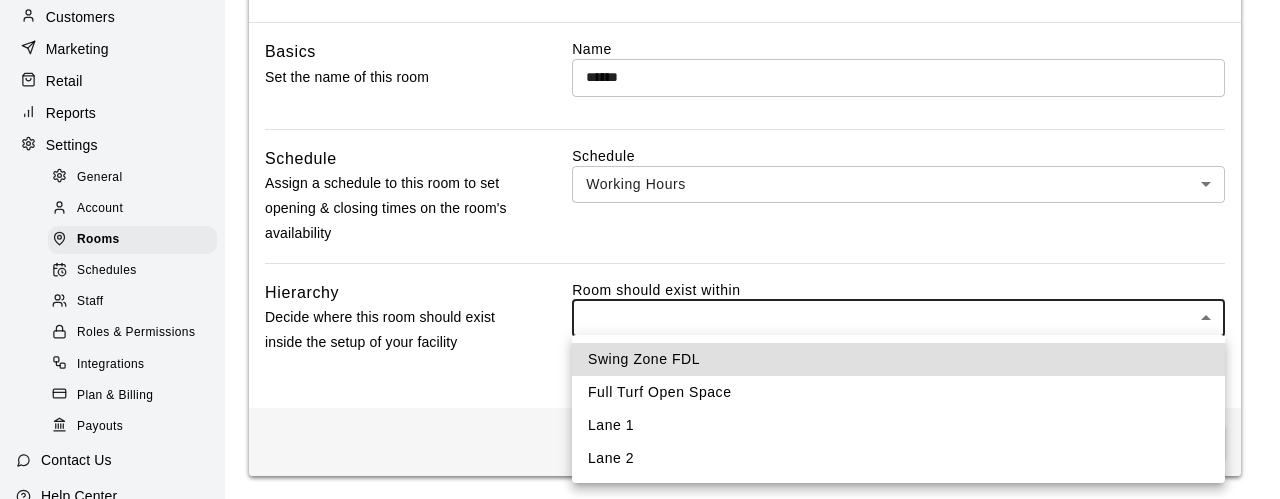 click on "Full Turf Open Space" at bounding box center [898, 392] 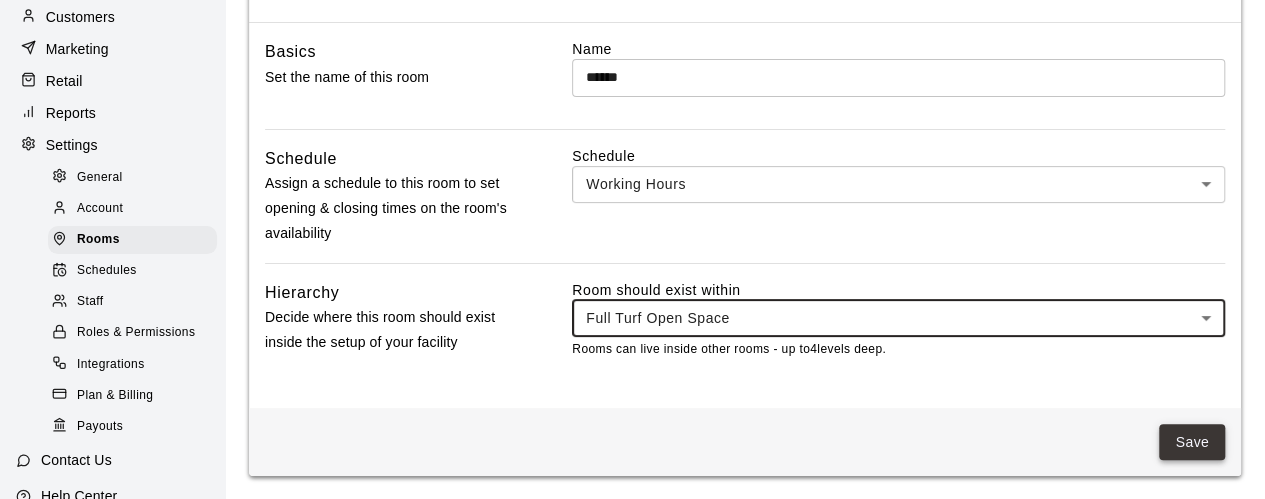 click on "Save" at bounding box center [1192, 442] 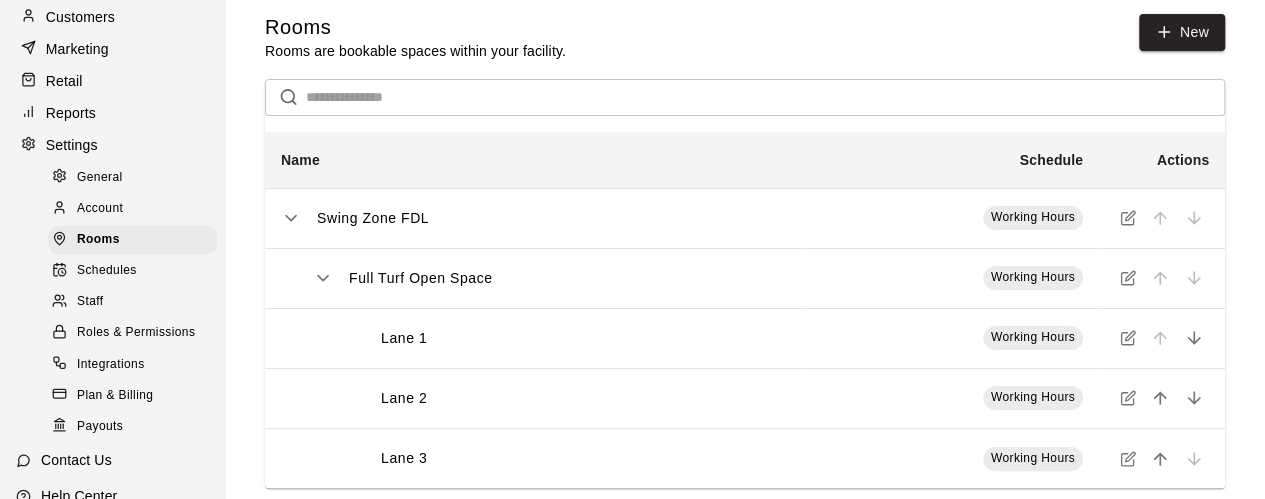 scroll, scrollTop: 0, scrollLeft: 0, axis: both 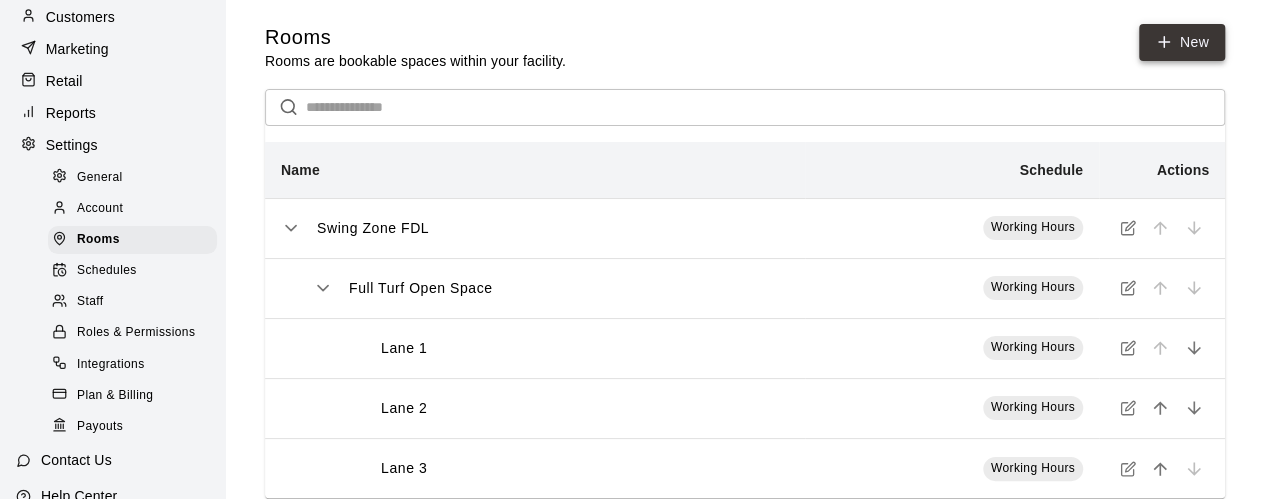 click on "New" at bounding box center (1182, 42) 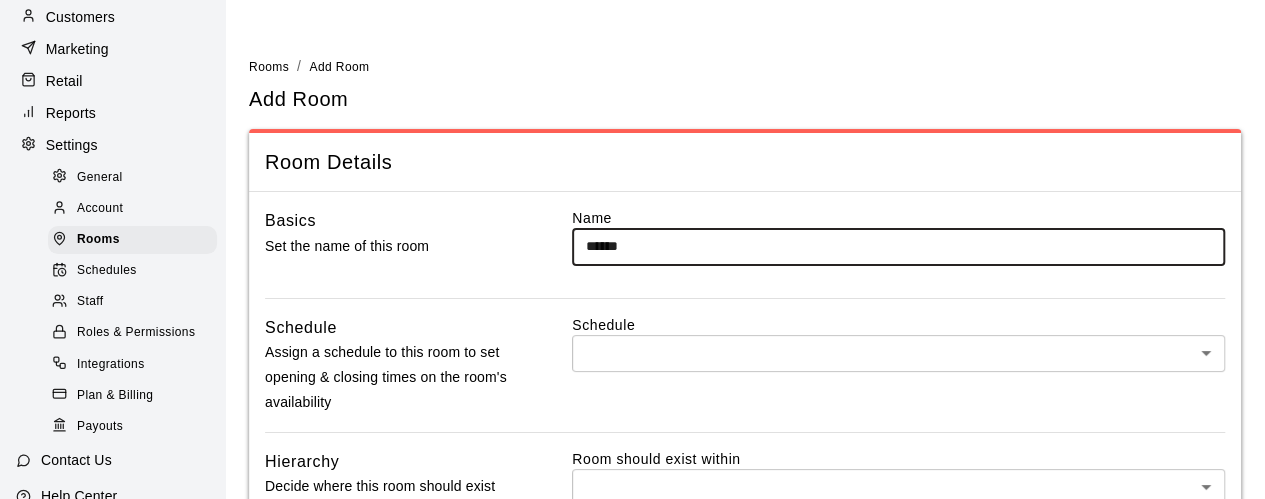 type on "******" 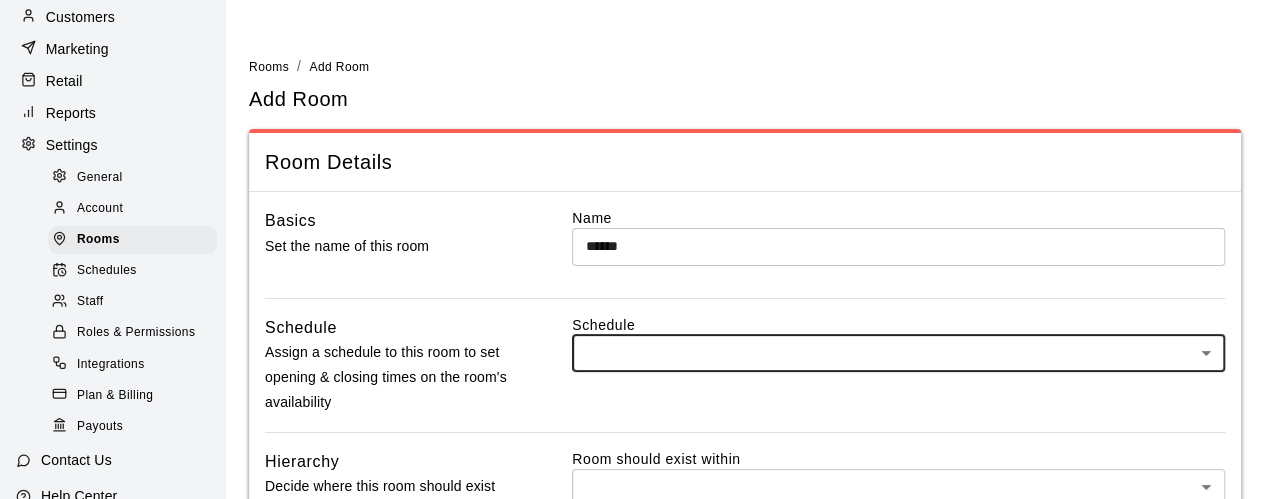 click on "Home Services Calendar Availability Customers Marketing Retail Reports Settings General Account Rooms Schedules Staff Roles & Permissions Integrations Plan & Billing Payouts Contact Us Help Center View public page Copy public page link Rooms / Add Room Add Room Room Details Basics Set the name of this room Name ****** ​ Schedule Assign a schedule to this room to set opening & closing times on the room's availability Schedule ​ * ​ Hierarchy Decide where this room should exist inside the setup of your facility Room should exist within ​ * ​ Rooms can live inside other rooms - up to  4  levels deep. Save Swift - Add Room Close cross-small" at bounding box center [632, 334] 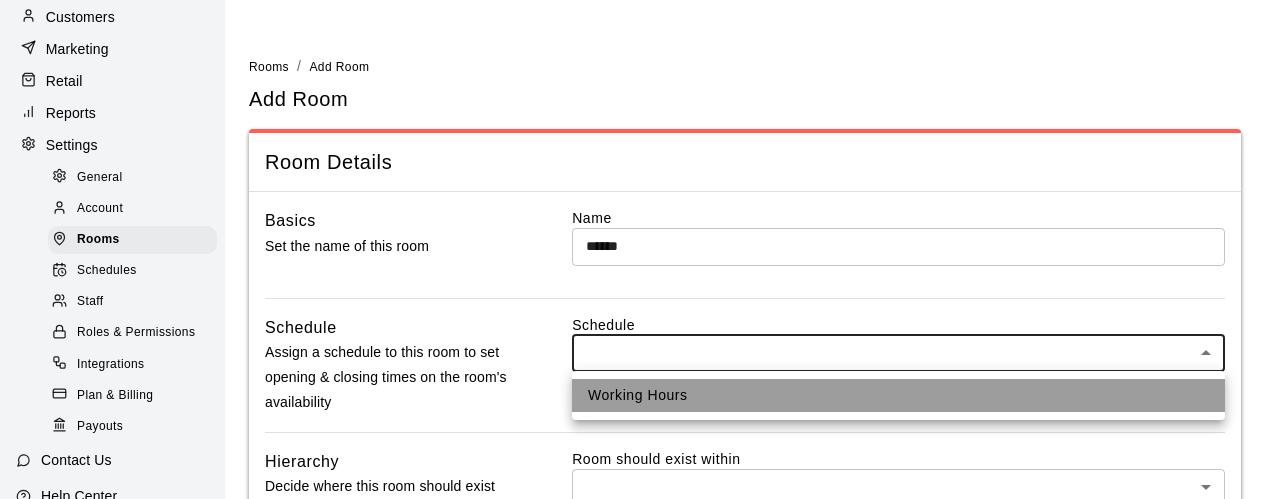 click on "Working Hours" at bounding box center (898, 395) 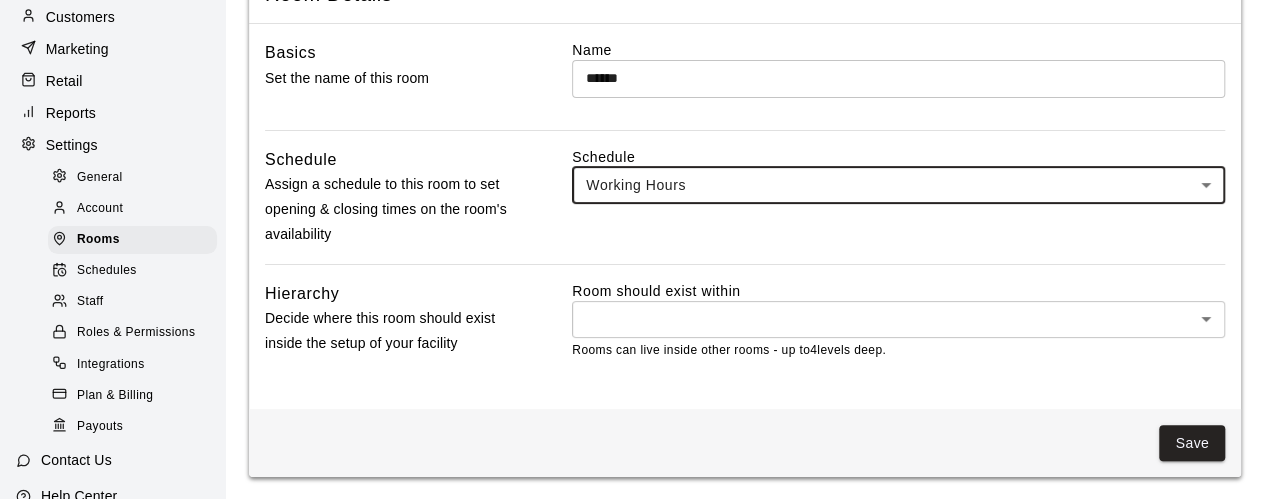 scroll, scrollTop: 169, scrollLeft: 0, axis: vertical 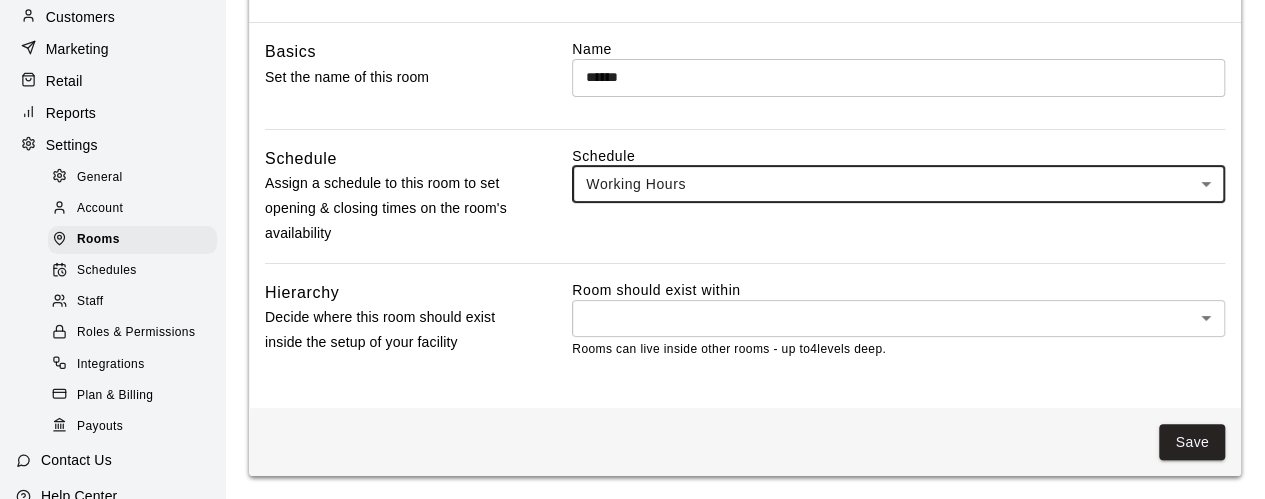 click on "Home Services Calendar Availability Customers Marketing Retail Reports Settings General Account Rooms Schedules Staff Roles & Permissions Integrations Plan & Billing Payouts Contact Us Help Center View public page Copy public page link Rooms / Add Room Add Room Room Details Basics Set the name of this room Name ****** ​ Schedule Assign a schedule to this room to set opening & closing times on the room's availability Schedule Working Hours *** ​ Hierarchy Decide where this room should exist inside the setup of your facility Room should exist within ​ * ​ Rooms can live inside other rooms - up to  4  levels deep. Save Swift - Add Room Close cross-small" at bounding box center (632, 165) 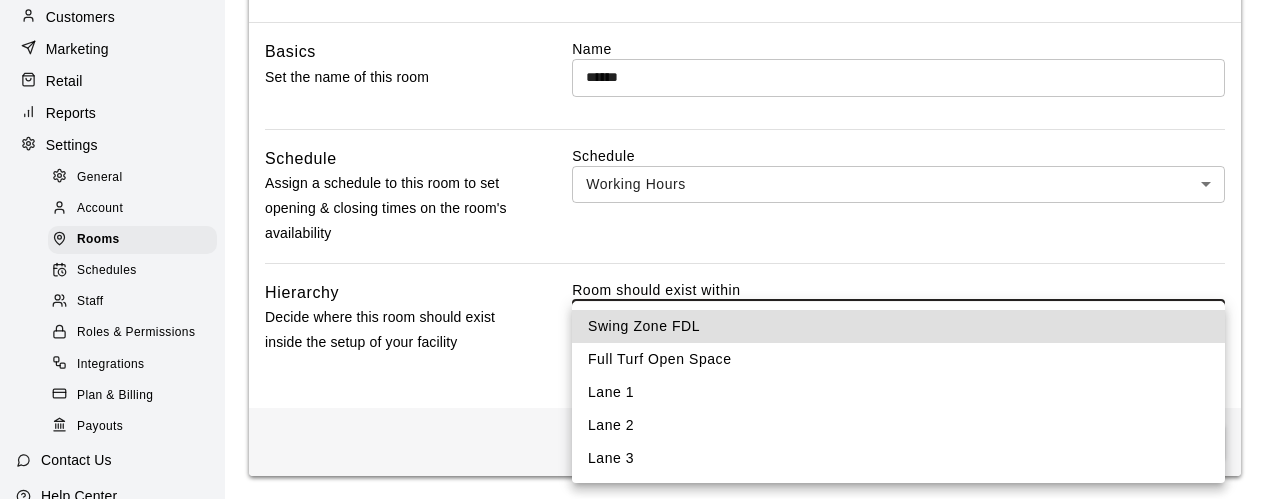 click on "Full Turf Open Space" at bounding box center (898, 359) 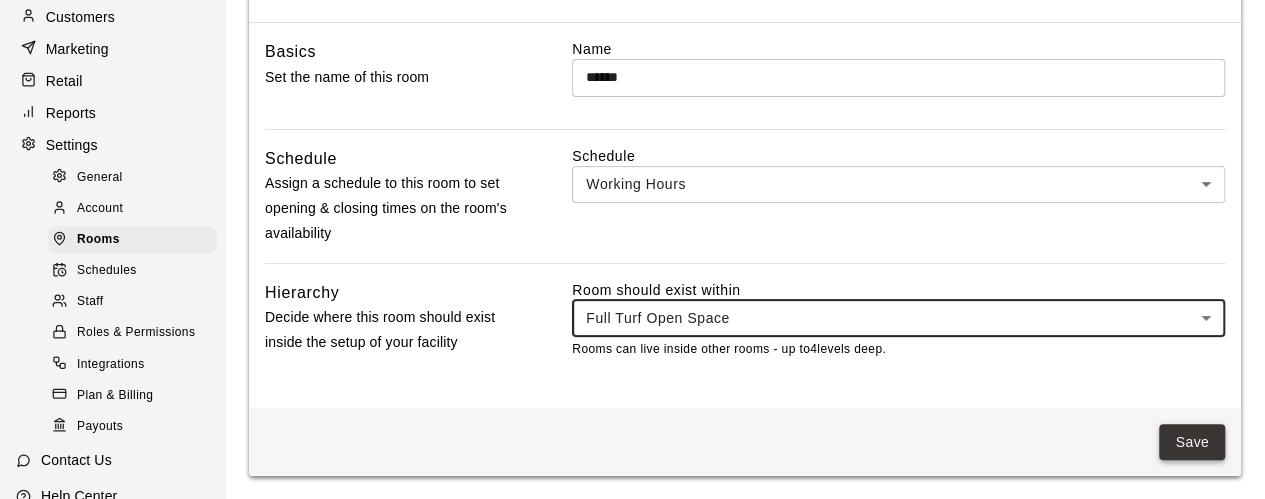 click on "Save" at bounding box center [1192, 442] 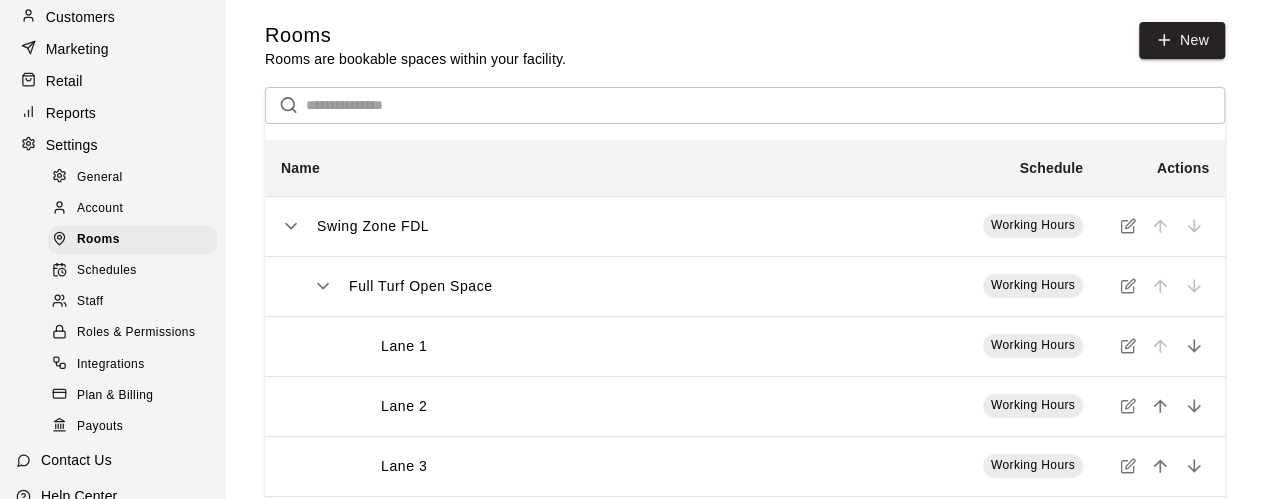 scroll, scrollTop: 0, scrollLeft: 0, axis: both 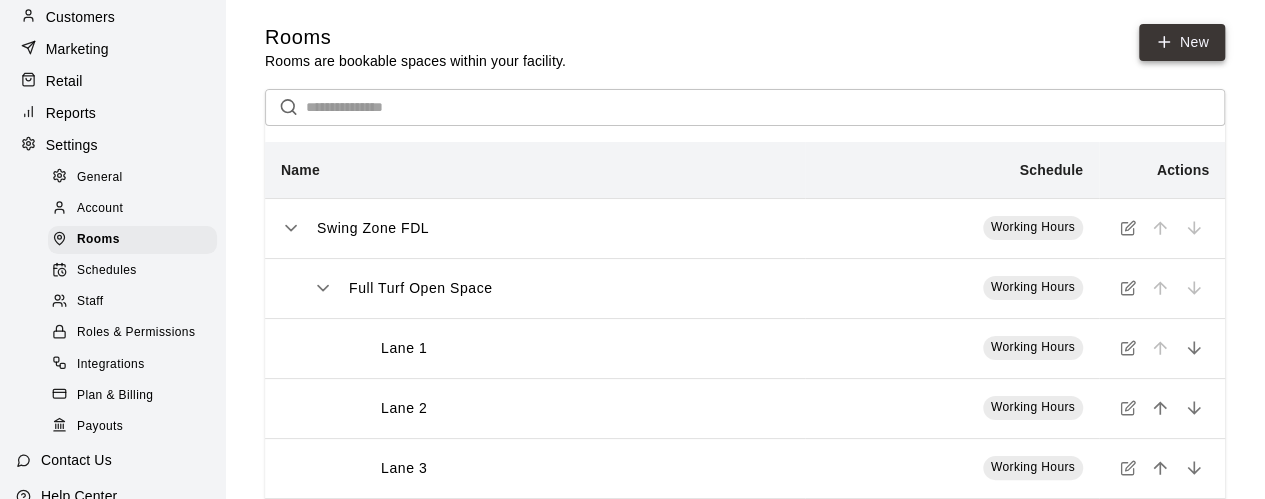 click on "New" at bounding box center (1182, 42) 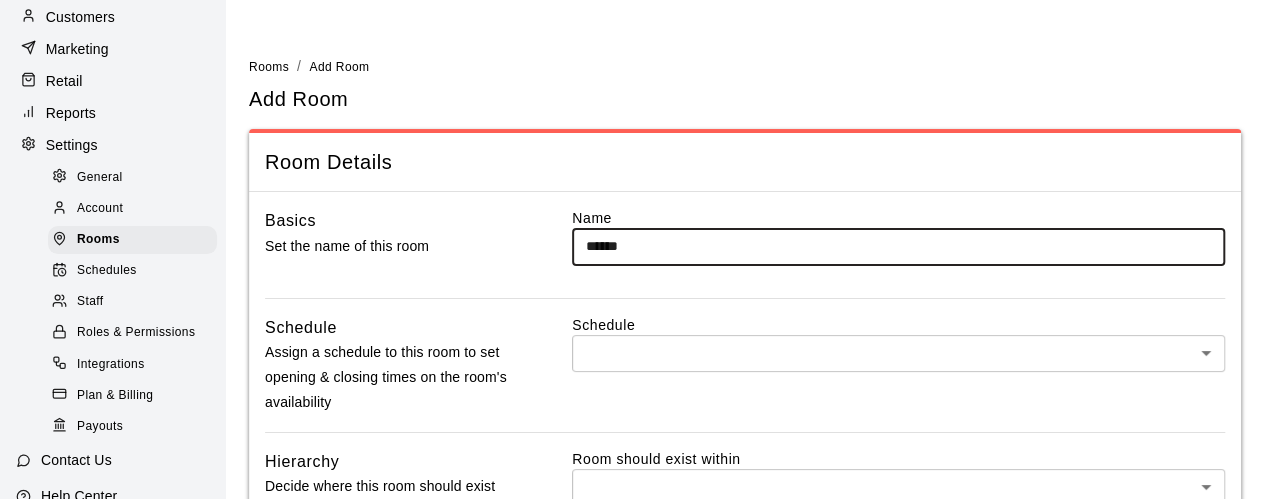 type on "******" 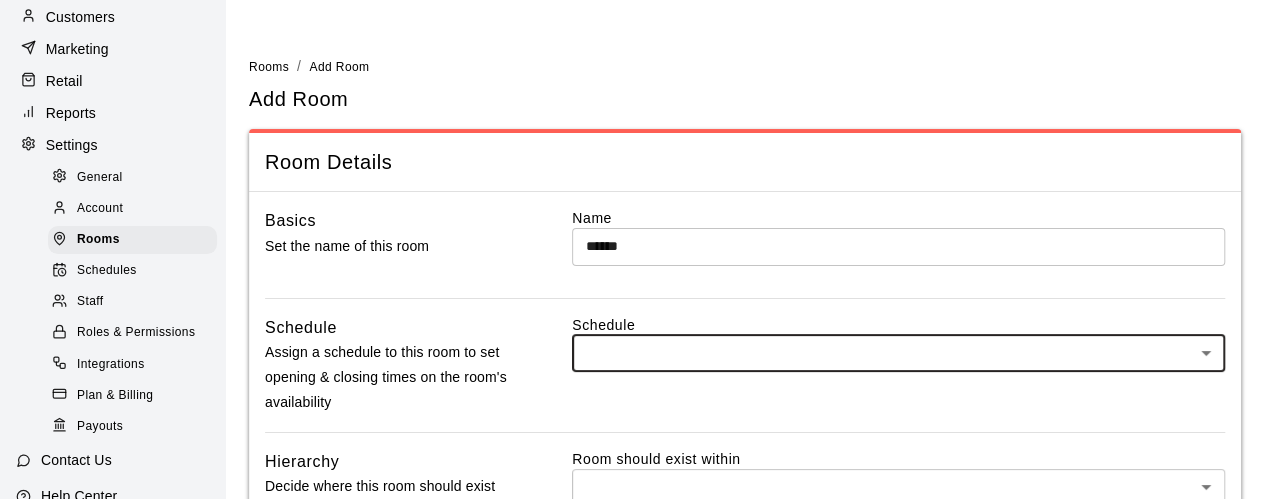 click on "Home Services Calendar Availability Customers Marketing Retail Reports Settings General Account Rooms Schedules Staff Roles & Permissions Integrations Plan & Billing Payouts Contact Us Help Center View public page Copy public page link Rooms / Add Room Add Room Room Details Basics Set the name of this room Name ****** ​ Schedule Assign a schedule to this room to set opening & closing times on the room's availability Schedule ​ * ​ Hierarchy Decide where this room should exist inside the setup of your facility Room should exist within ​ * ​ Rooms can live inside other rooms - up to  4  levels deep. Save Swift - Add Room Close cross-small" at bounding box center (632, 334) 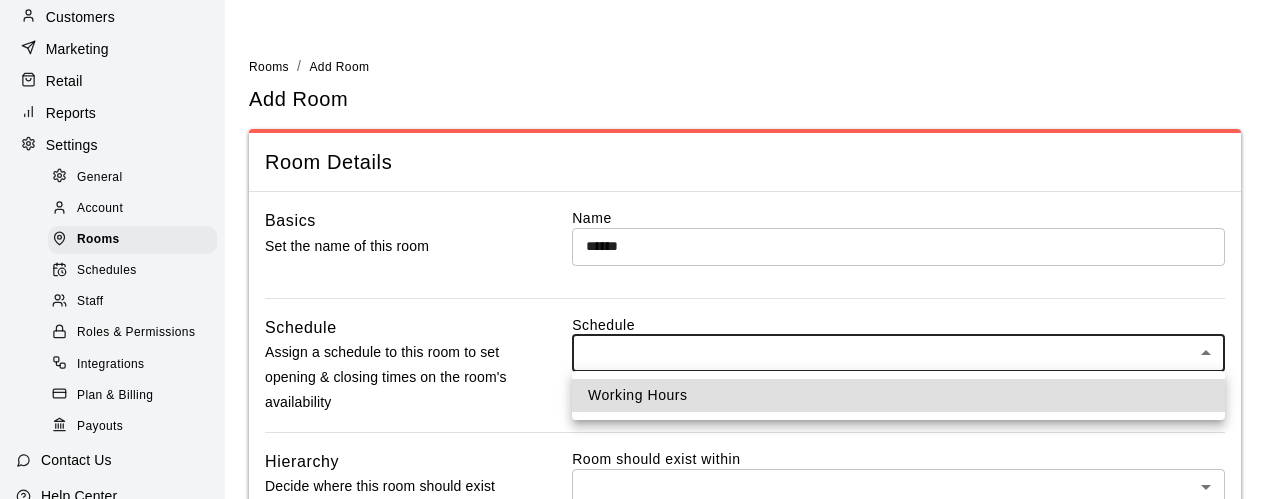 click on "Working Hours" at bounding box center [898, 395] 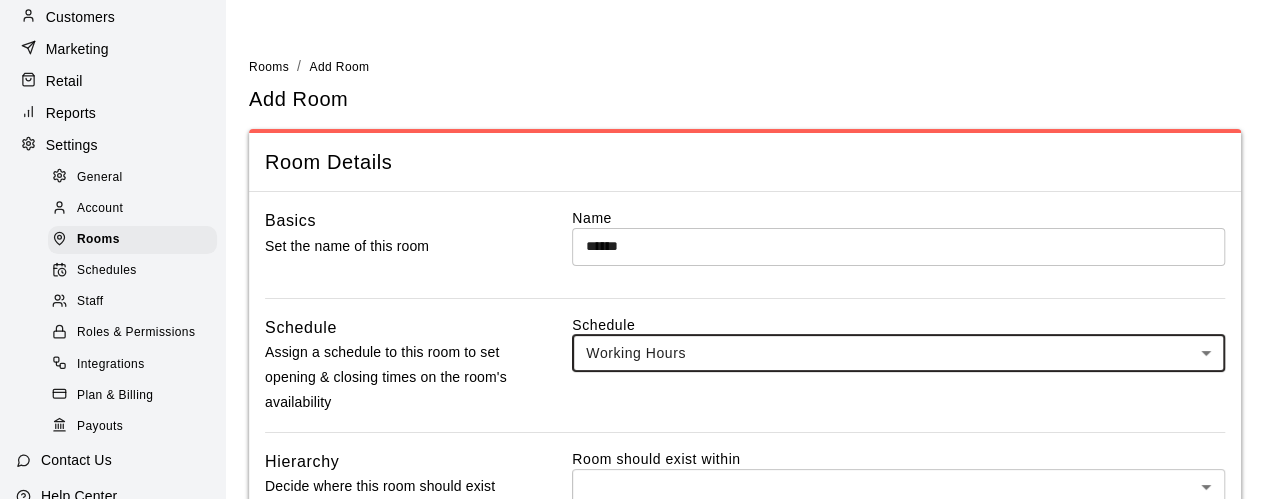 scroll, scrollTop: 100, scrollLeft: 0, axis: vertical 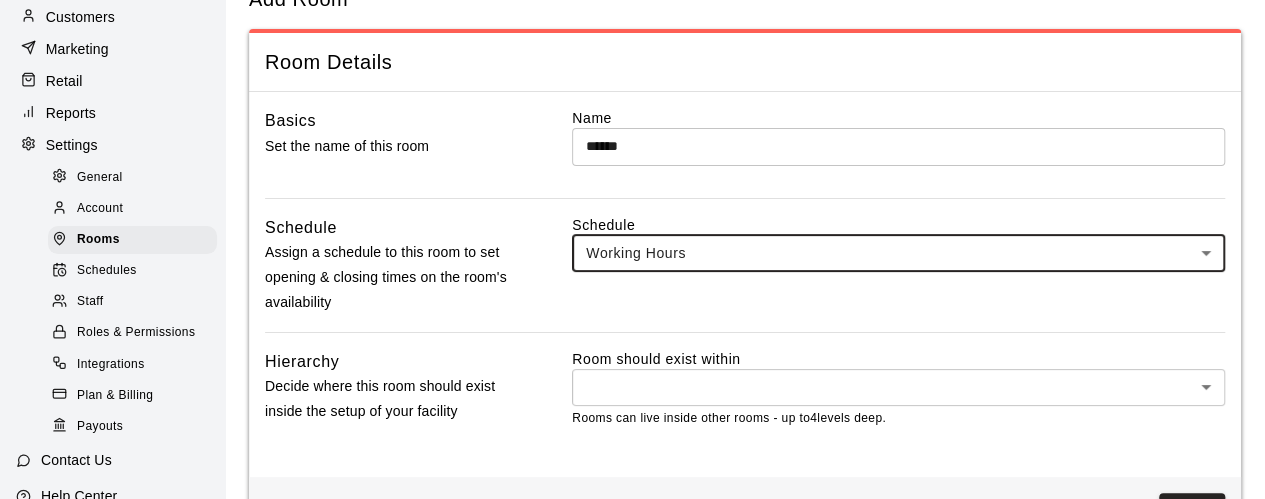 click on "Home Services Calendar Availability Customers Marketing Retail Reports Settings General Account Rooms Schedules Staff Roles & Permissions Integrations Plan & Billing Payouts Contact Us Help Center View public page Copy public page link Rooms / Add Room Add Room Room Details Basics Set the name of this room Name ****** ​ Schedule Assign a schedule to this room to set opening & closing times on the room's availability Schedule Working Hours *** ​ Hierarchy Decide where this room should exist inside the setup of your facility Room should exist within ​ * ​ Rooms can live inside other rooms - up to  4  levels deep. Save Swift - Add Room Close cross-small" at bounding box center [632, 234] 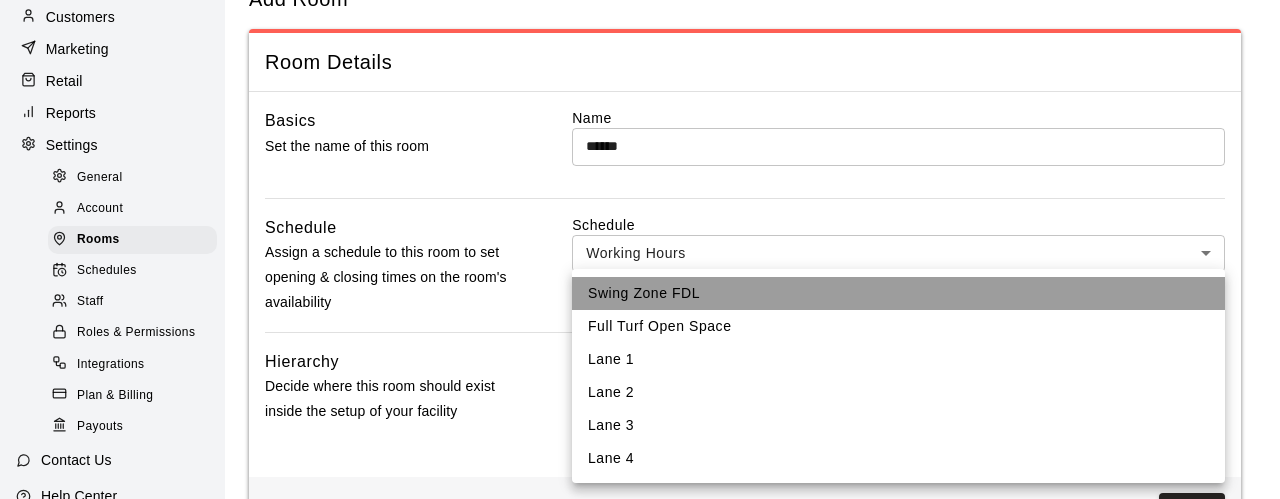 click on "Swing Zone FDL" at bounding box center (898, 293) 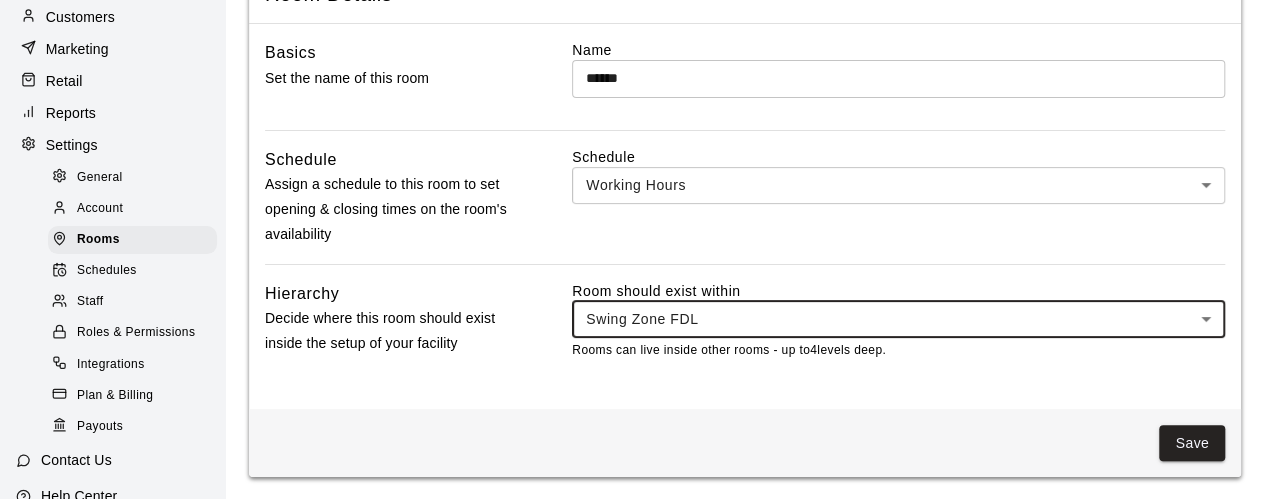 scroll, scrollTop: 169, scrollLeft: 0, axis: vertical 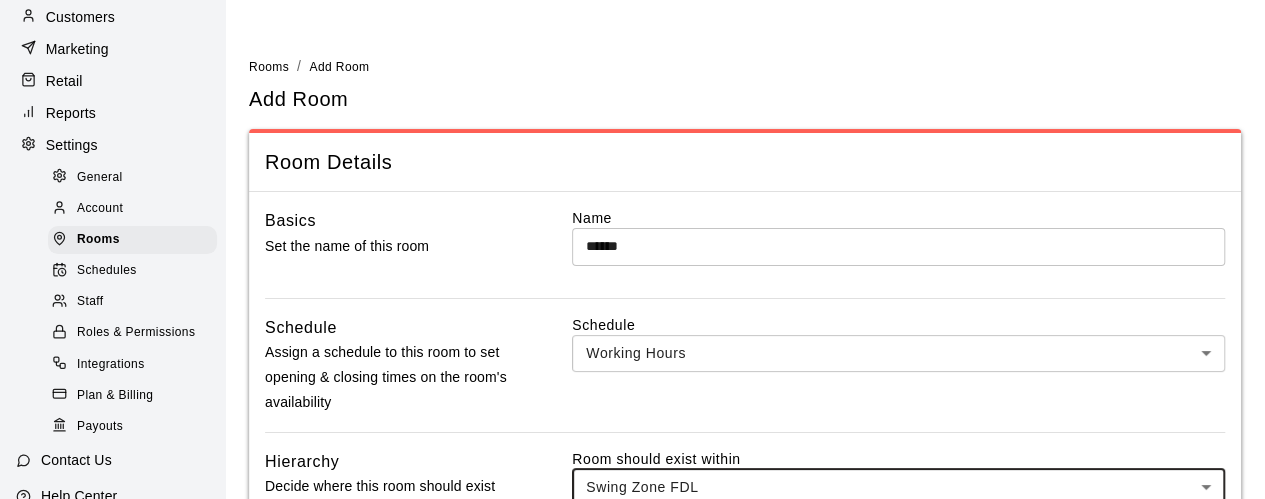 click on "******" at bounding box center (898, 246) 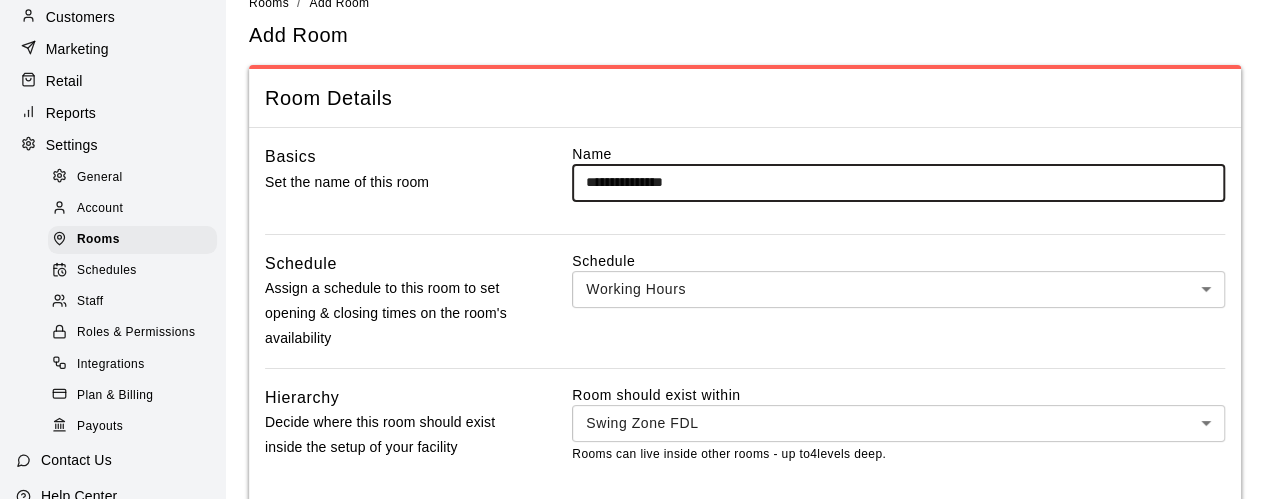 scroll, scrollTop: 169, scrollLeft: 0, axis: vertical 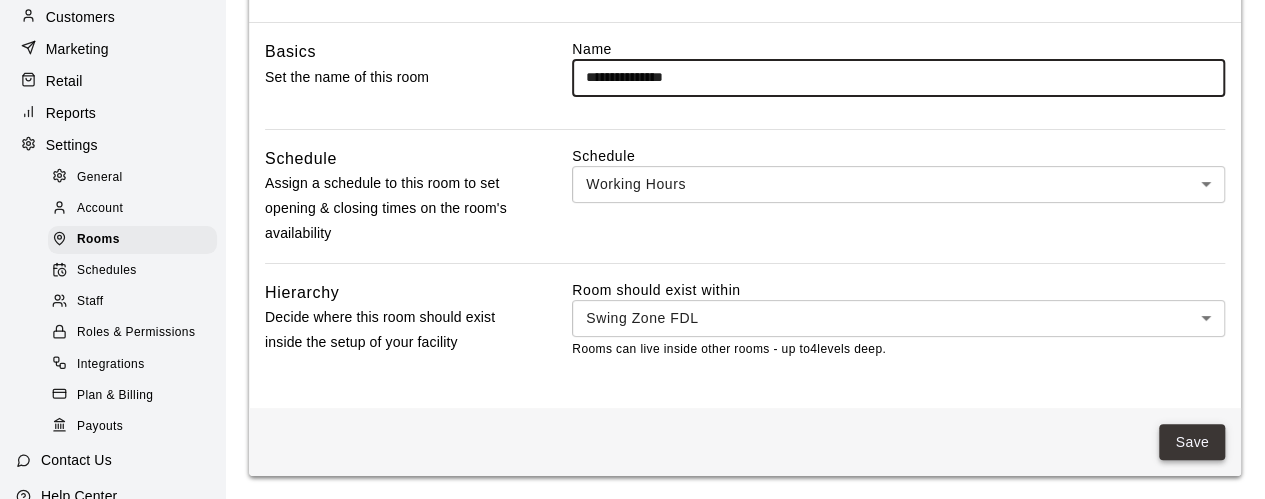 type on "**********" 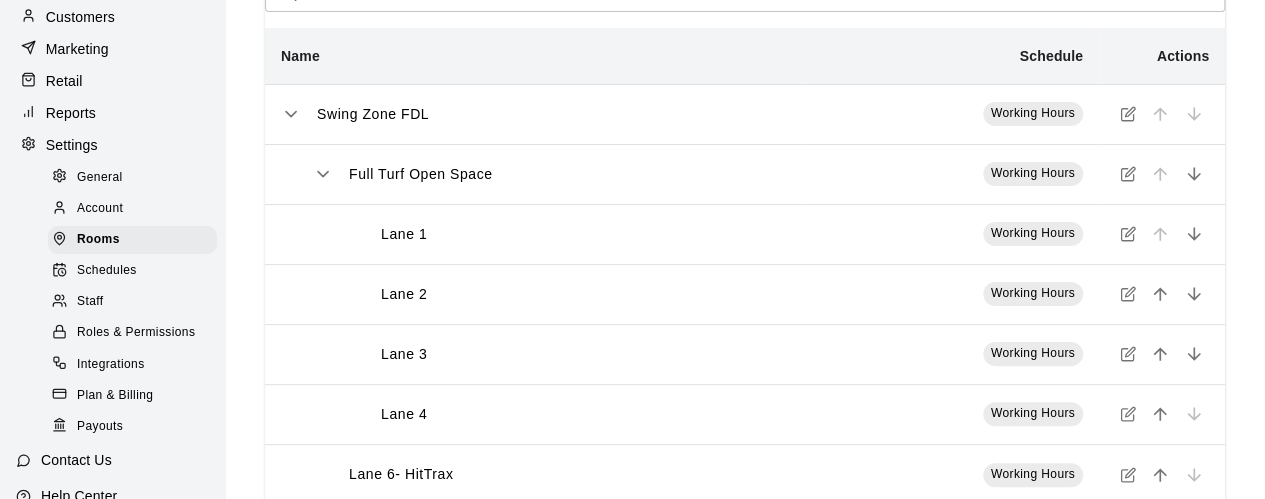 scroll, scrollTop: 162, scrollLeft: 0, axis: vertical 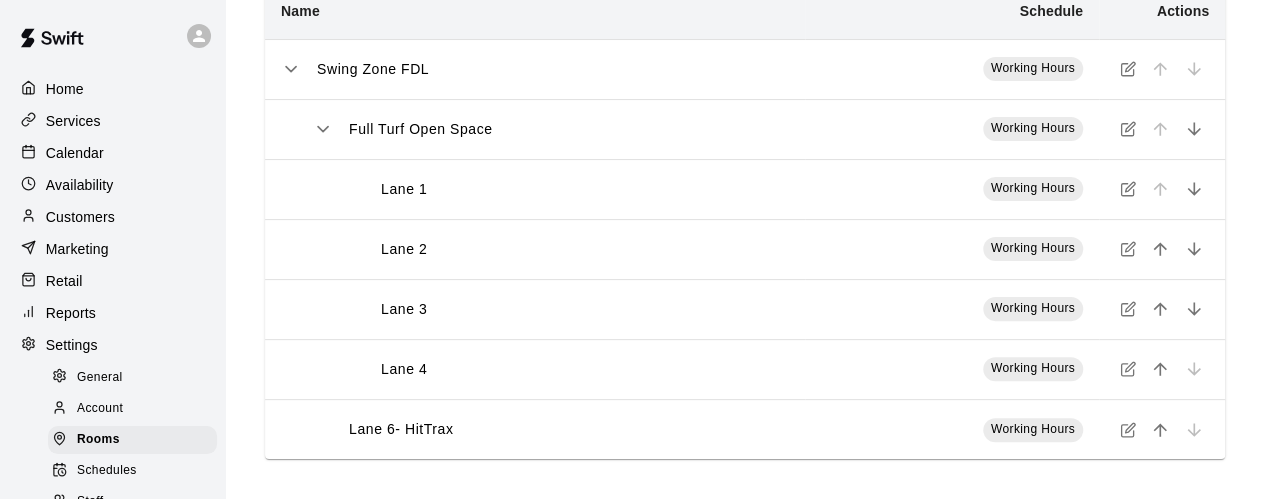 click on "Services" at bounding box center [73, 121] 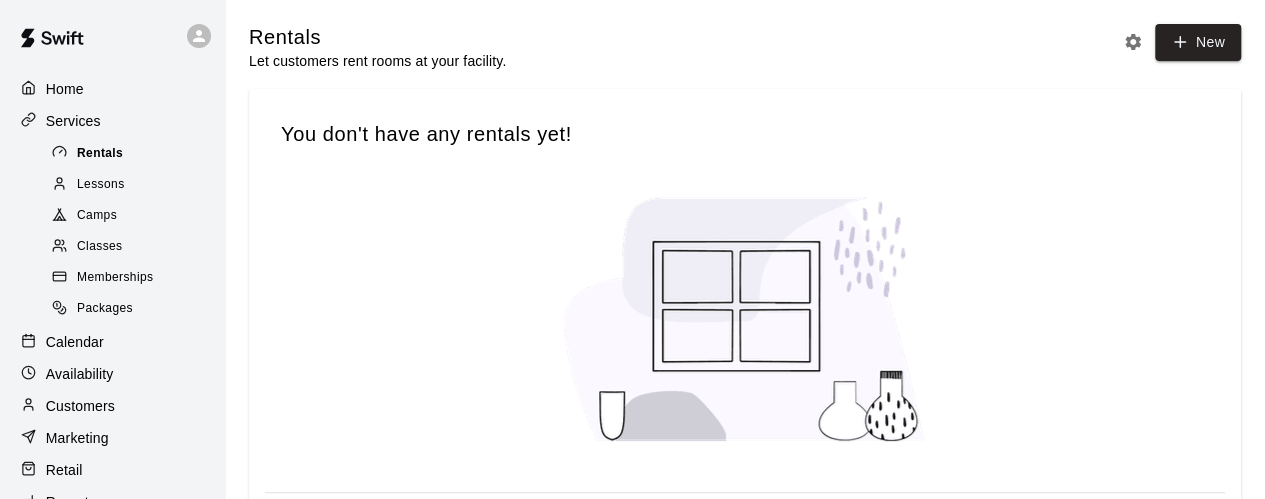 click on "Rentals" at bounding box center (100, 154) 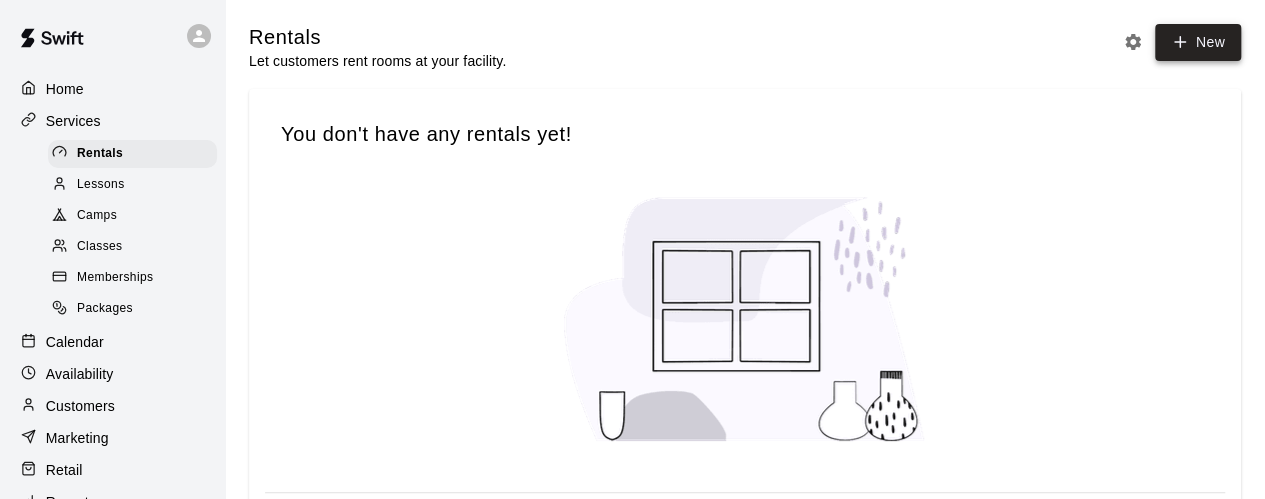 click 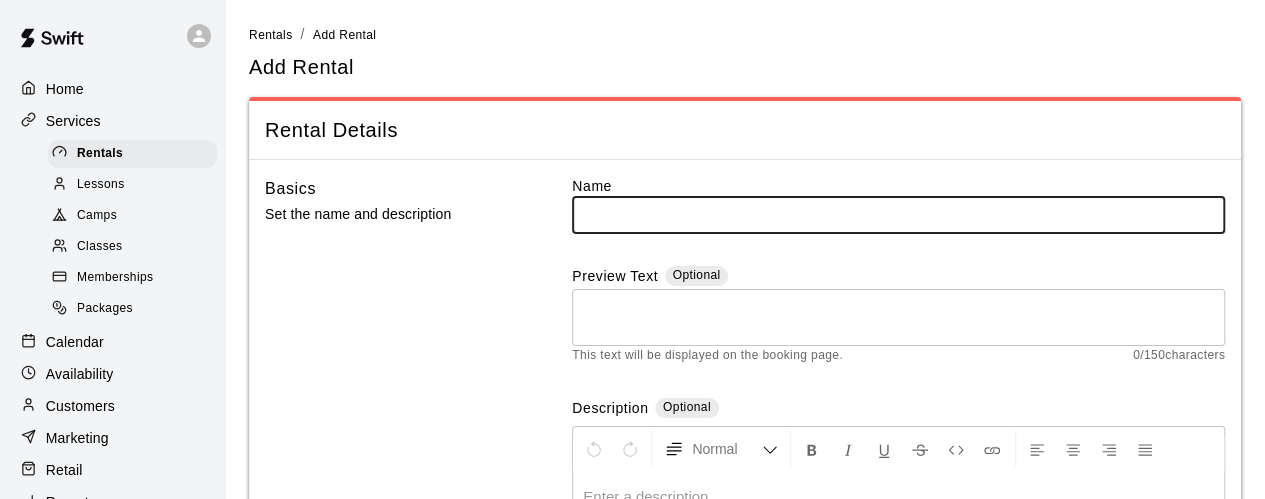 click at bounding box center (898, 214) 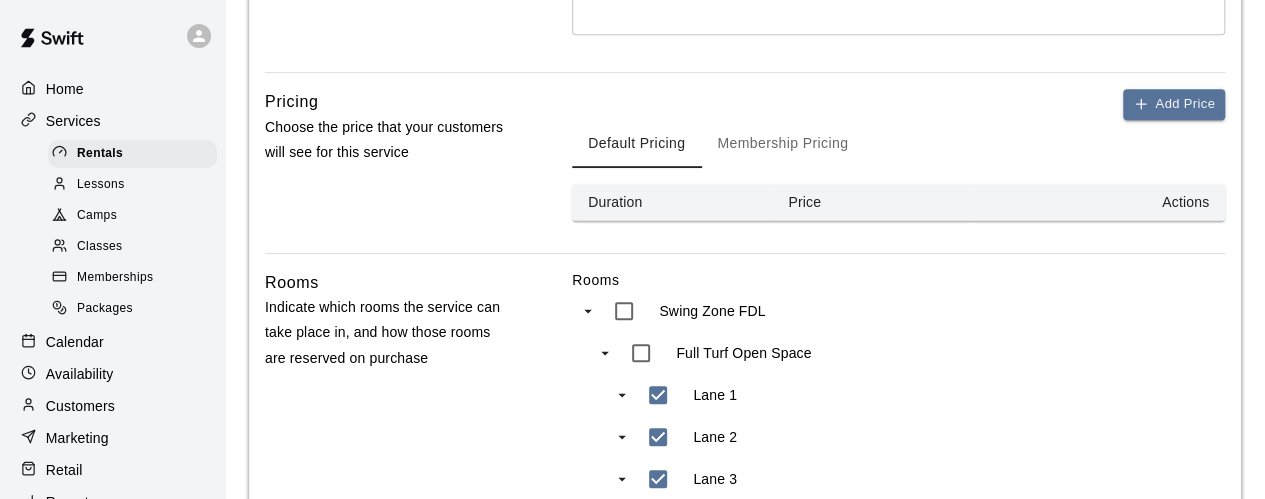 scroll, scrollTop: 600, scrollLeft: 0, axis: vertical 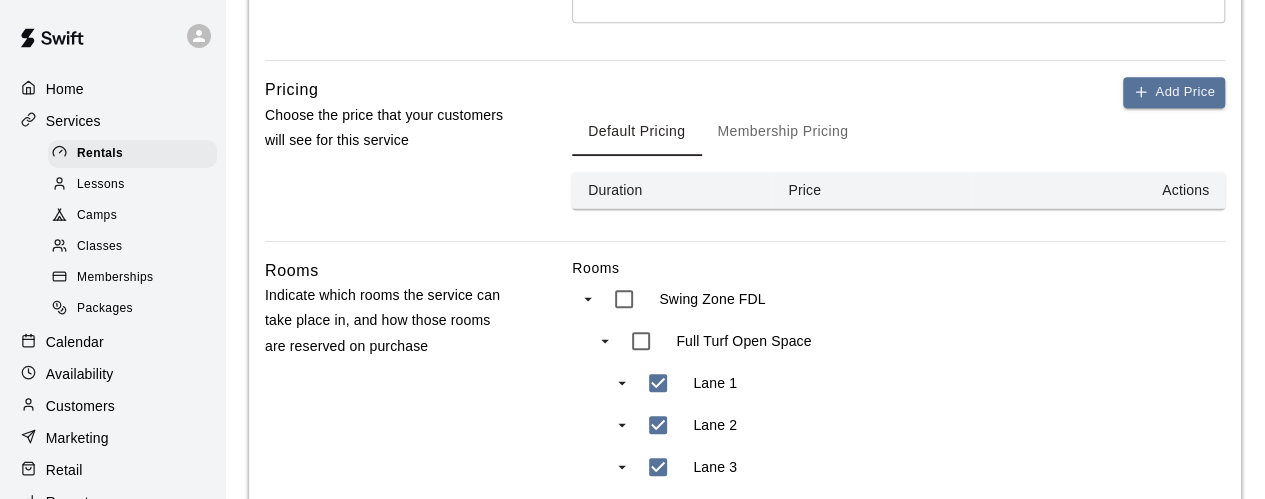 type on "**********" 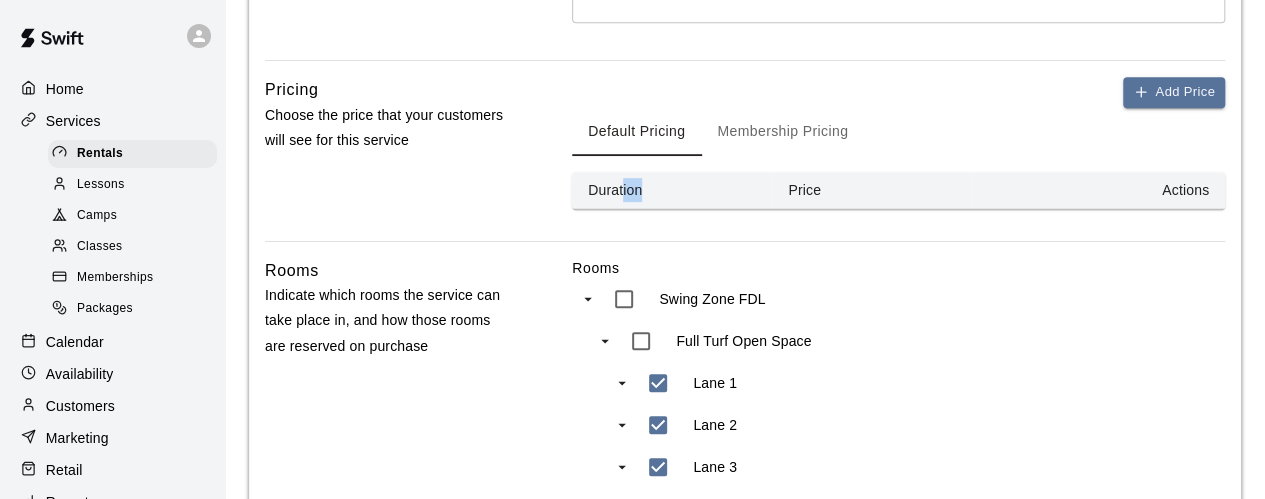 drag, startPoint x: 622, startPoint y: 190, endPoint x: 665, endPoint y: 190, distance: 43 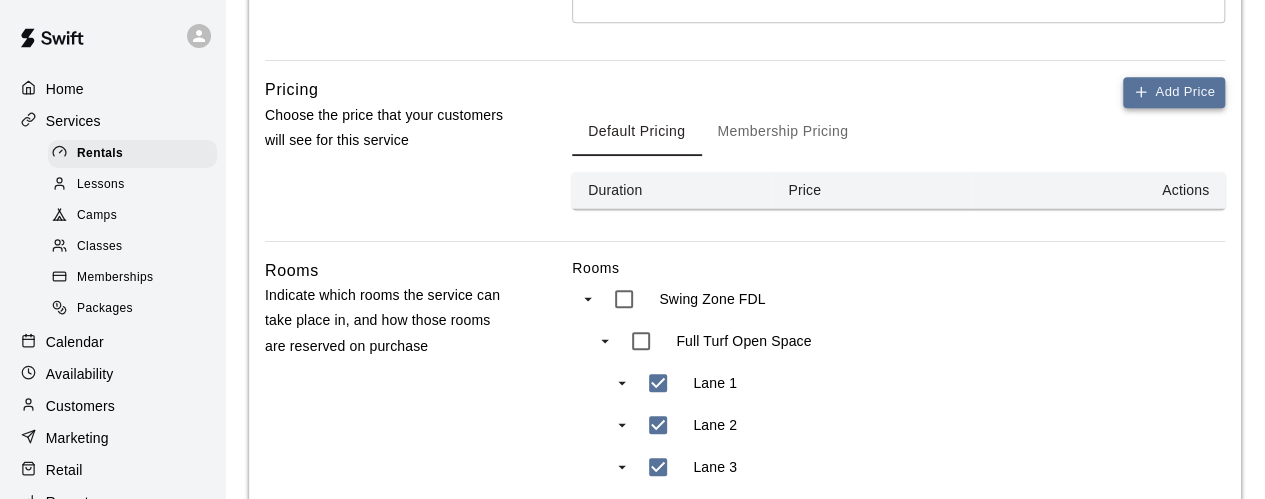 click on "Add Price" at bounding box center [1174, 92] 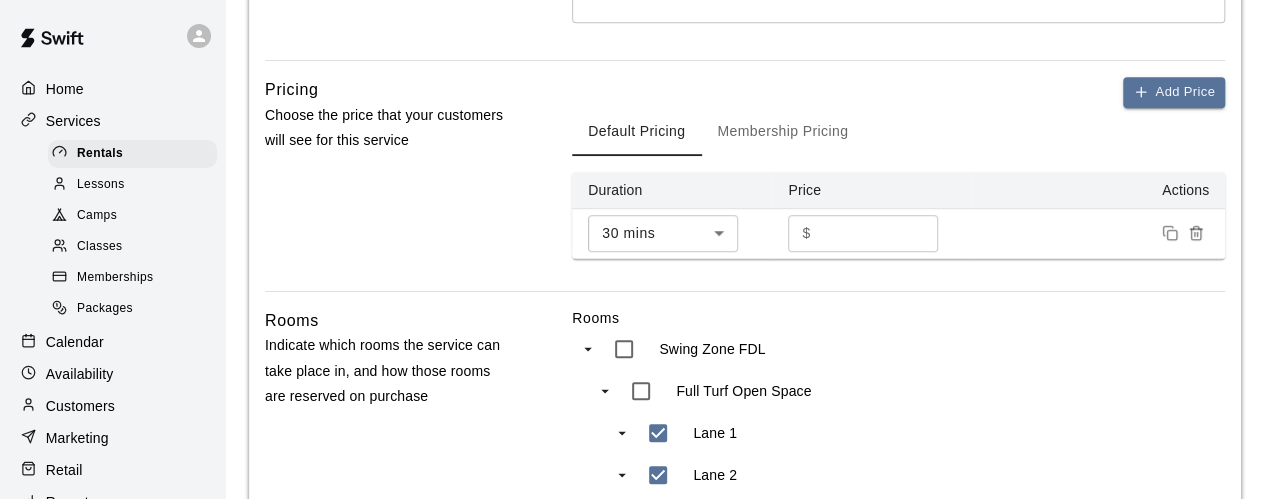 click on "*" at bounding box center (879, 233) 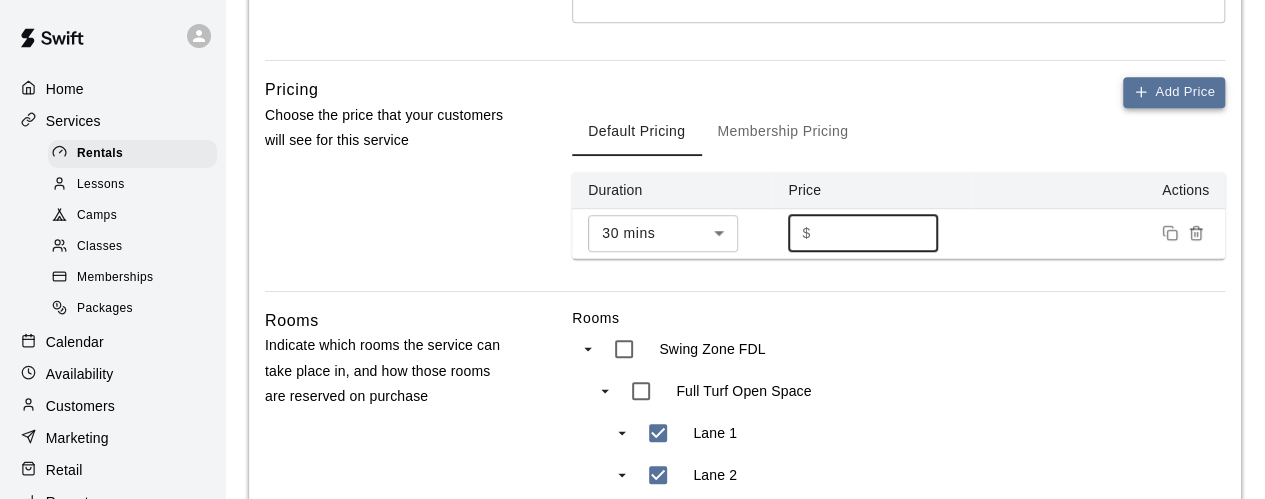 type on "**" 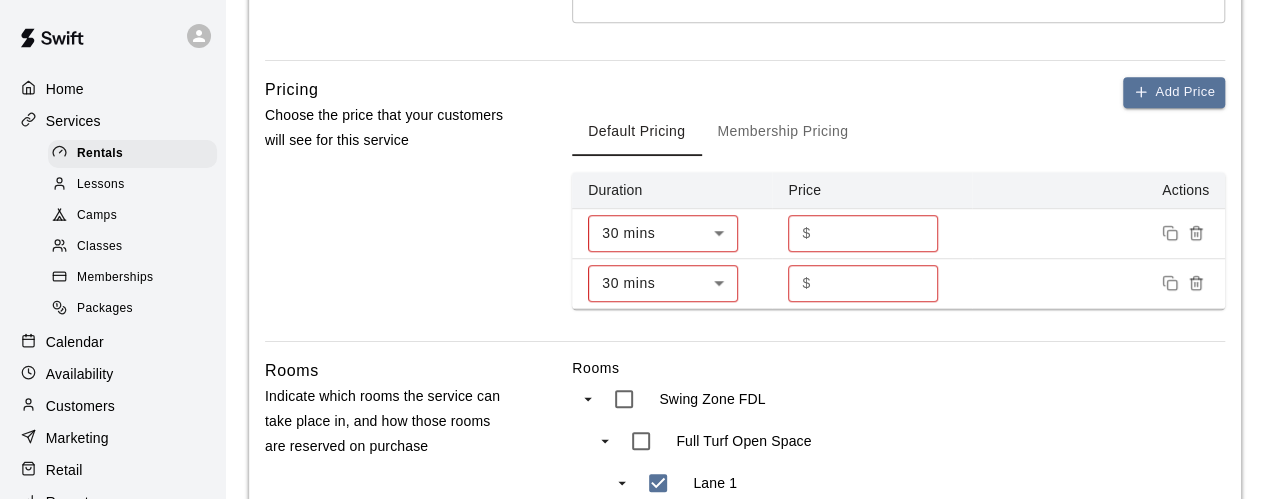 click on "**********" at bounding box center [632, 212] 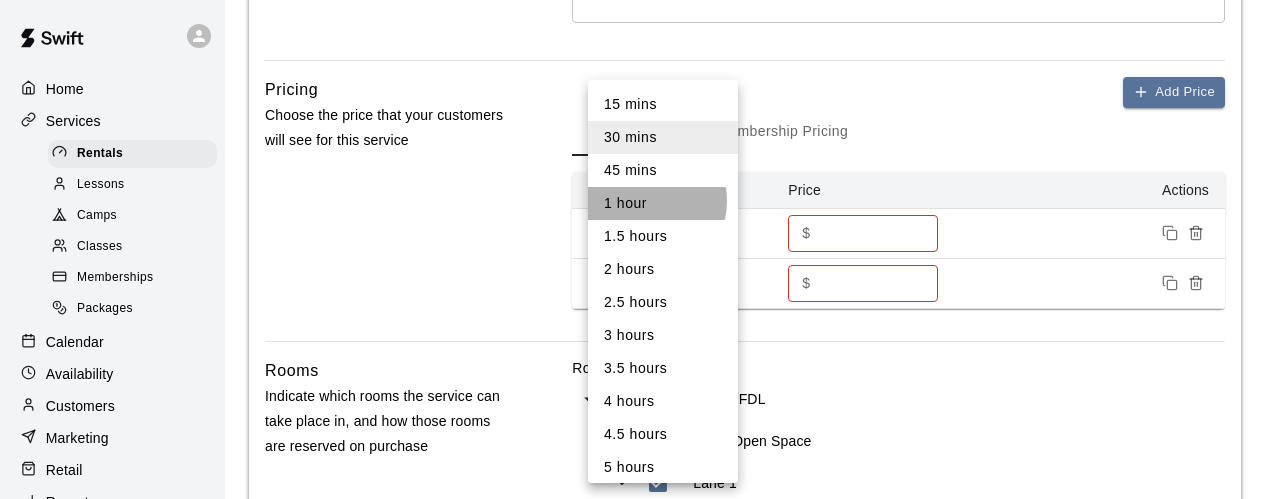 click on "1 hour" at bounding box center (663, 203) 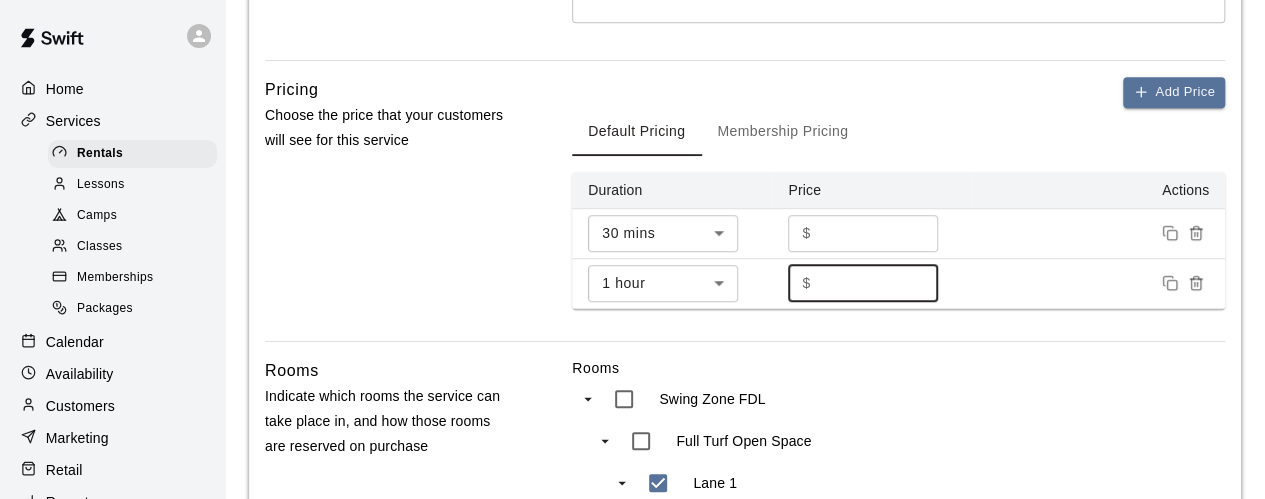 click on "*" at bounding box center [879, 283] 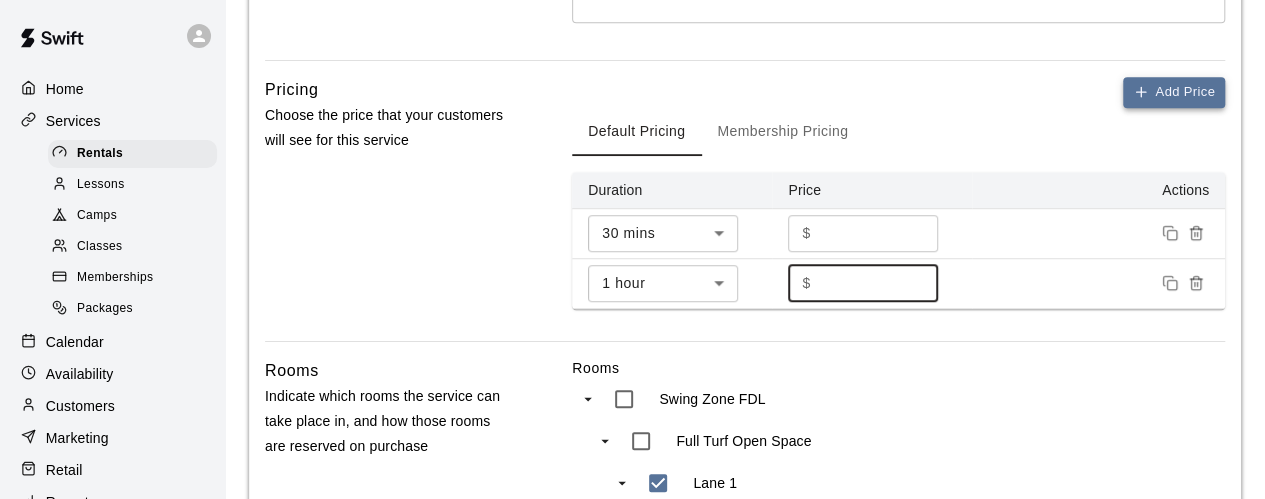 type on "**" 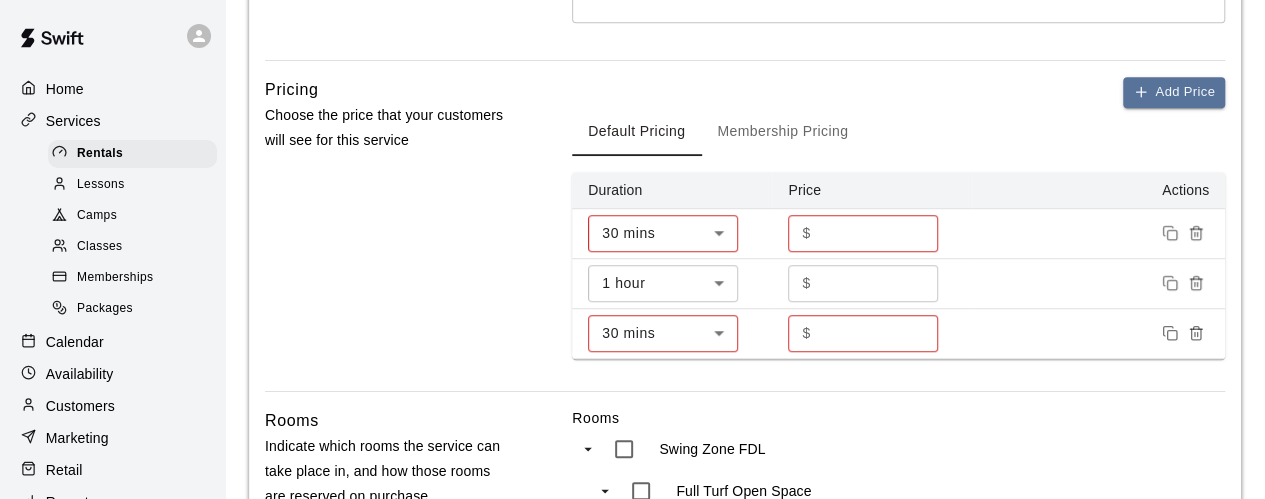 click on "**********" at bounding box center (632, 237) 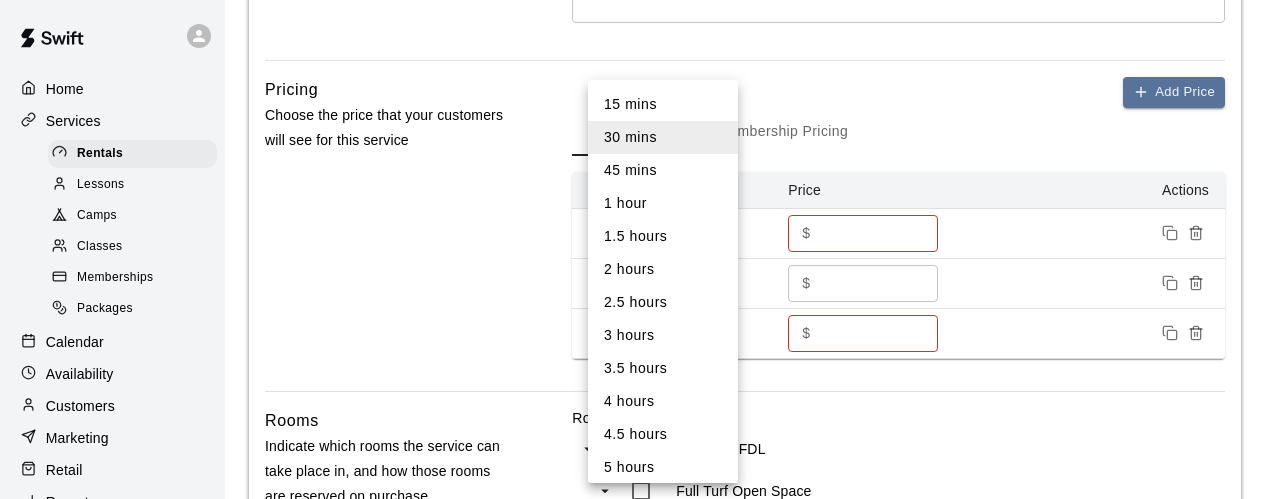 click on "1.5 hours" at bounding box center (663, 236) 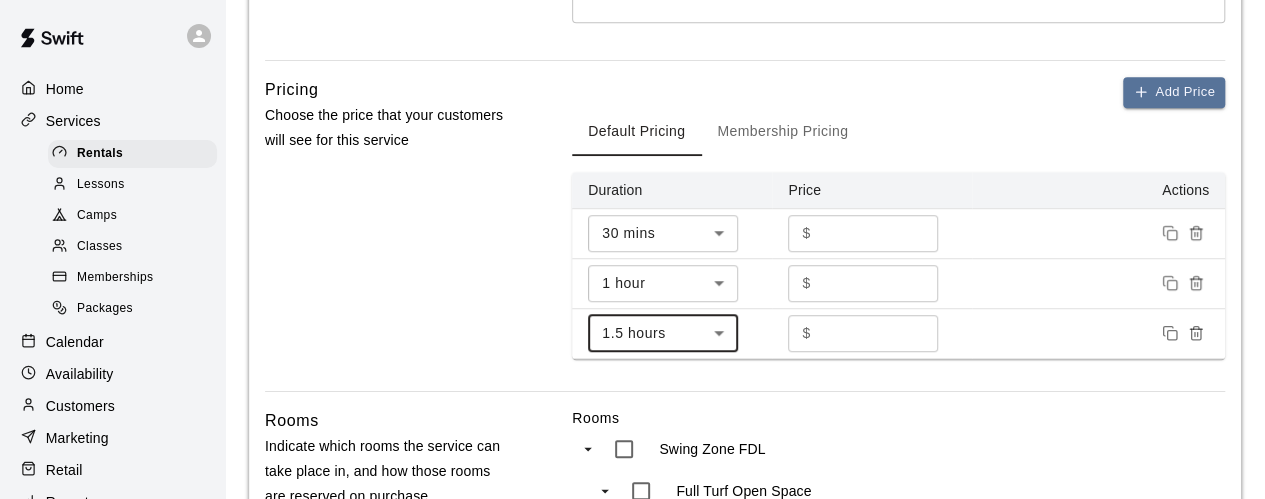 click on "*" at bounding box center [879, 333] 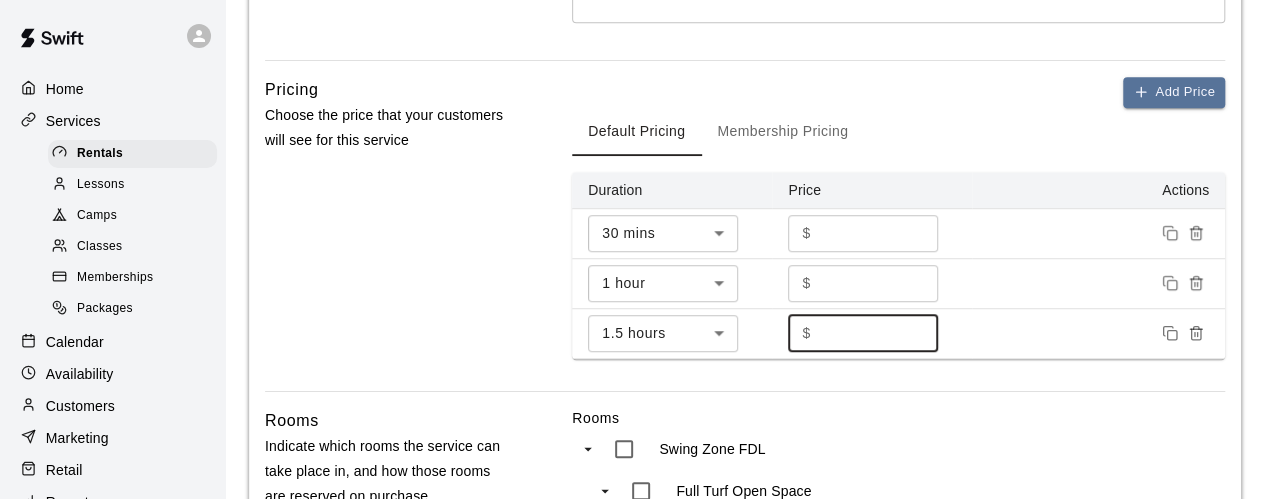 click on "*" at bounding box center [879, 333] 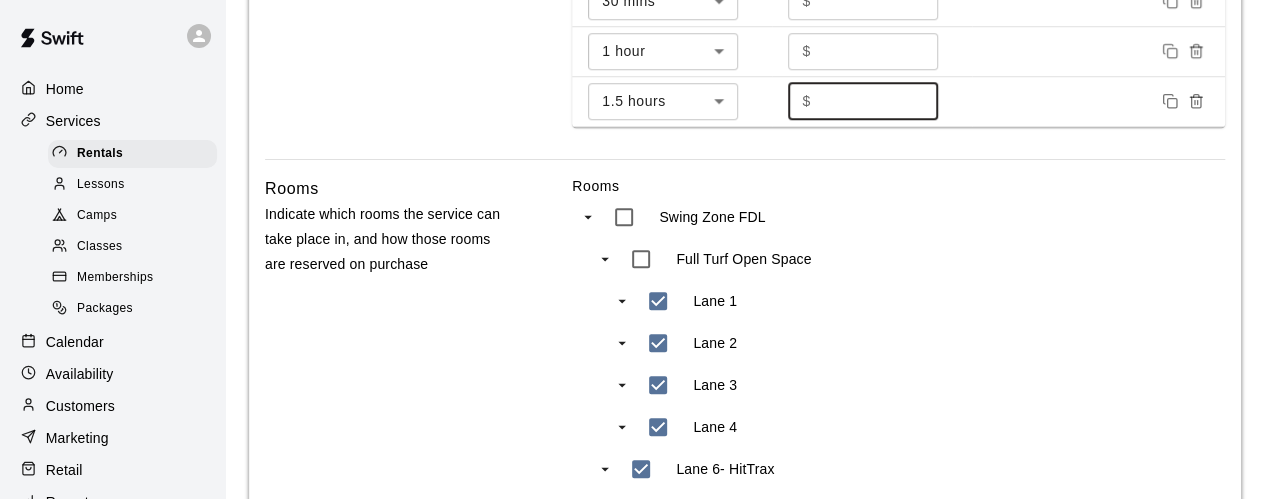 scroll, scrollTop: 900, scrollLeft: 0, axis: vertical 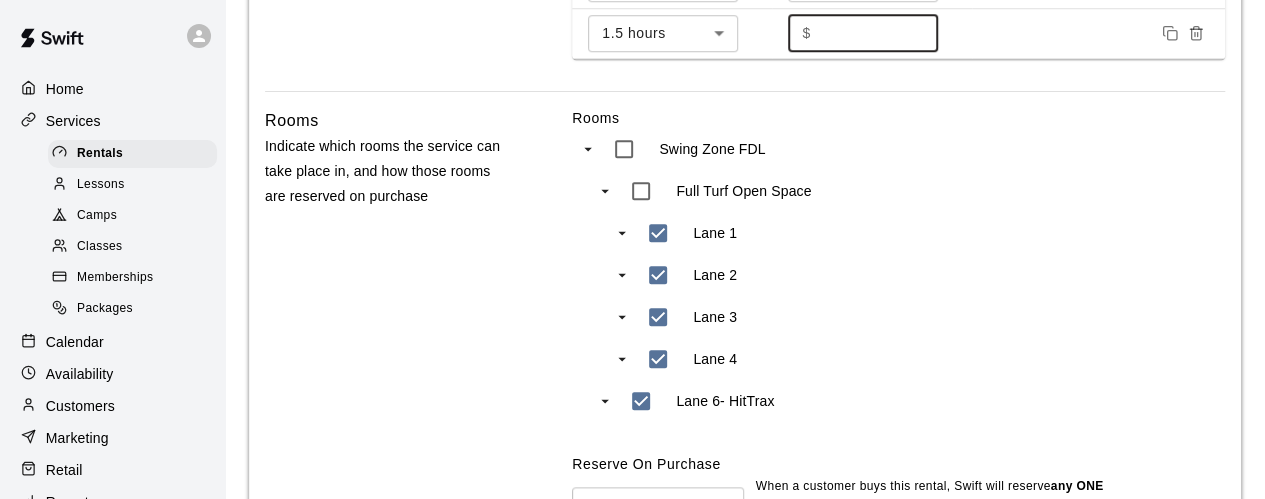 type on "**" 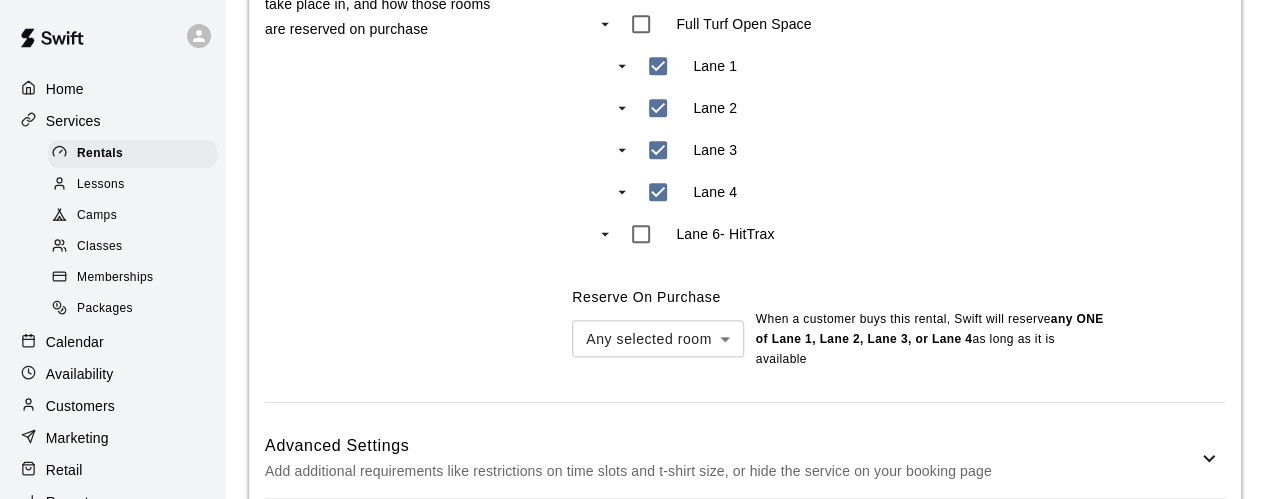 scroll, scrollTop: 1100, scrollLeft: 0, axis: vertical 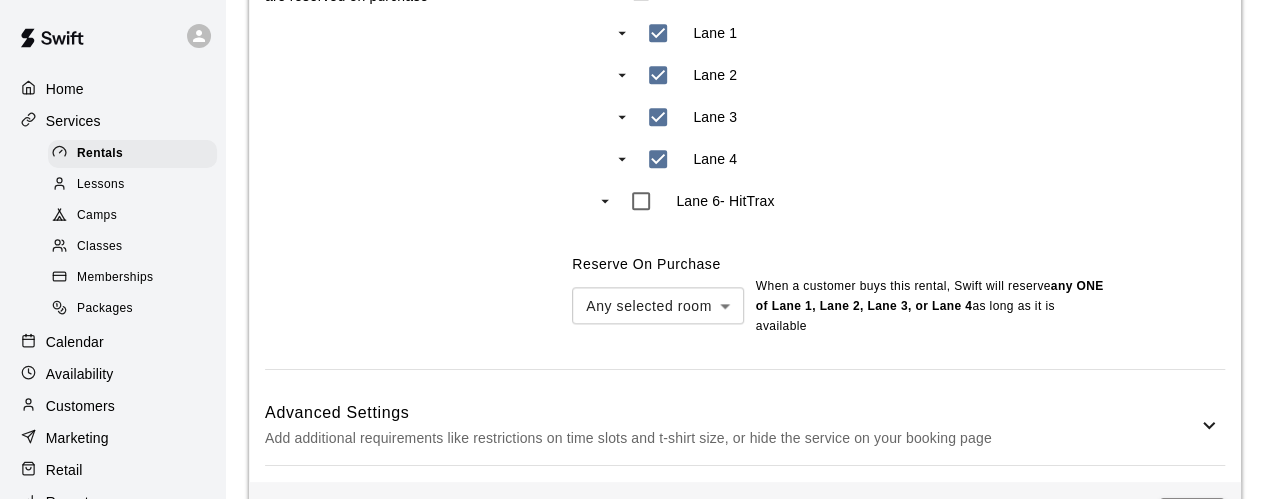 click on "**********" at bounding box center [632, -263] 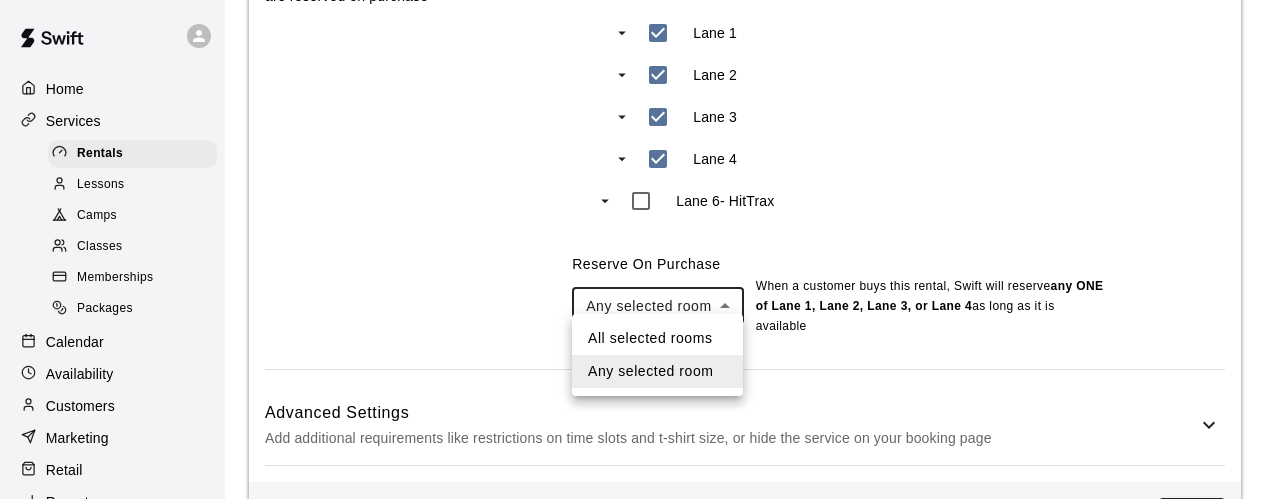 click at bounding box center [640, 249] 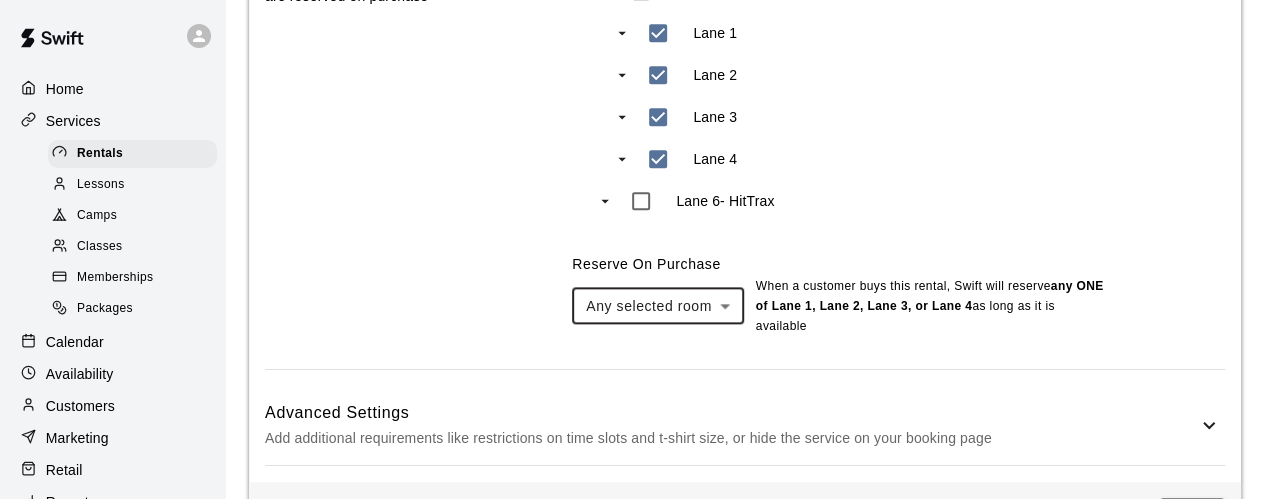 scroll, scrollTop: 1154, scrollLeft: 0, axis: vertical 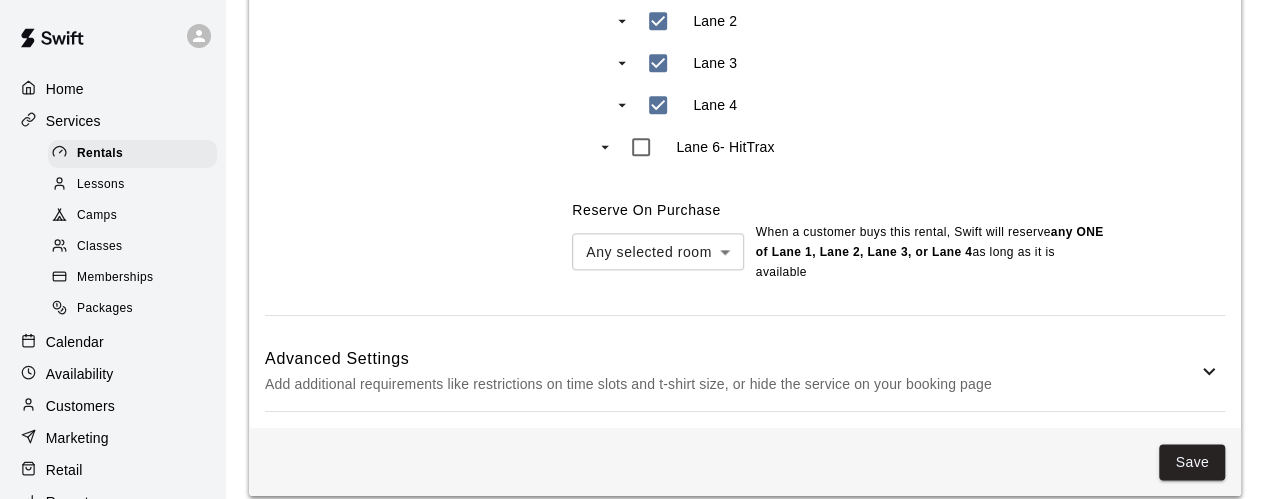 click 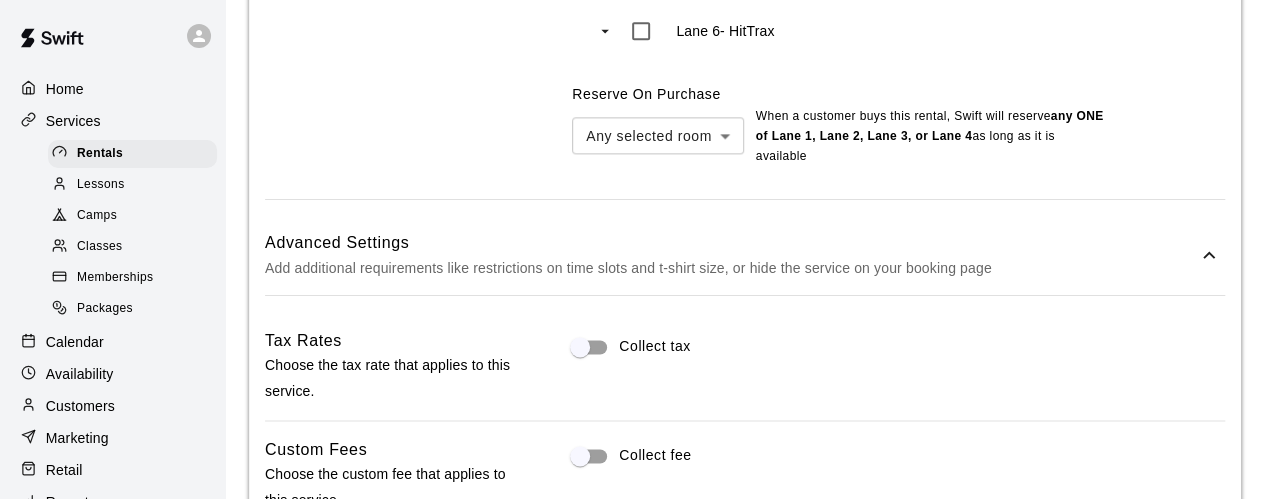 scroll, scrollTop: 1354, scrollLeft: 0, axis: vertical 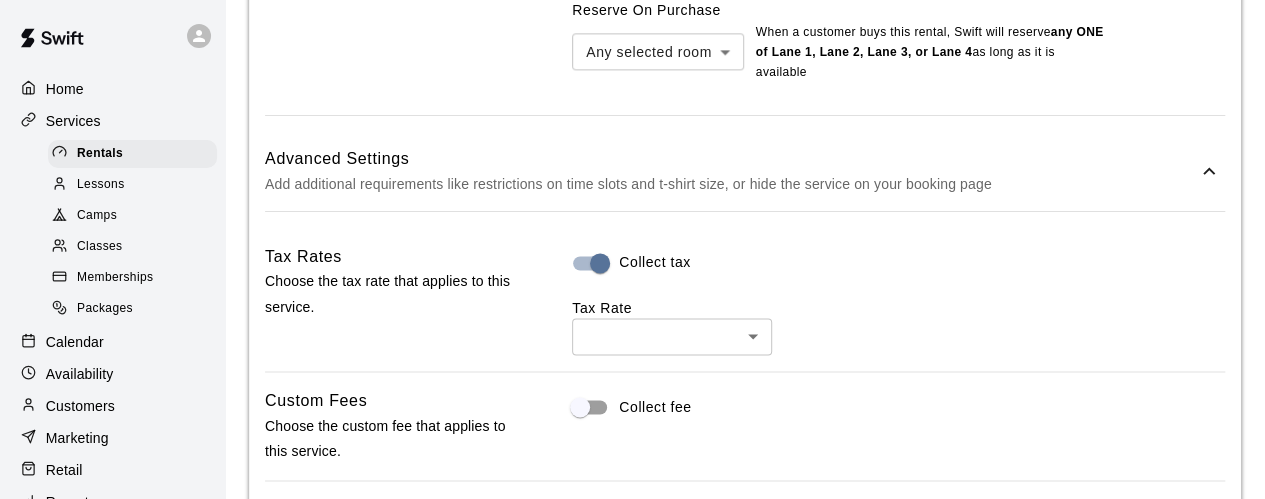 click on "**********" at bounding box center [632, -91] 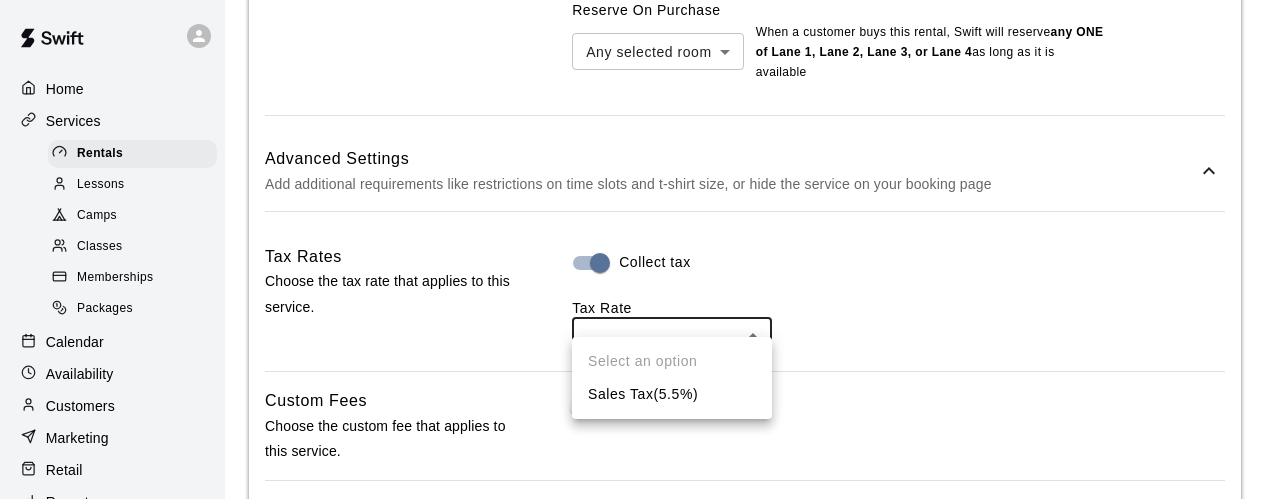 click on "Sales Tax  ( 5.5 %)" at bounding box center (672, 394) 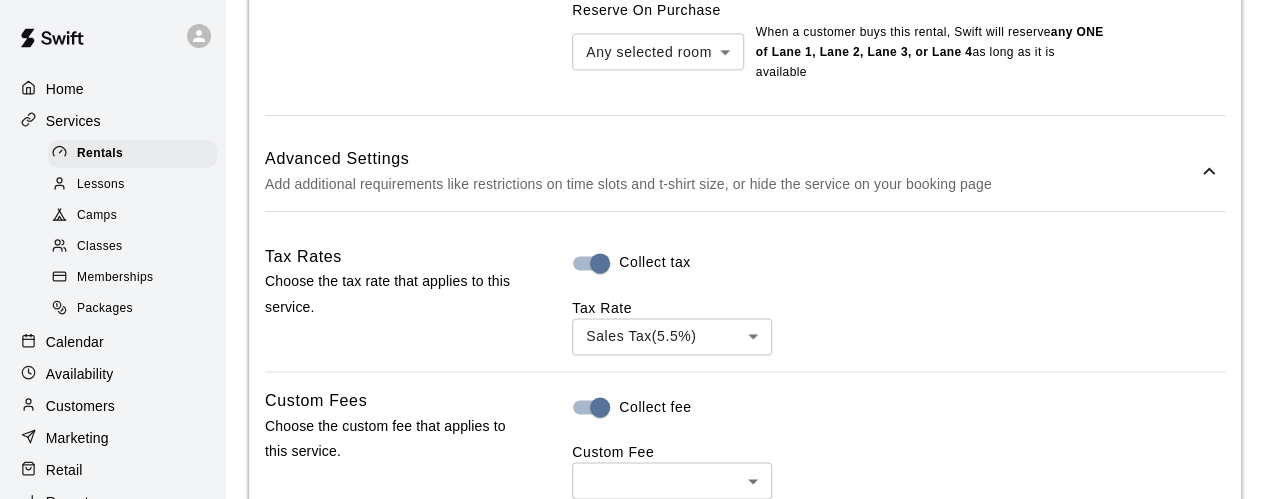 click on "**********" at bounding box center [632, -73] 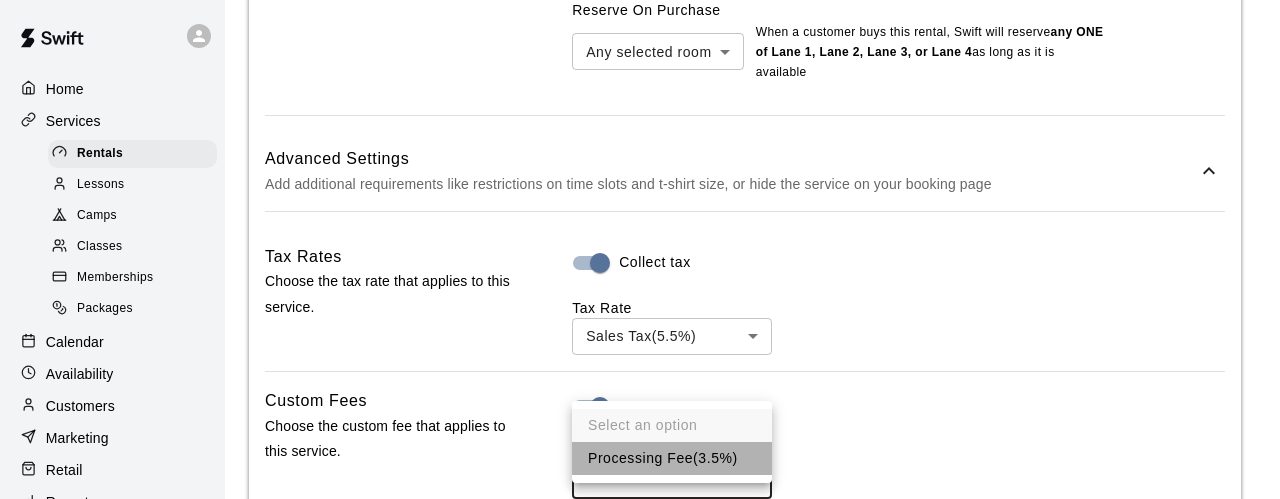 click on "Processing Fee  ( 3.5% )" at bounding box center [672, 458] 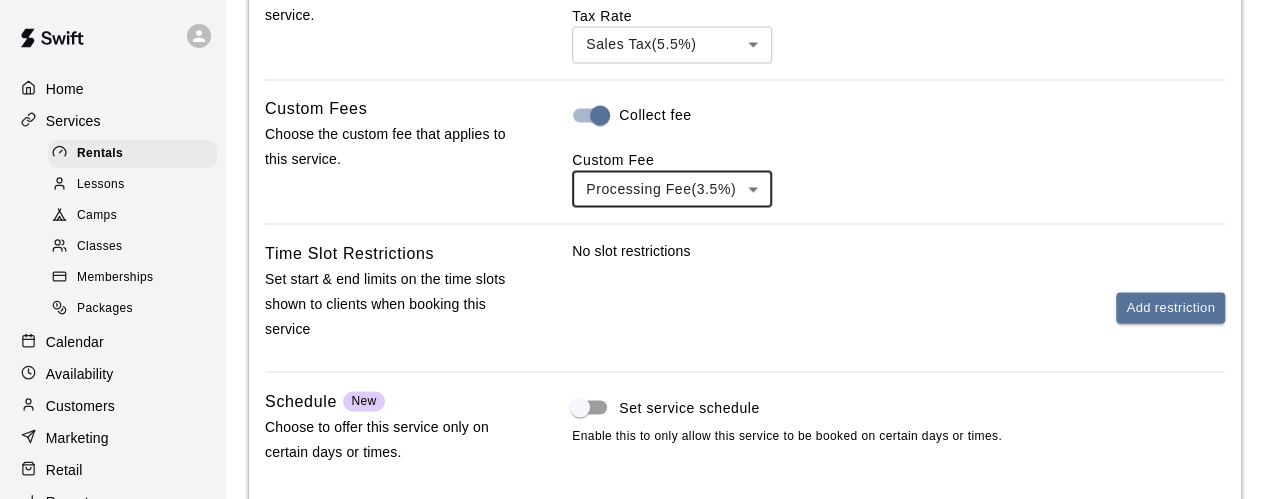 scroll, scrollTop: 1654, scrollLeft: 0, axis: vertical 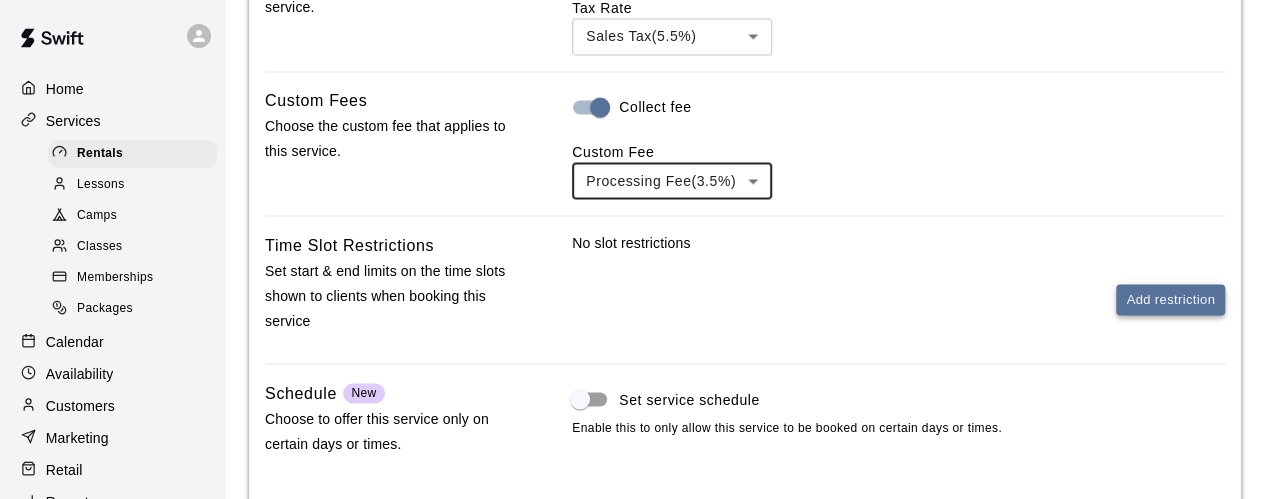 click on "Add restriction" at bounding box center (1170, 299) 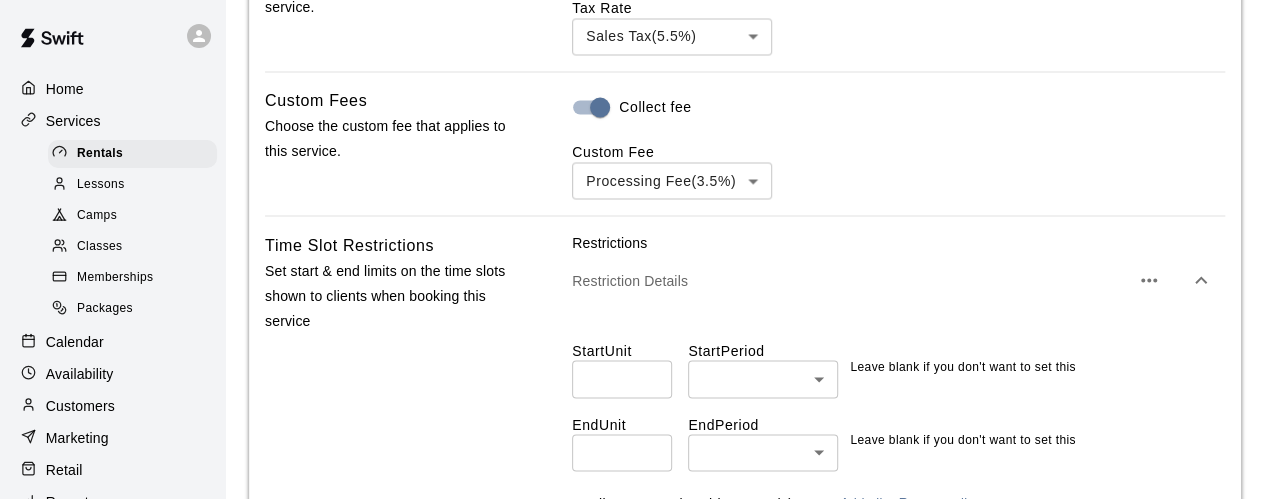 scroll, scrollTop: 1754, scrollLeft: 0, axis: vertical 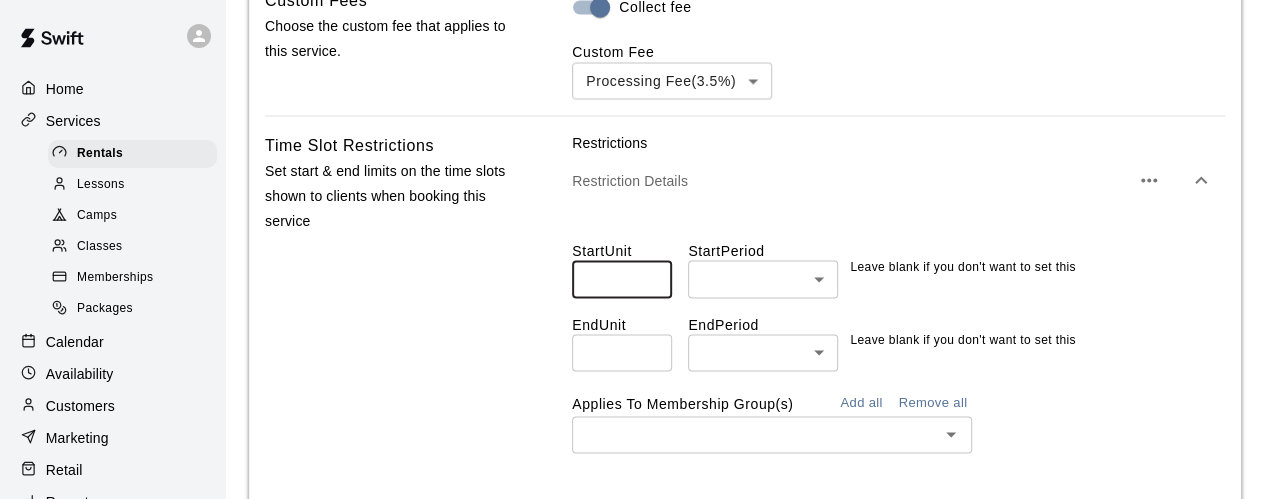 click at bounding box center (622, 278) 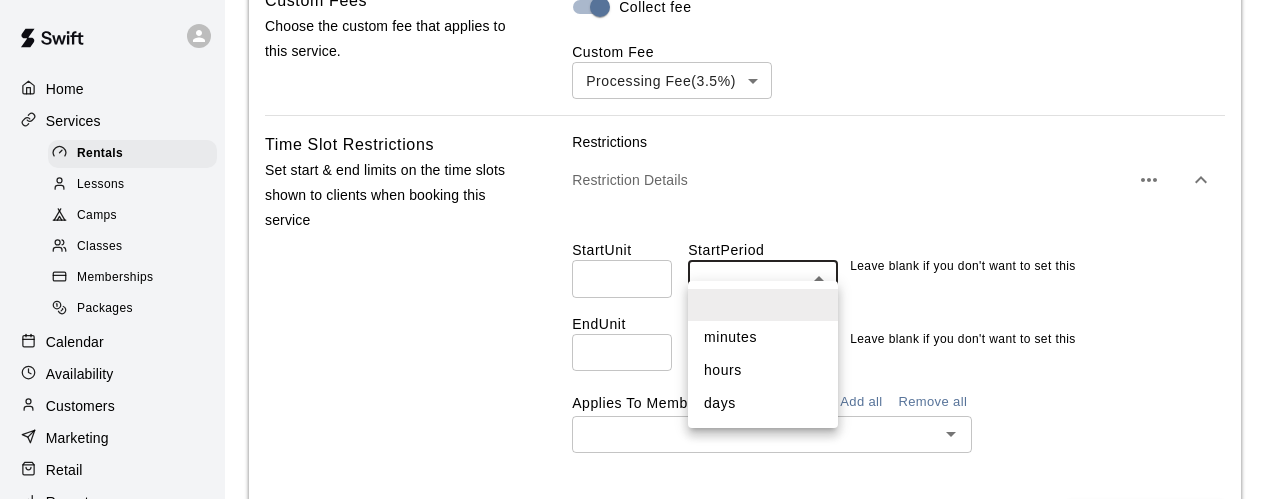 click on "days" at bounding box center [763, 403] 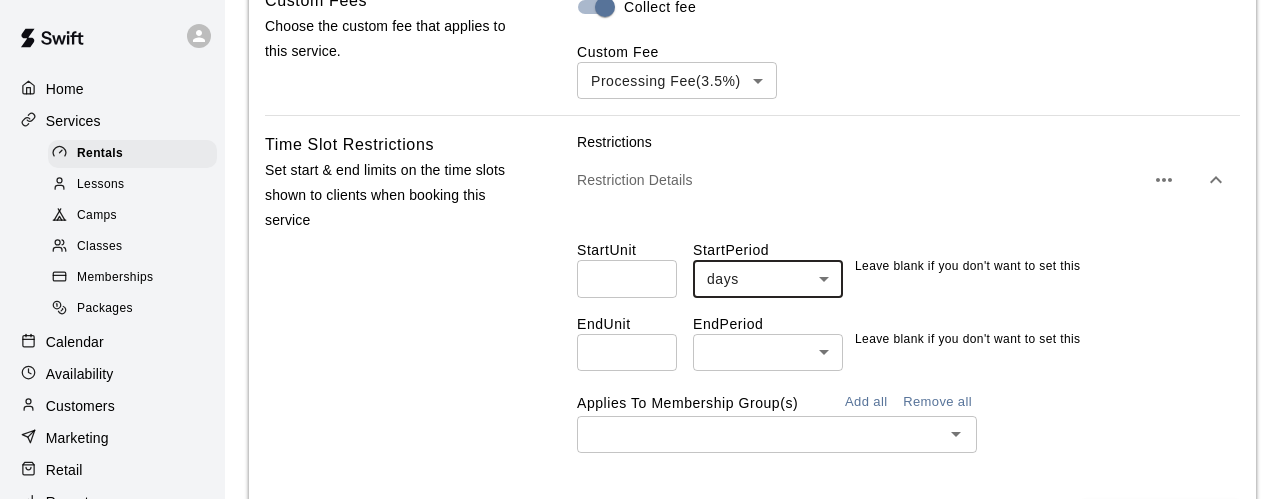 type on "****" 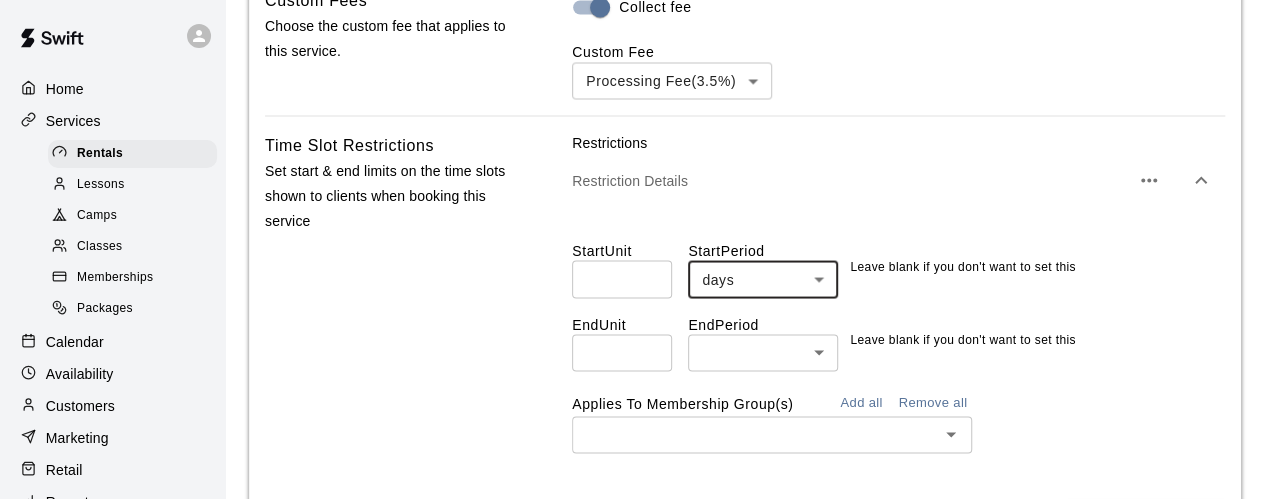 click at bounding box center (622, 278) 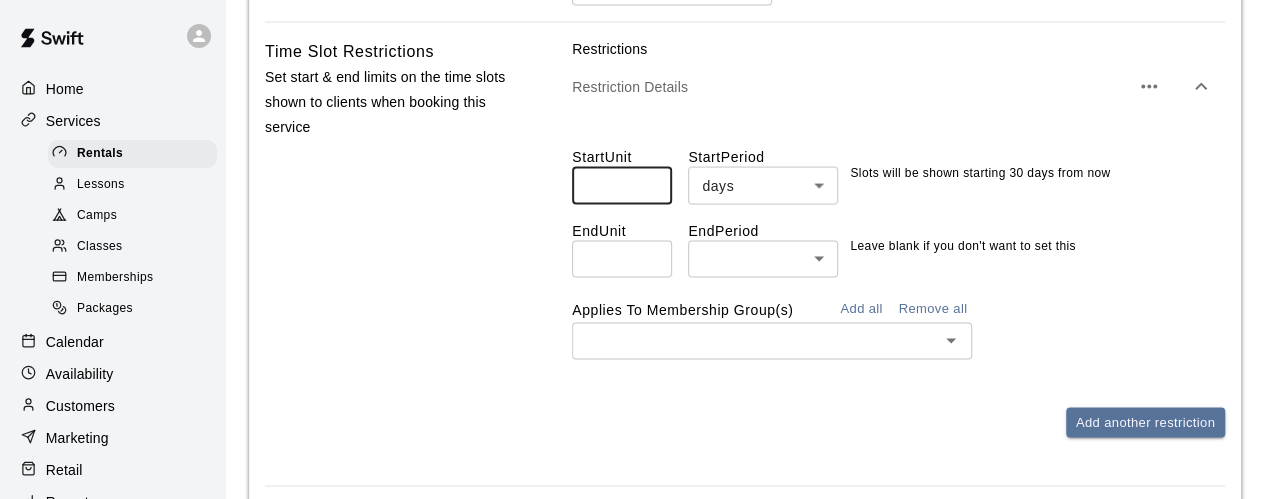 scroll, scrollTop: 1854, scrollLeft: 0, axis: vertical 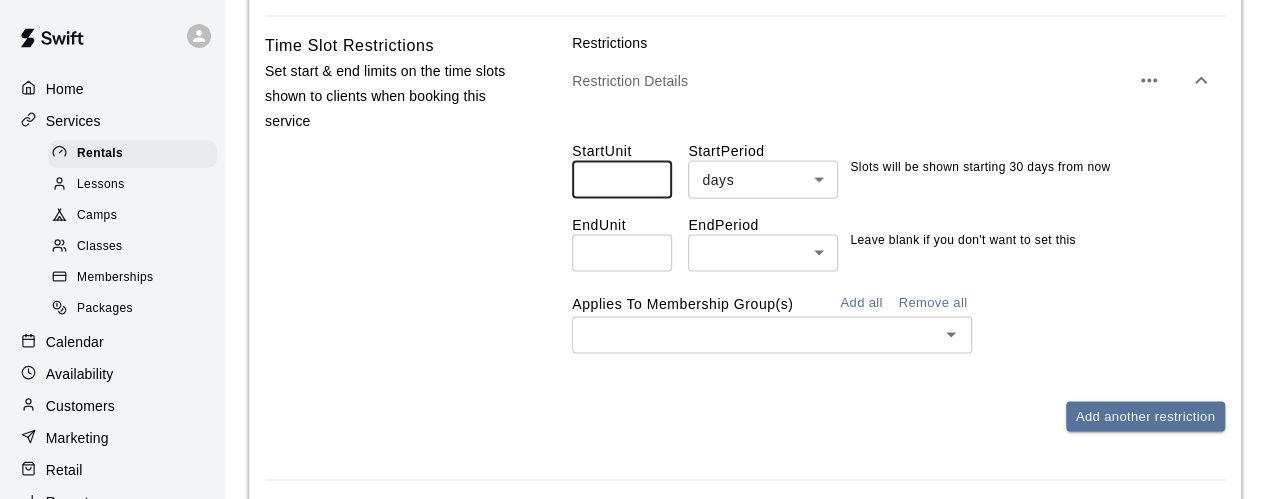 drag, startPoint x: 612, startPoint y: 164, endPoint x: 572, endPoint y: 163, distance: 40.012497 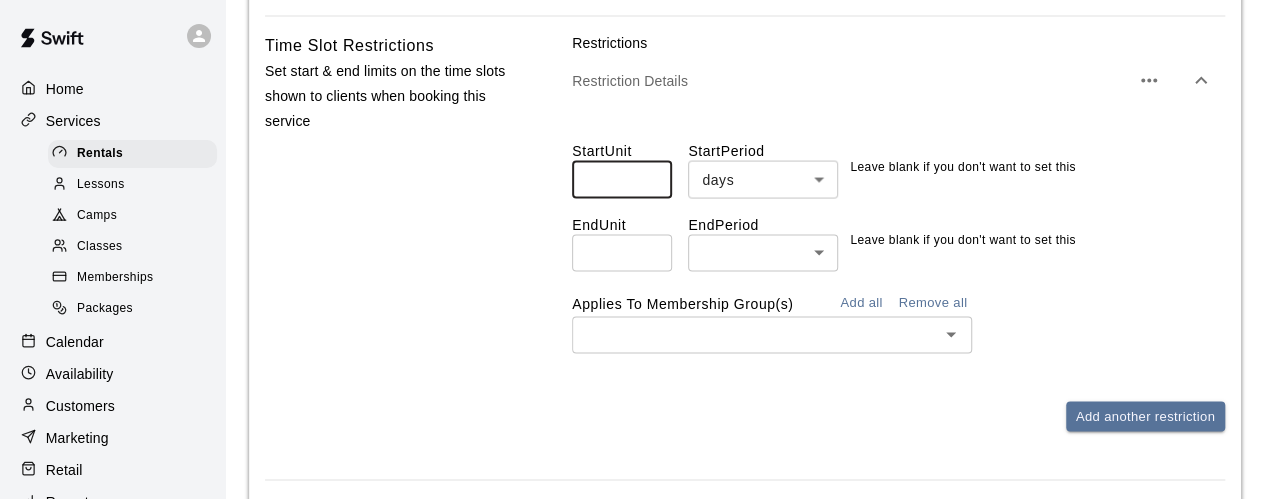 click on "**********" at bounding box center (632, -415) 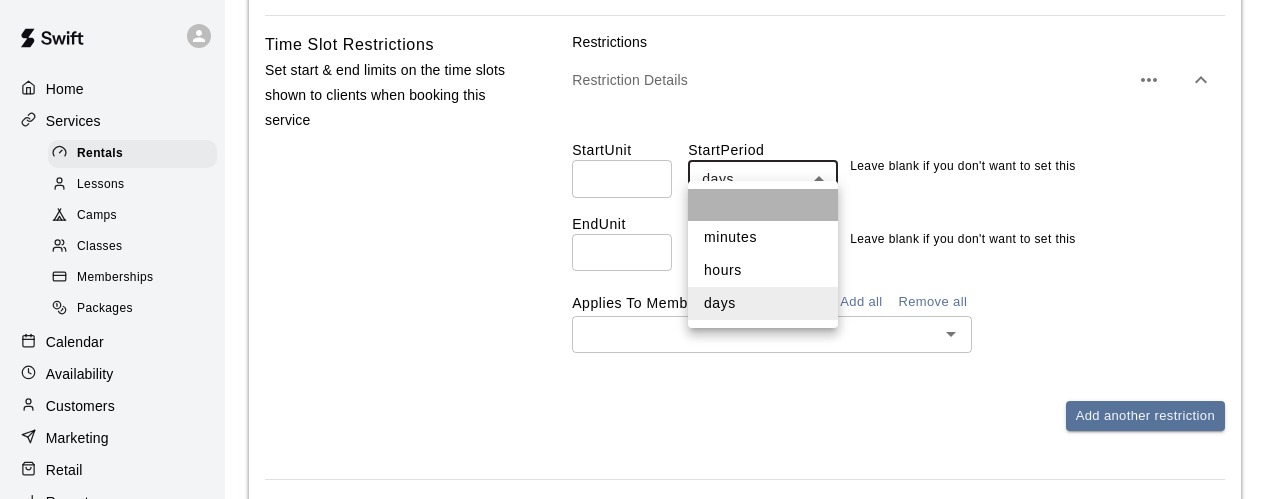 click at bounding box center (763, 205) 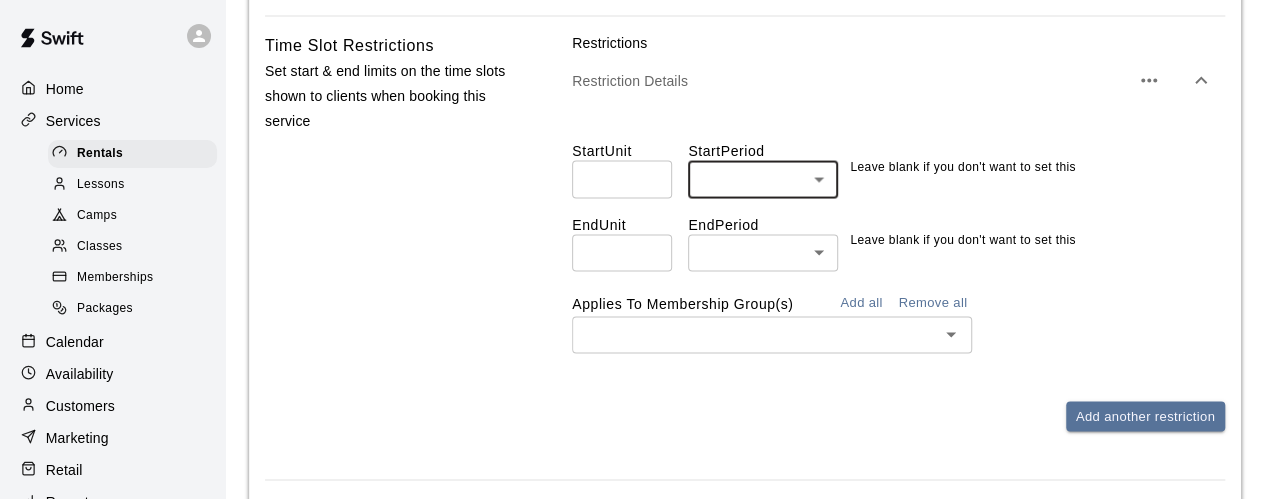 click on "​" at bounding box center [772, 334] 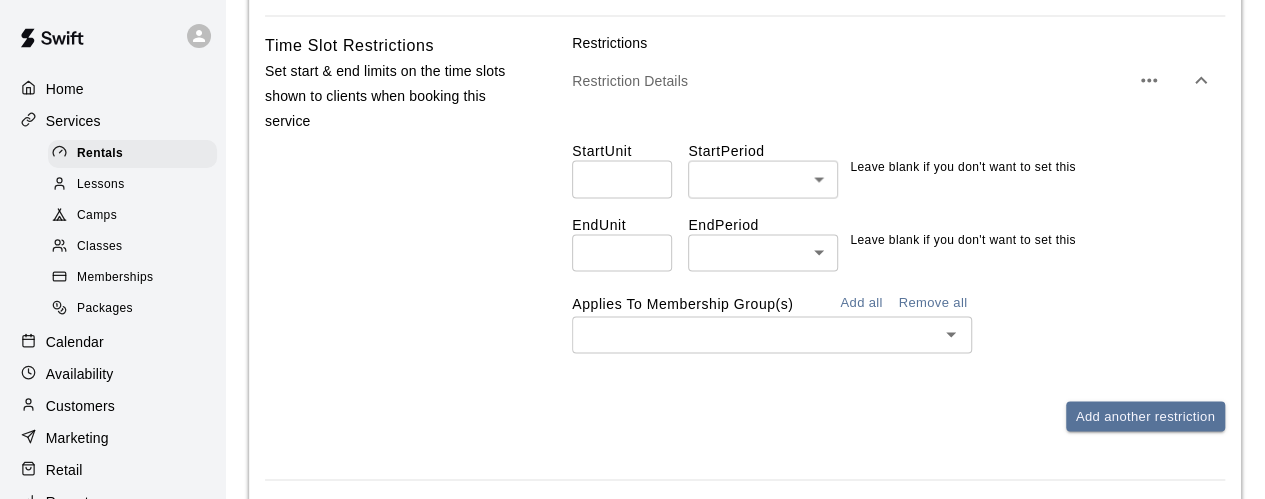 click on "Applies To Membership Group(s) Add all Remove all ​" at bounding box center (898, 320) 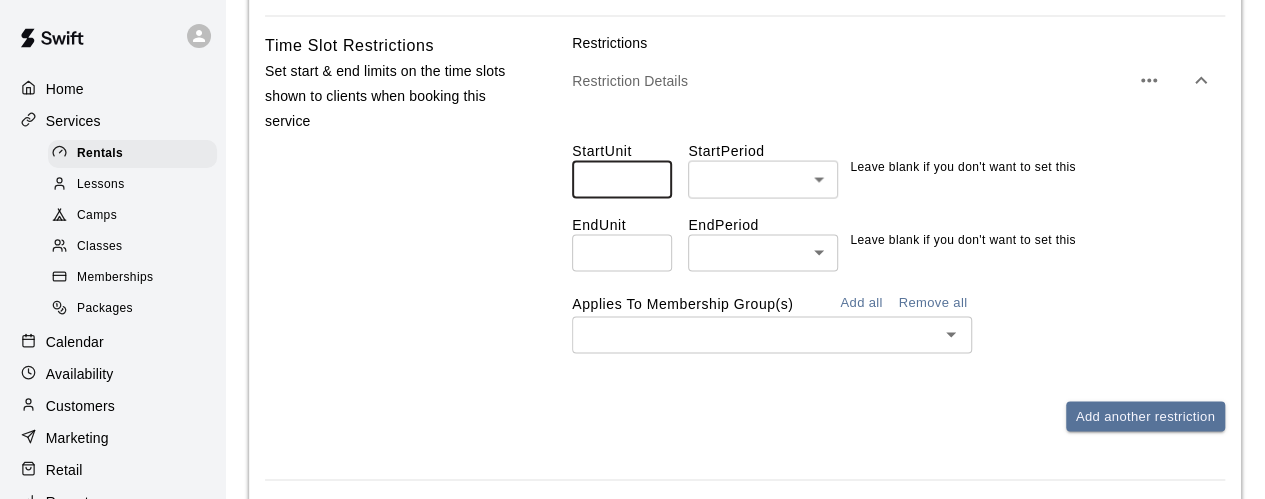 type on "**" 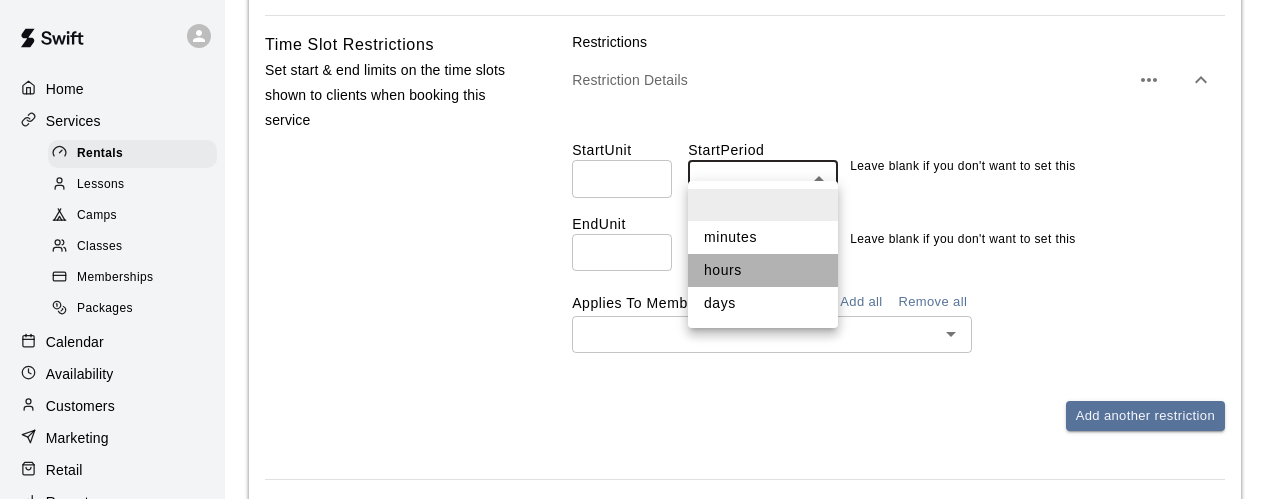 click on "hours" at bounding box center (763, 270) 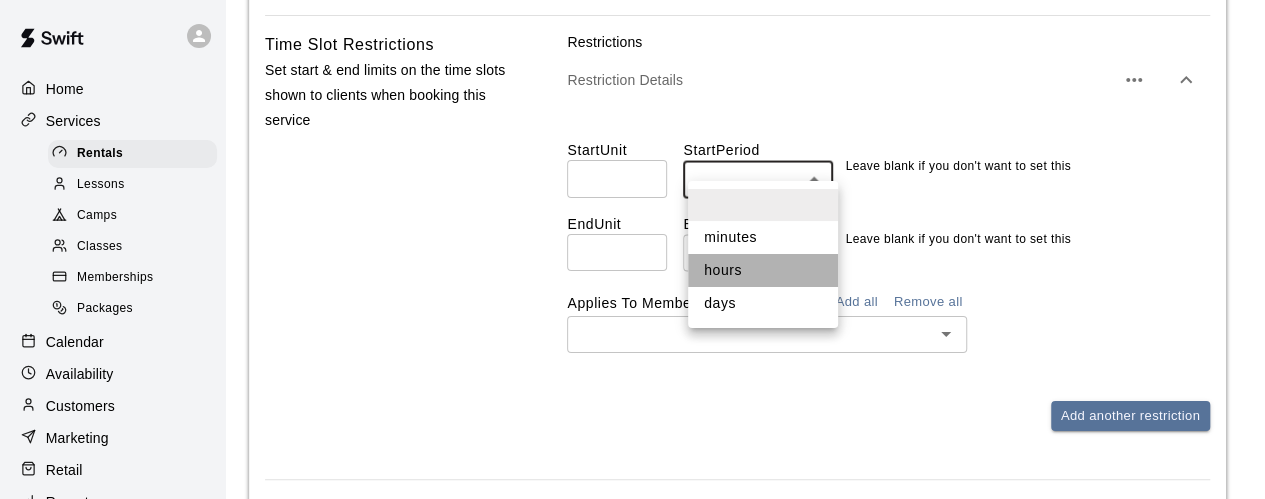 type on "*****" 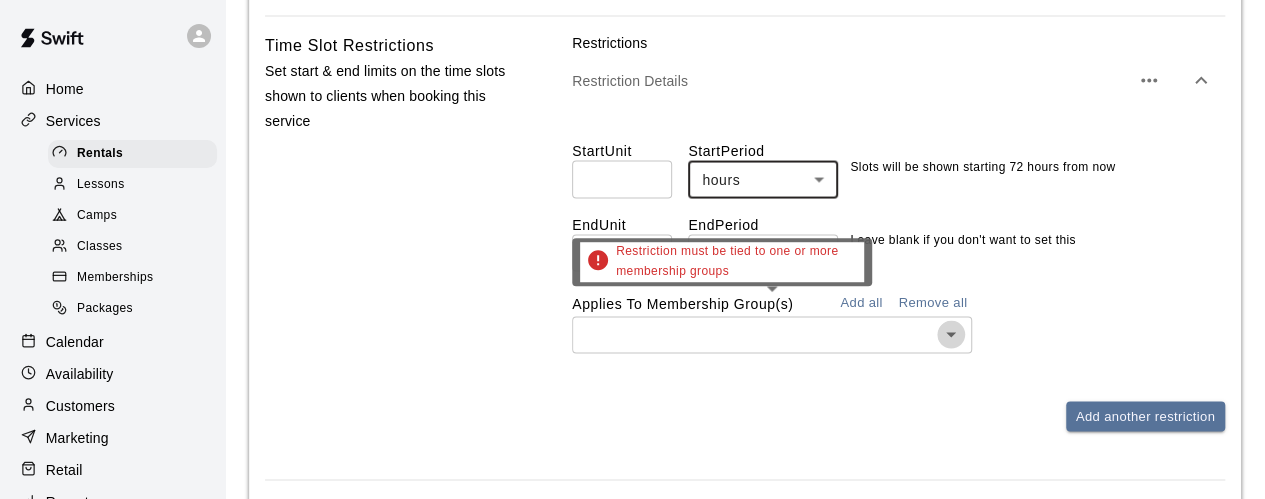 click 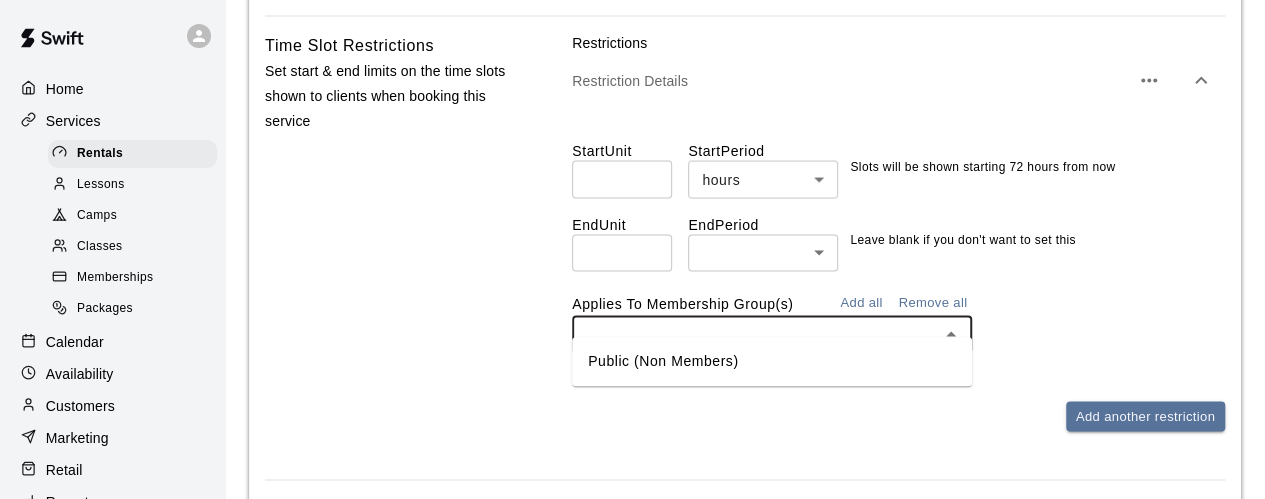 click on "Public (Non Members)" at bounding box center [772, 361] 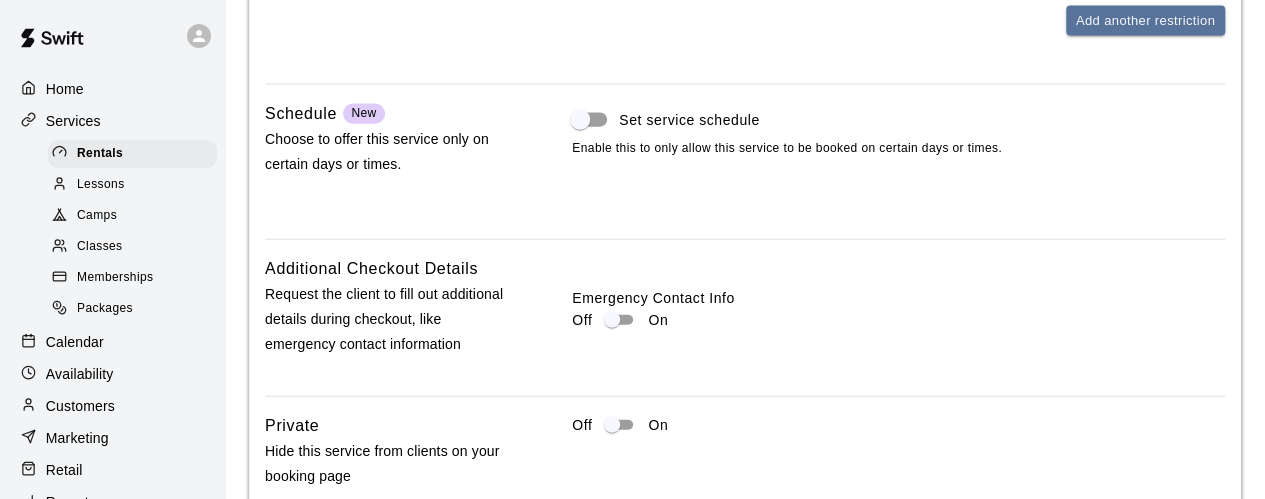 scroll, scrollTop: 2354, scrollLeft: 0, axis: vertical 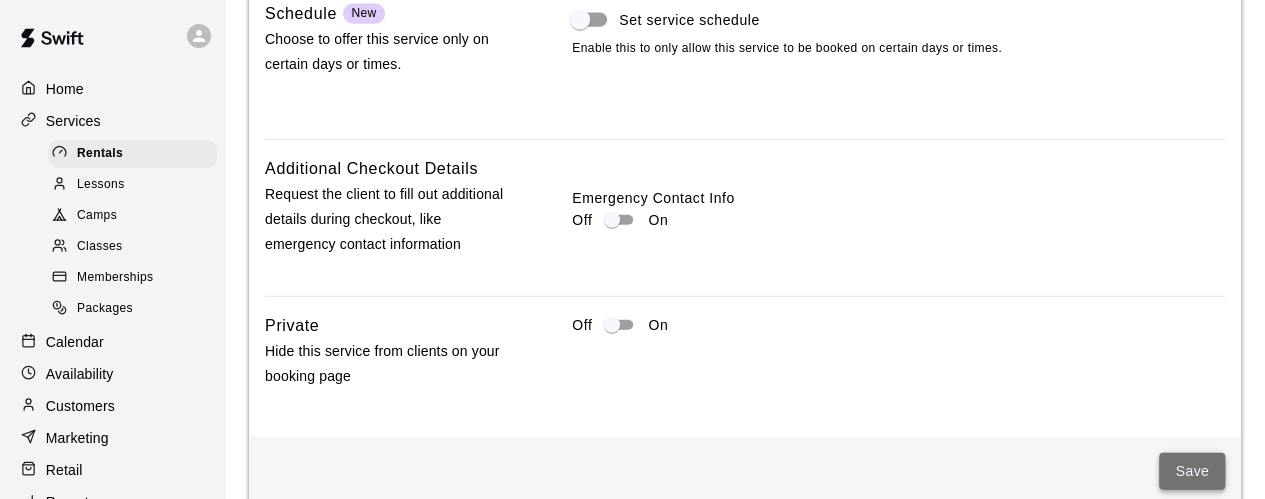 click on "Save" at bounding box center (1192, 471) 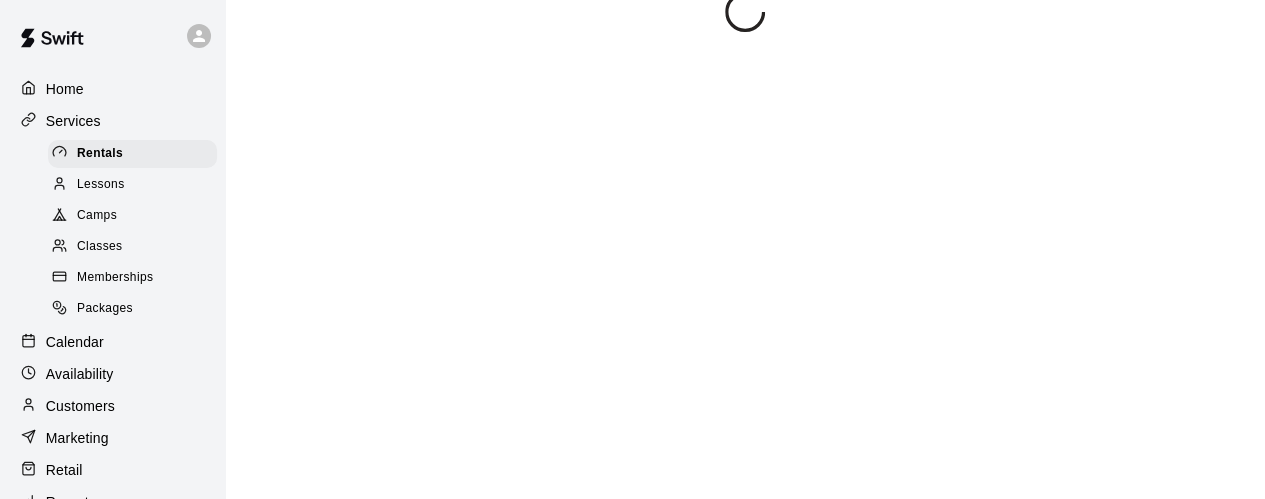 scroll, scrollTop: 0, scrollLeft: 0, axis: both 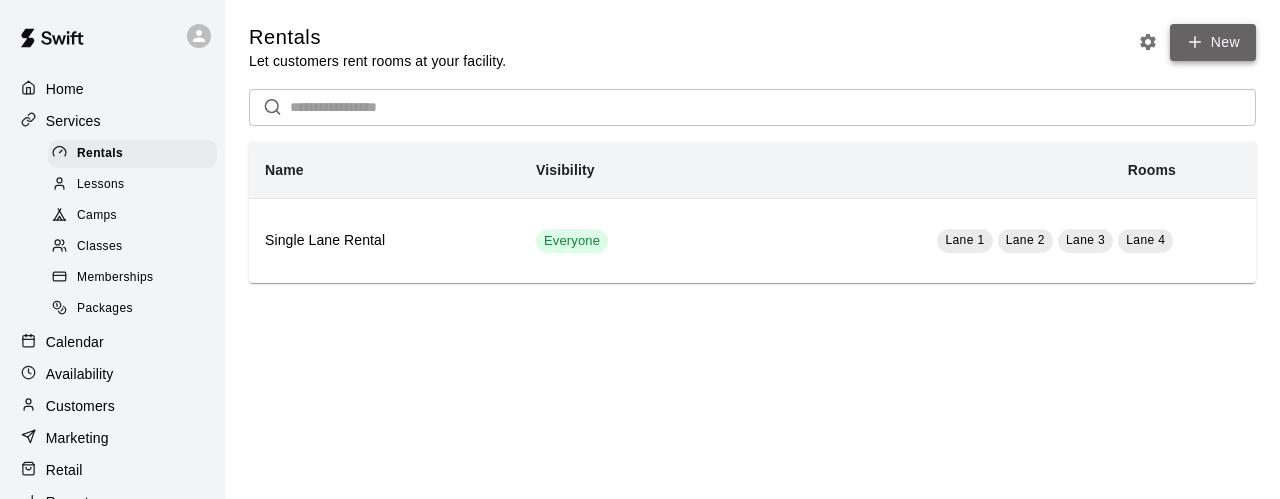click 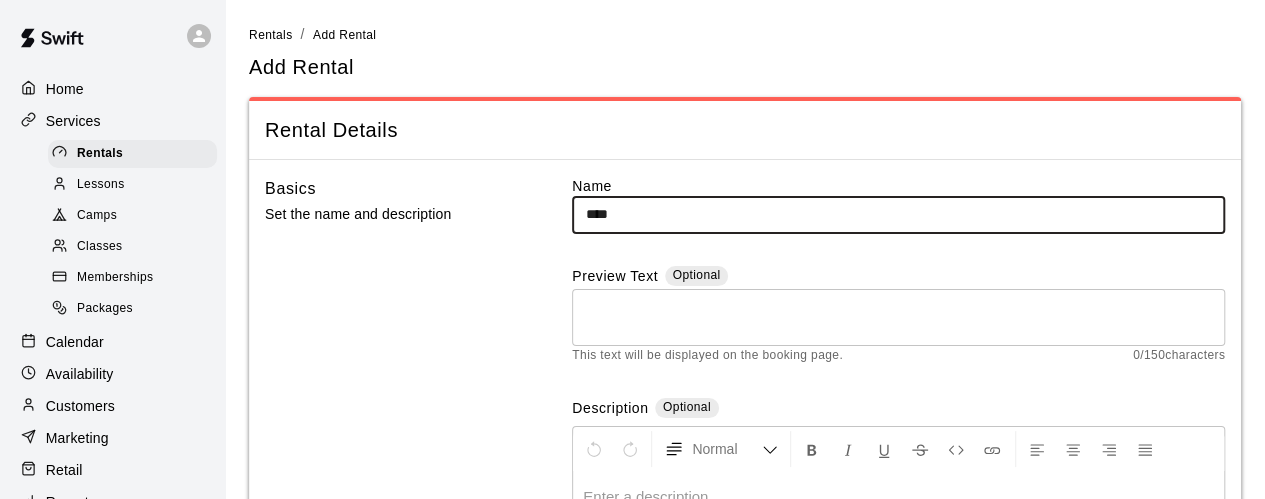 type on "**********" 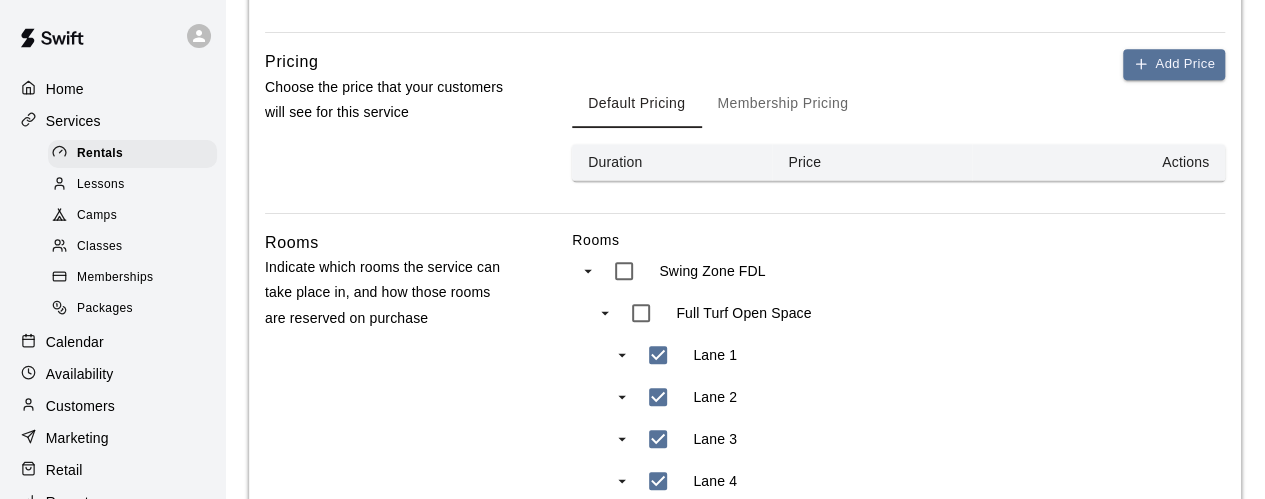scroll, scrollTop: 500, scrollLeft: 0, axis: vertical 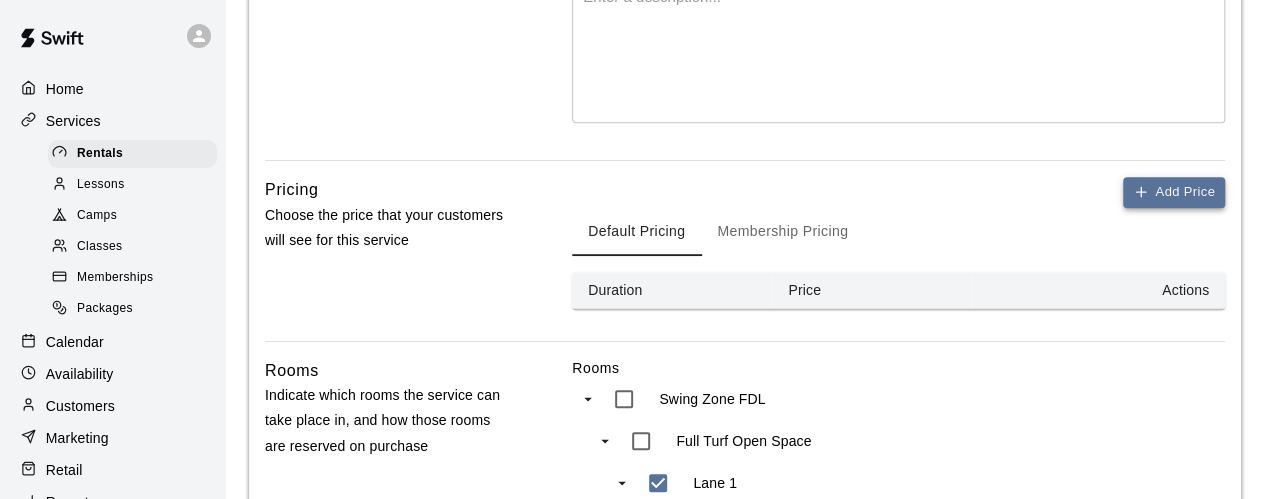 click on "Add Price" at bounding box center (1174, 192) 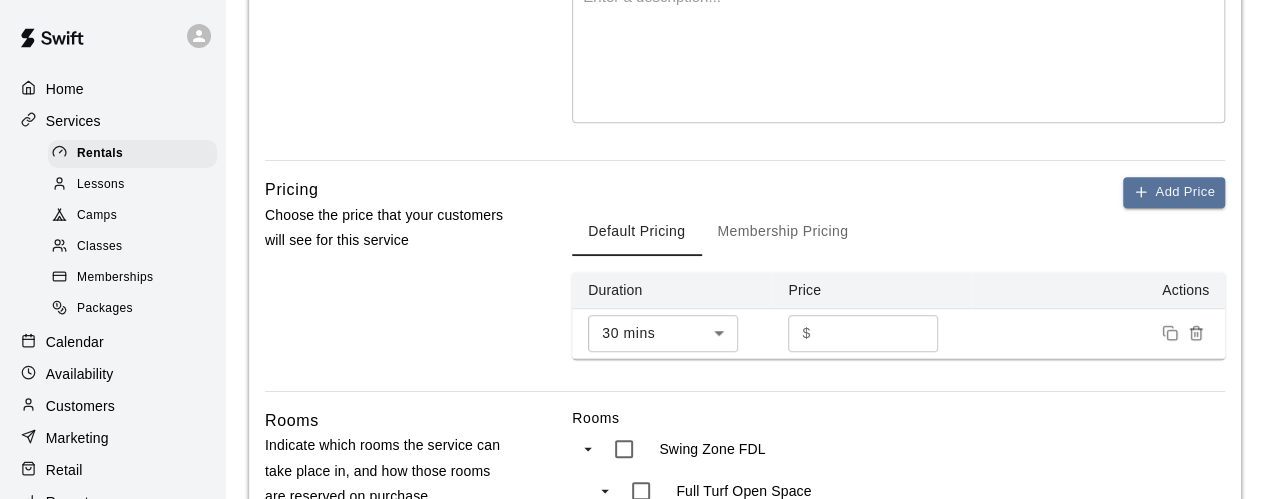click on "**********" at bounding box center [632, 287] 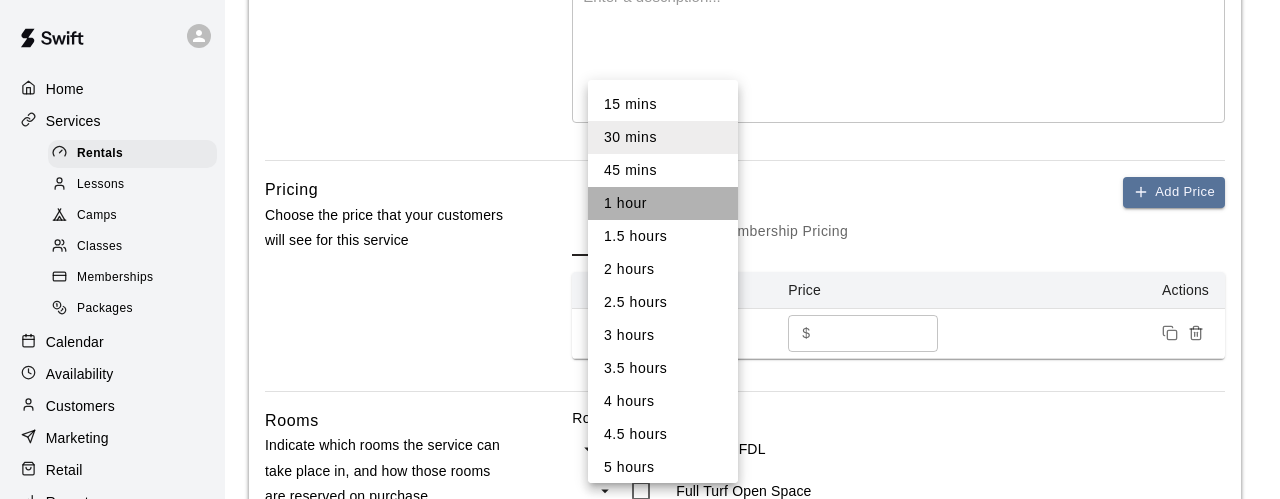 click on "1 hour" at bounding box center [663, 203] 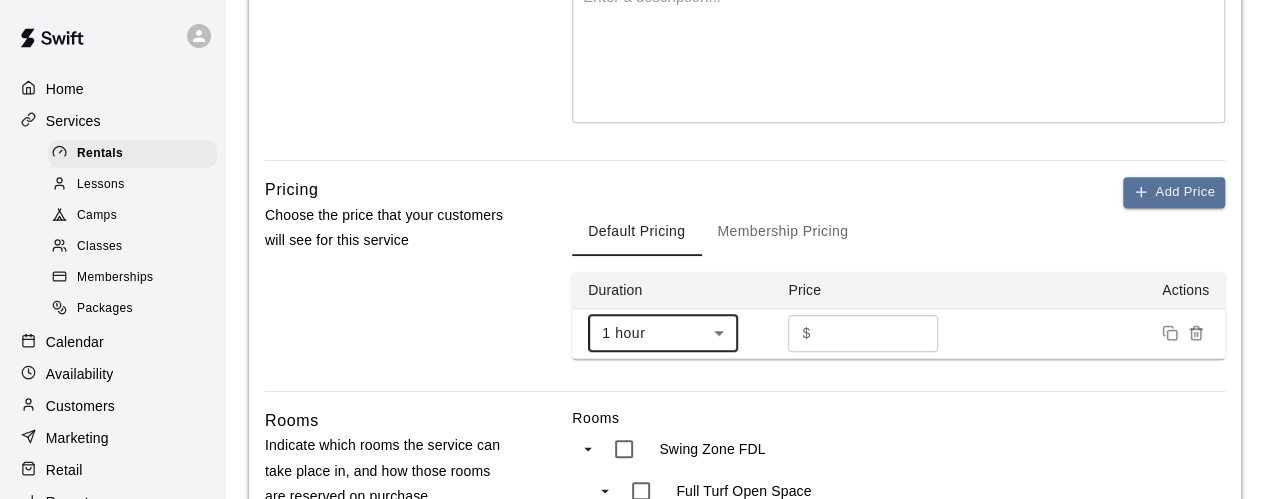 click on "*" at bounding box center [879, 333] 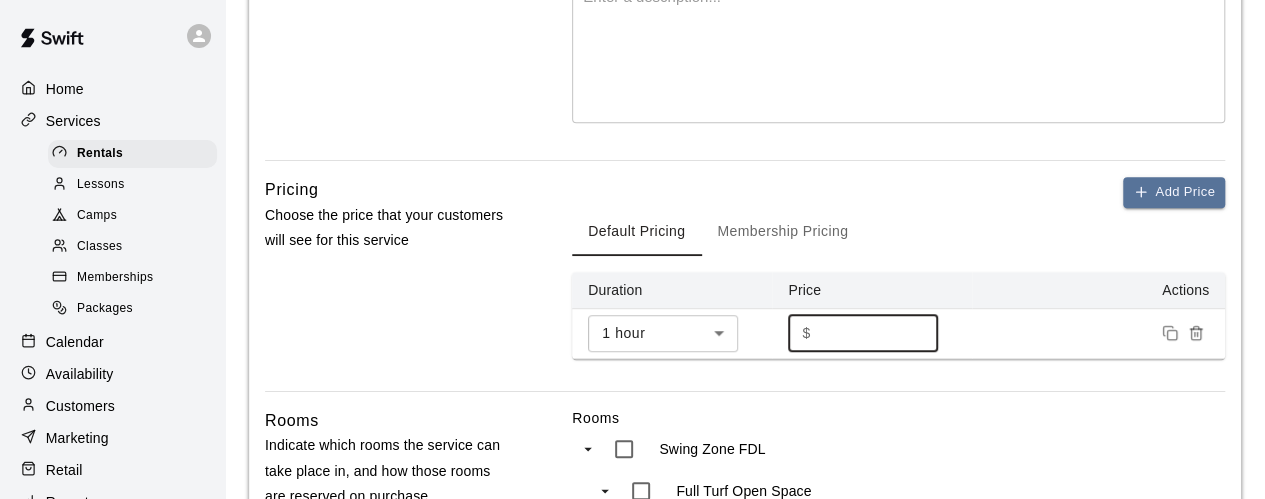 click on "*" at bounding box center [879, 333] 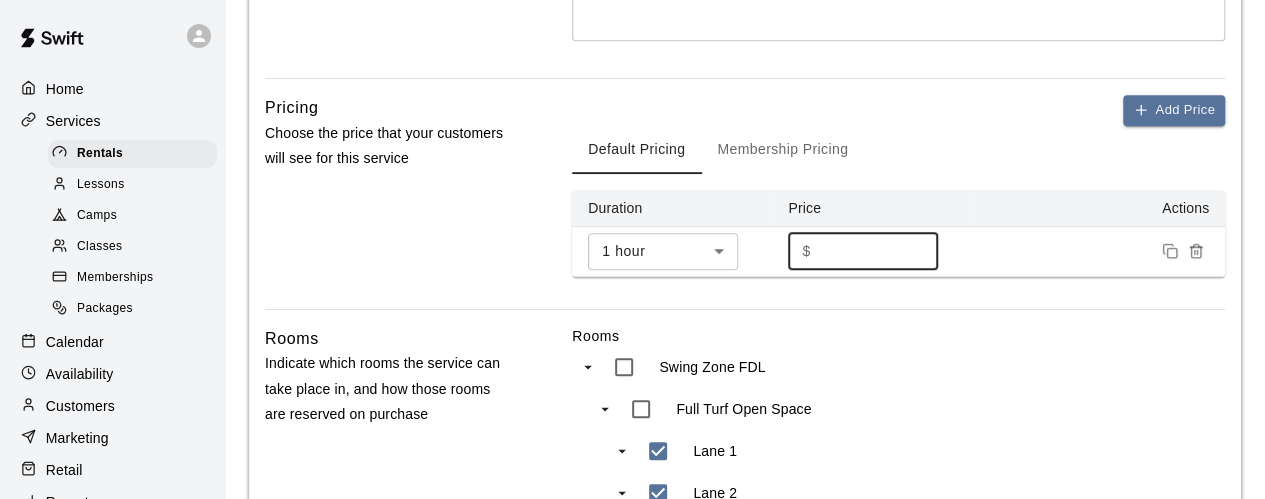 scroll, scrollTop: 600, scrollLeft: 0, axis: vertical 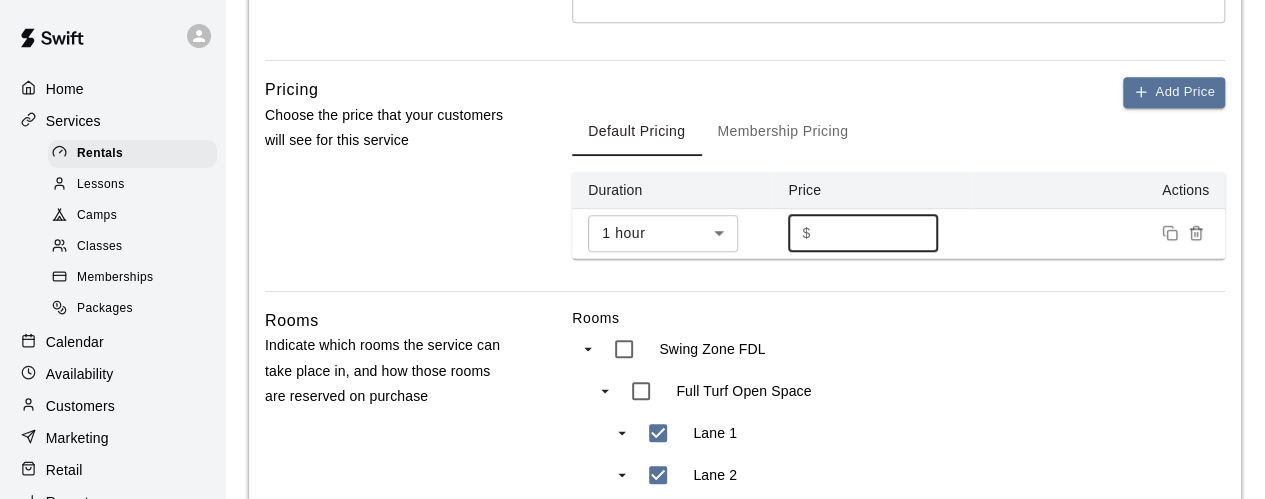 type on "***" 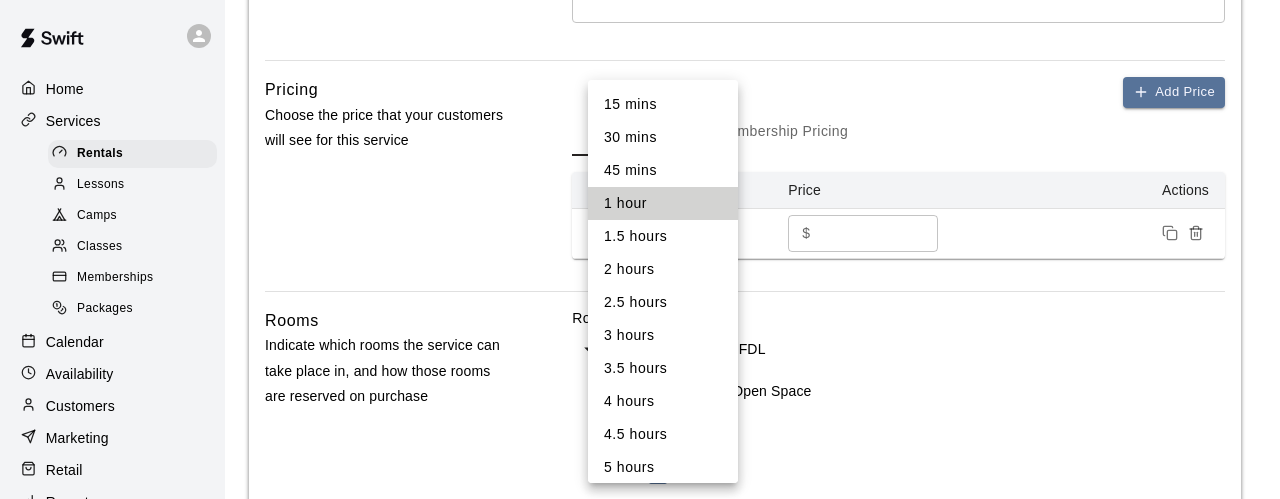 click on "30 mins" at bounding box center [663, 137] 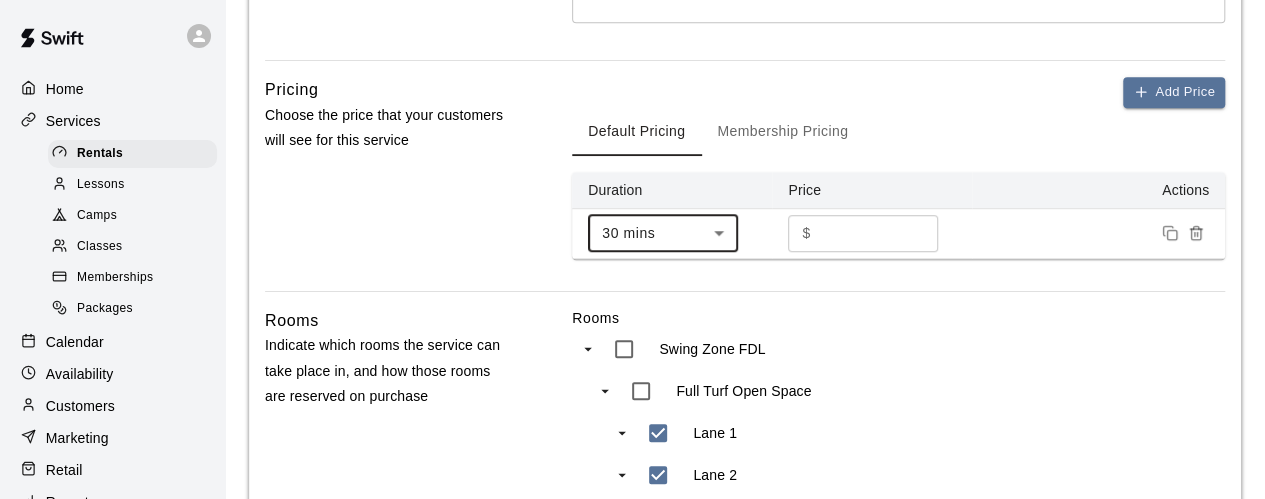 click on "***" at bounding box center [879, 233] 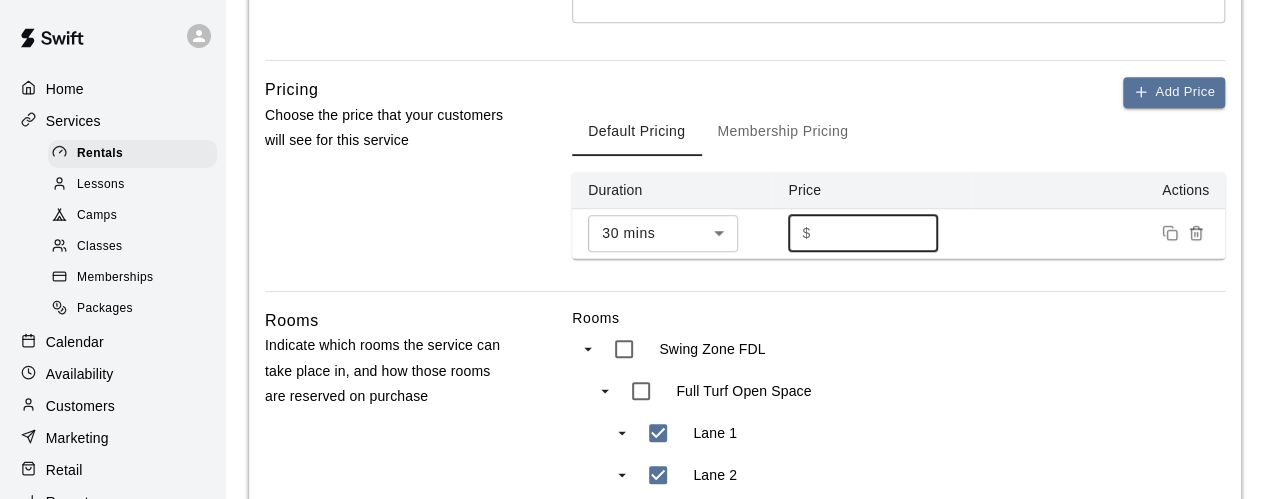 click on "***" at bounding box center [879, 233] 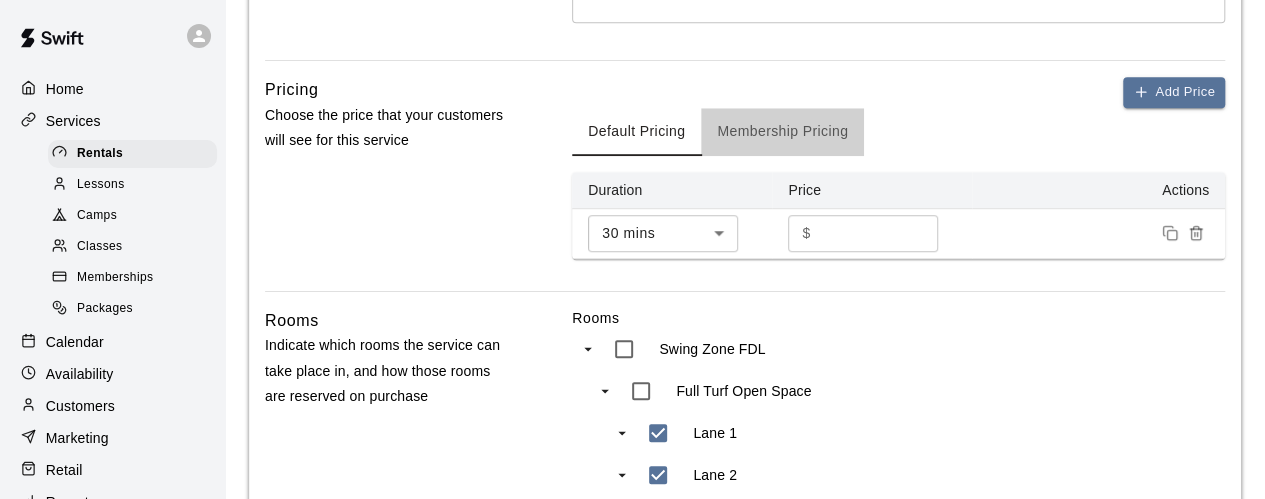 click on "Membership Pricing" at bounding box center [782, 132] 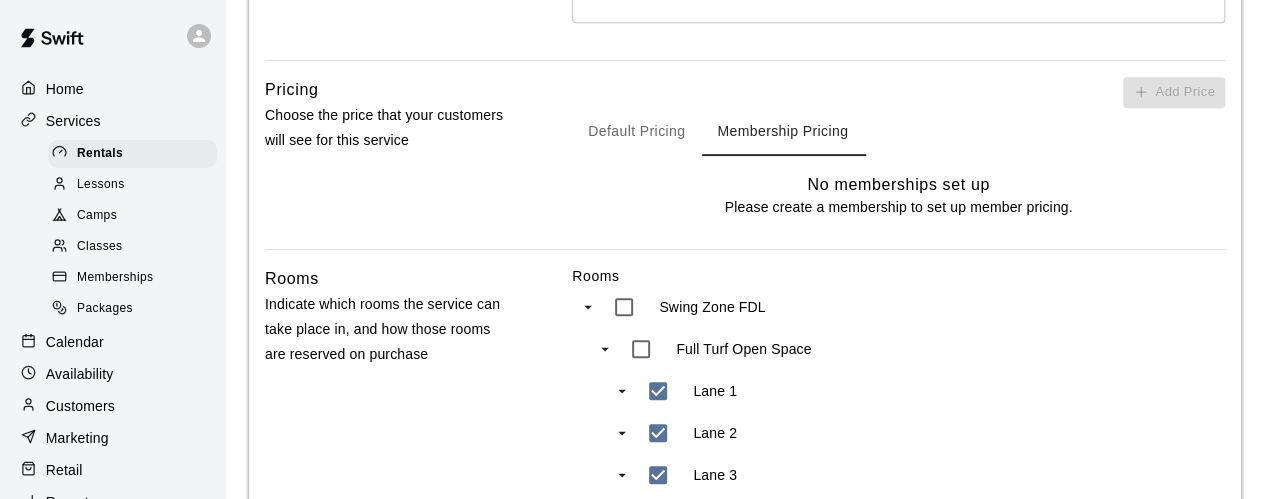 click on "Default Pricing" at bounding box center (636, 132) 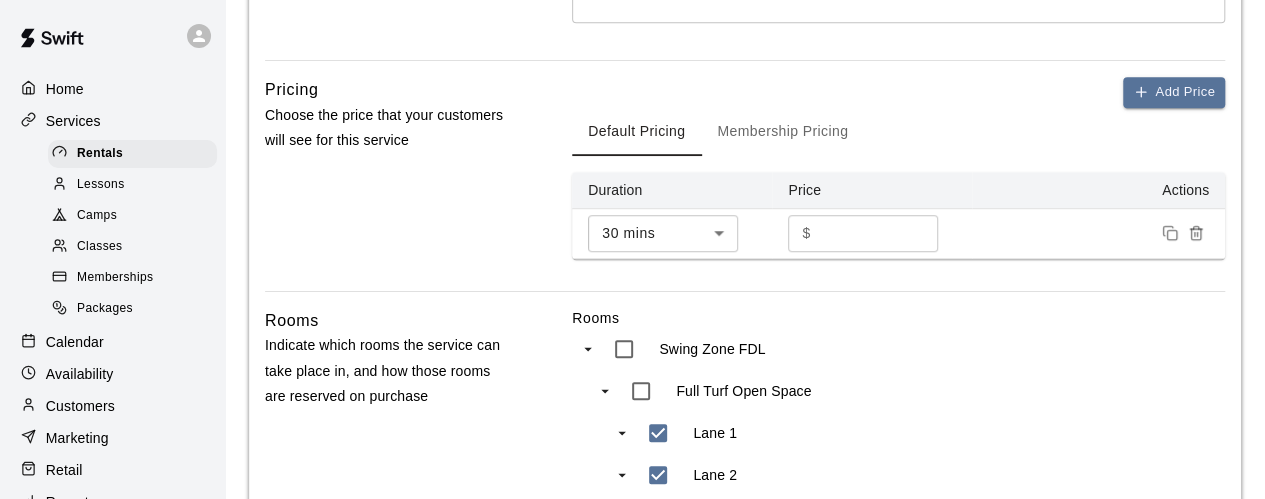 type on "***" 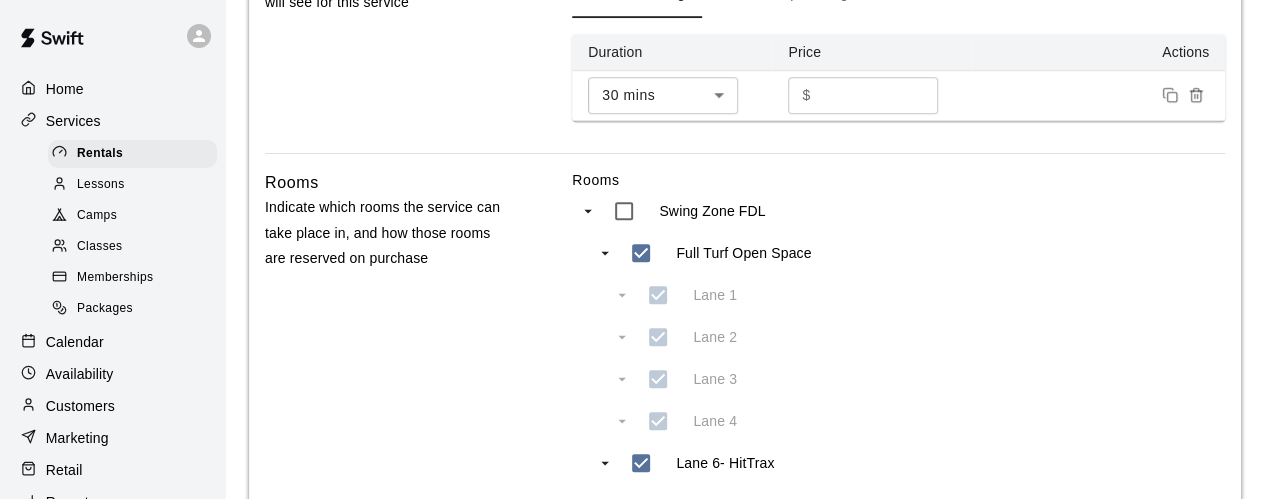 scroll, scrollTop: 800, scrollLeft: 0, axis: vertical 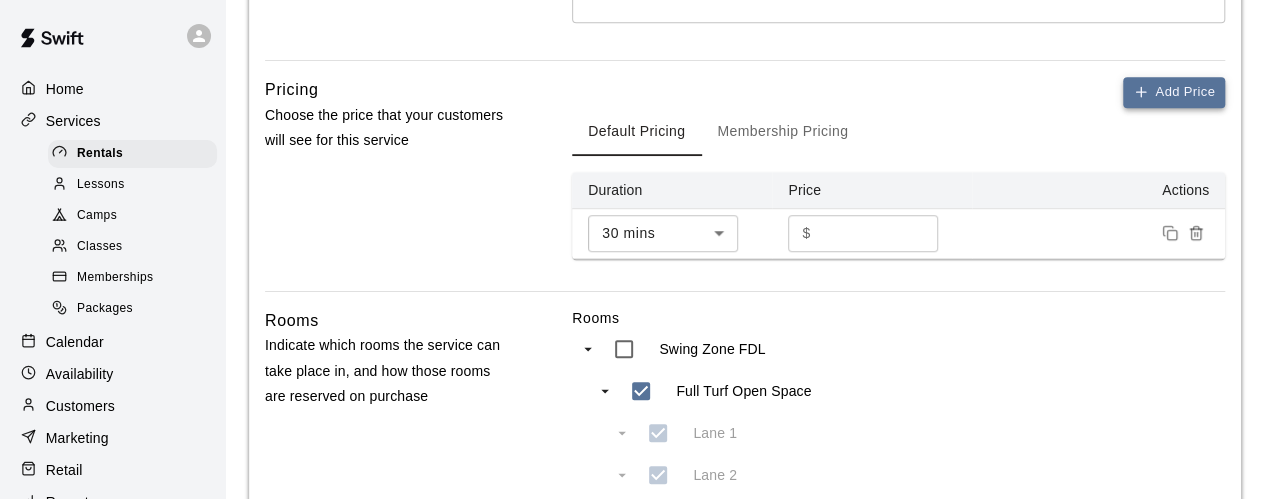 click on "Add Price" at bounding box center [1174, 92] 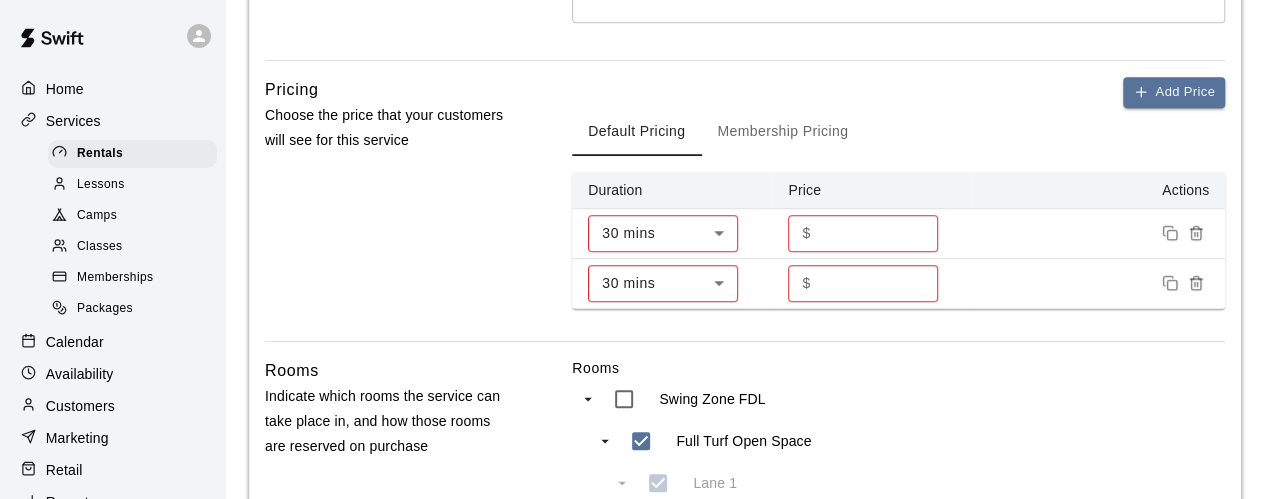 click on "**********" at bounding box center [632, 202] 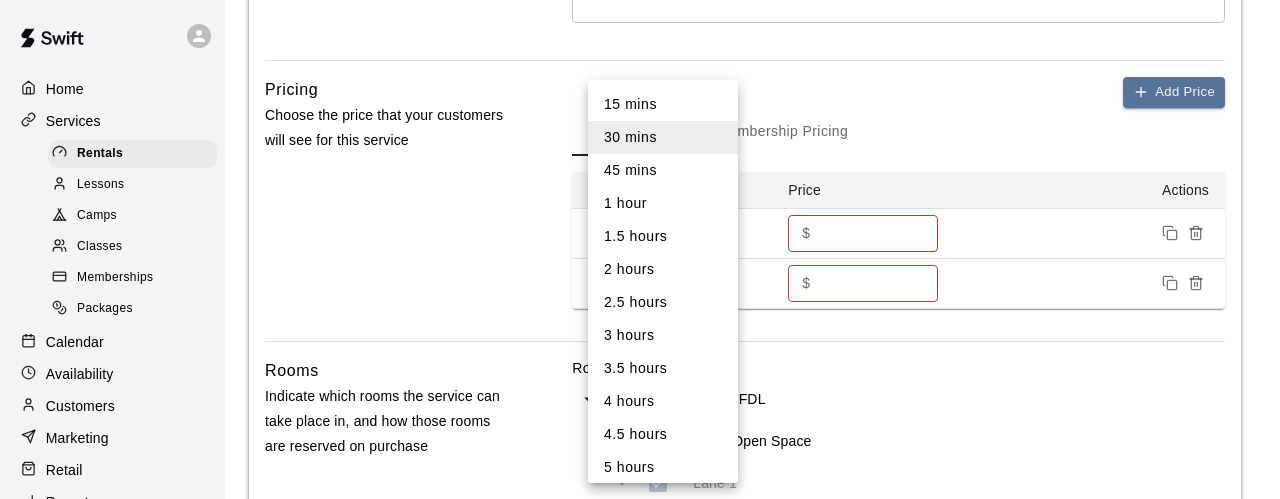 click on "1 hour" at bounding box center [663, 203] 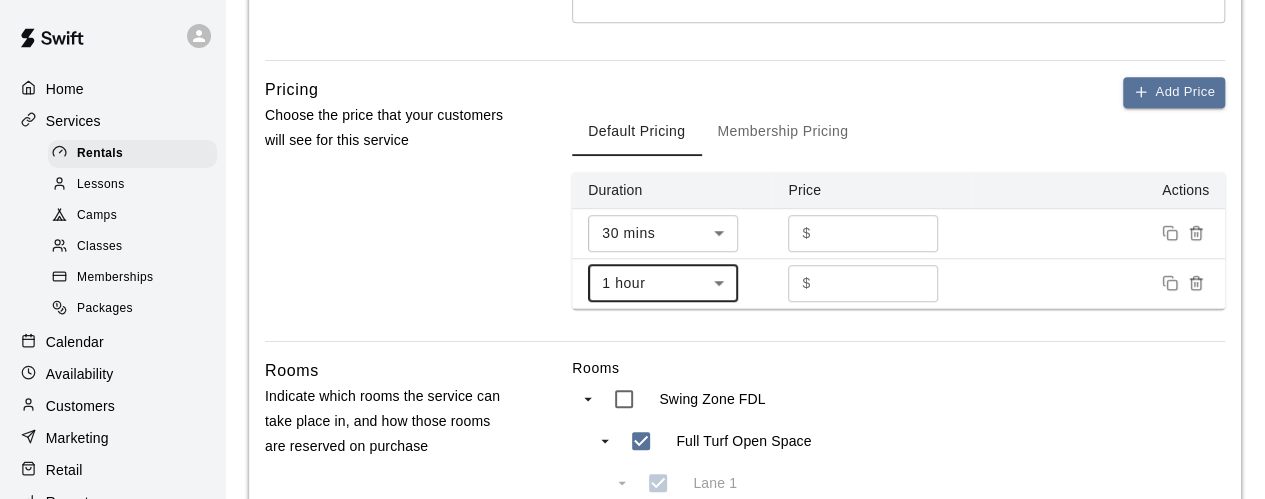 click on "*" at bounding box center [879, 283] 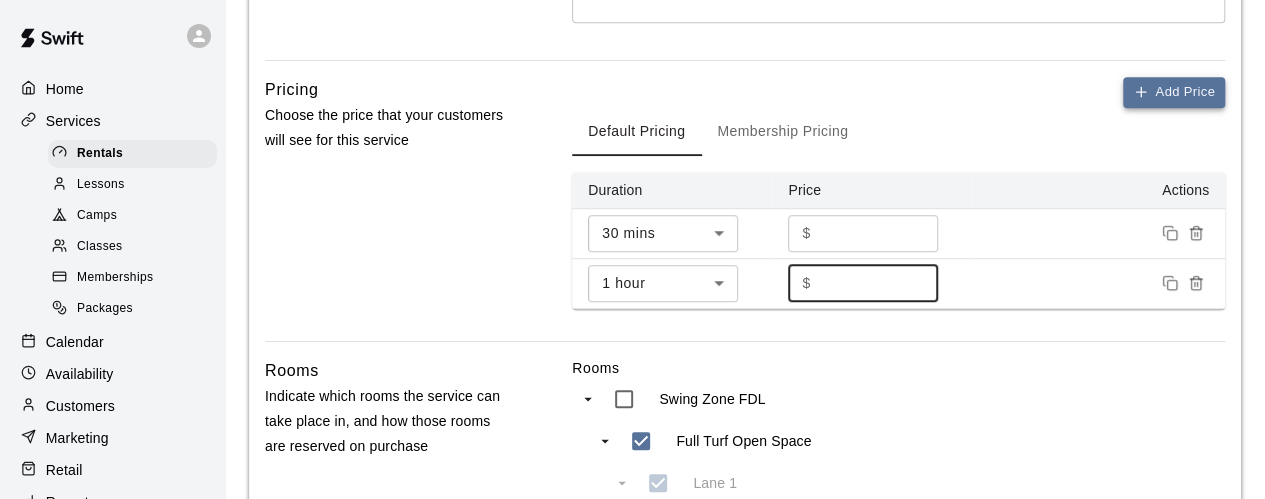 type on "***" 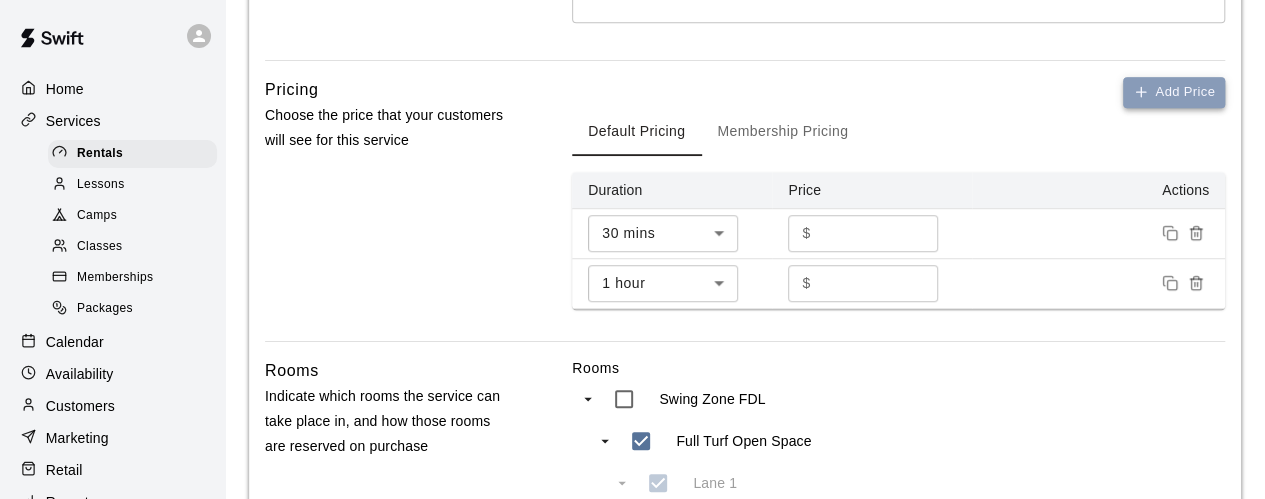 click on "Add Price" at bounding box center [1174, 92] 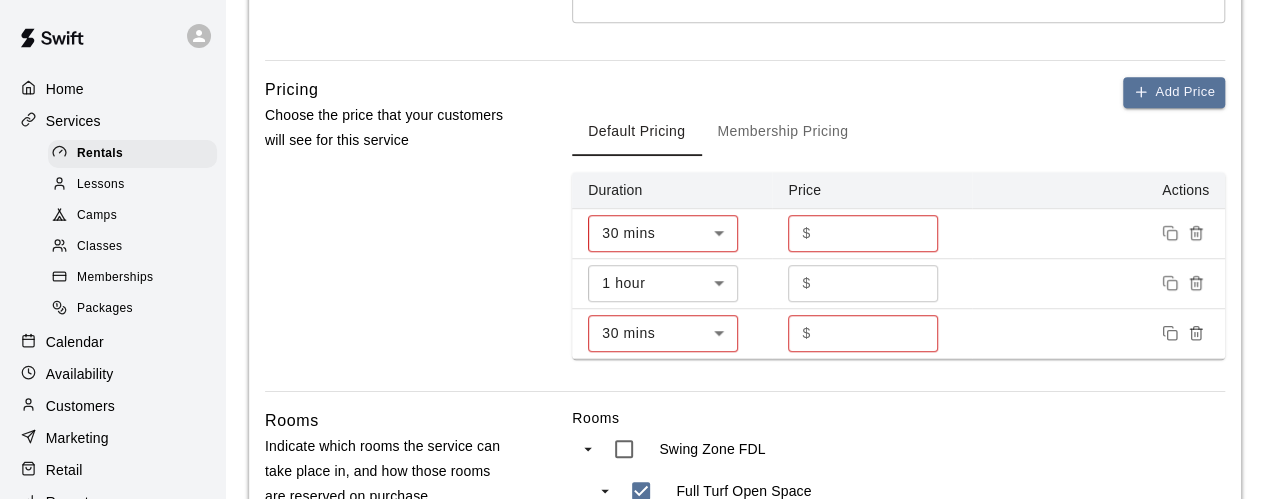 click on "**********" at bounding box center [632, 227] 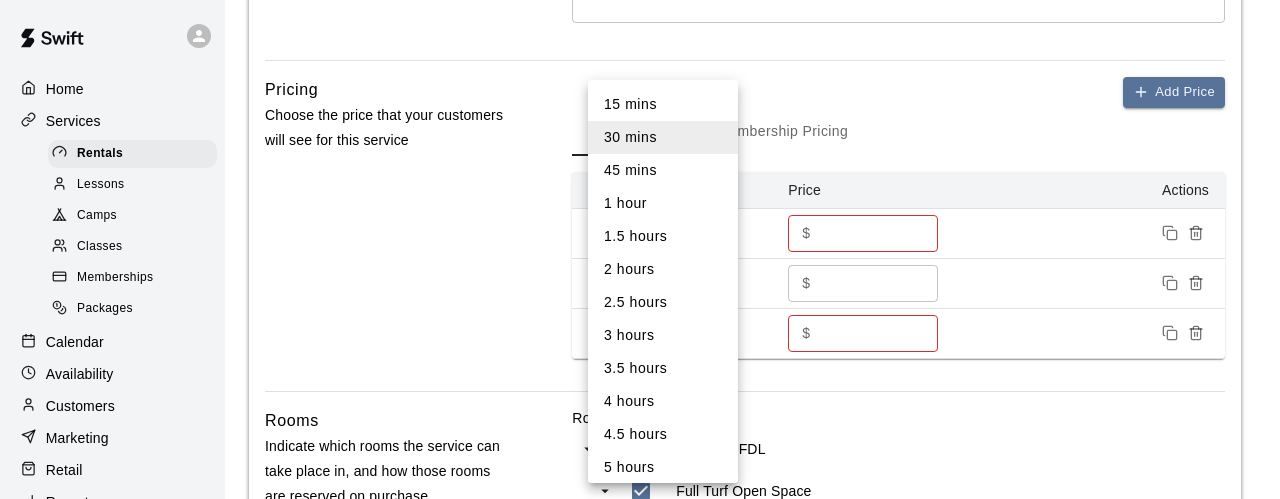 click on "1.5 hours" at bounding box center [663, 236] 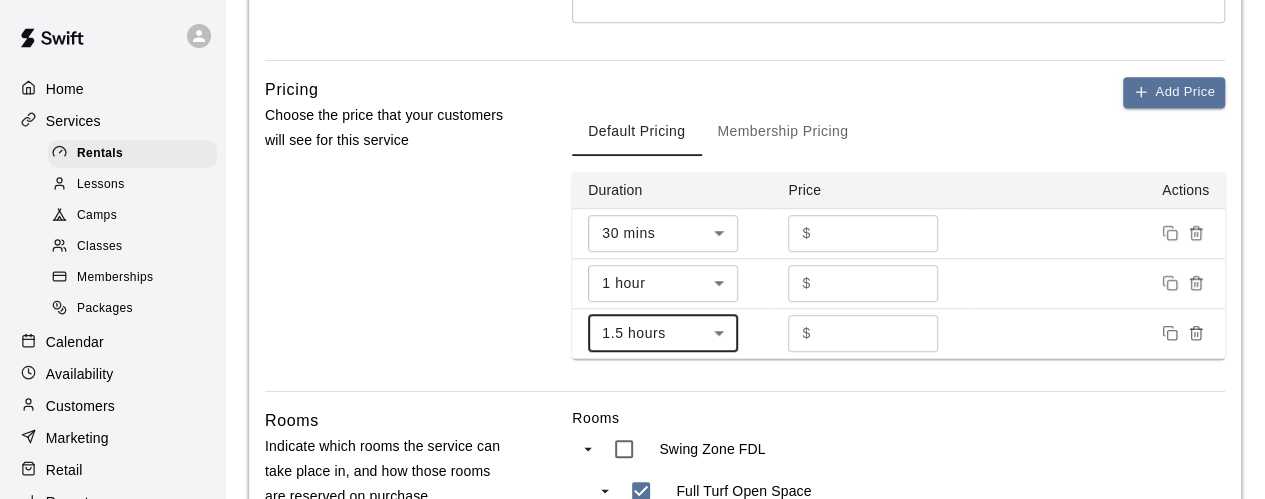 click on "*" at bounding box center (879, 333) 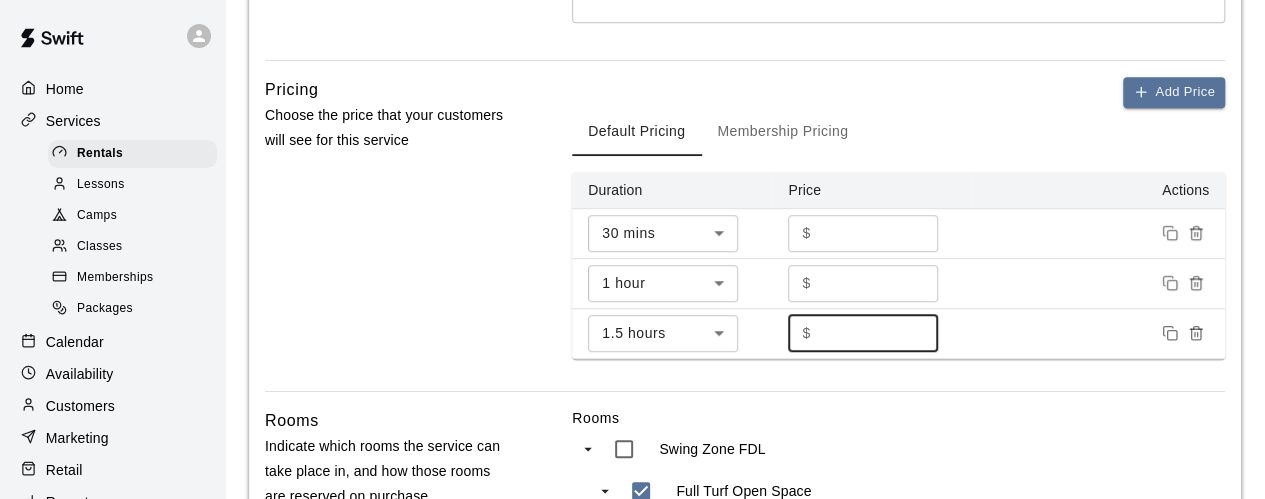 type on "***" 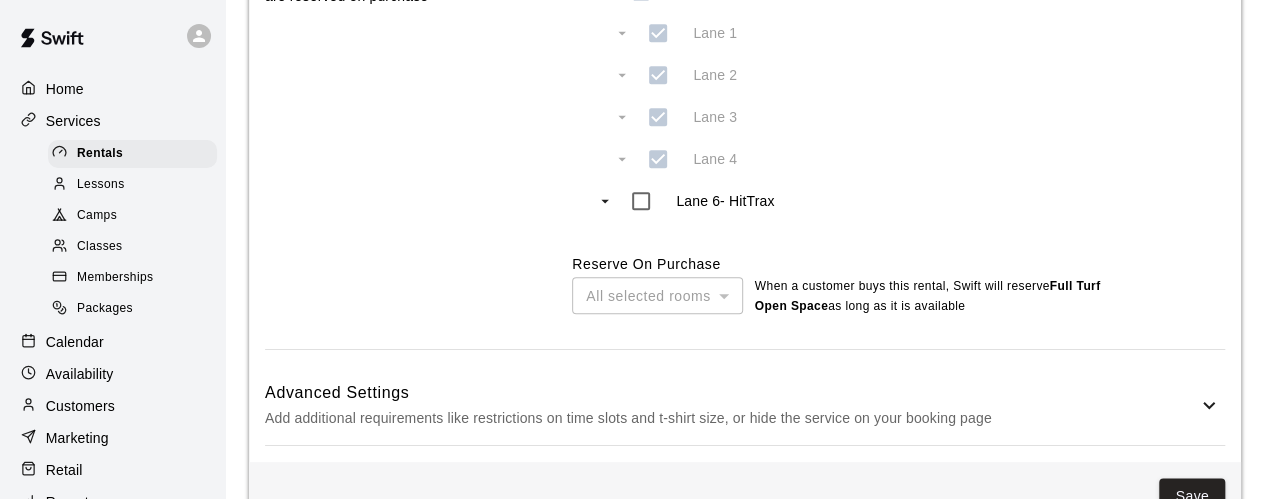 scroll, scrollTop: 1154, scrollLeft: 0, axis: vertical 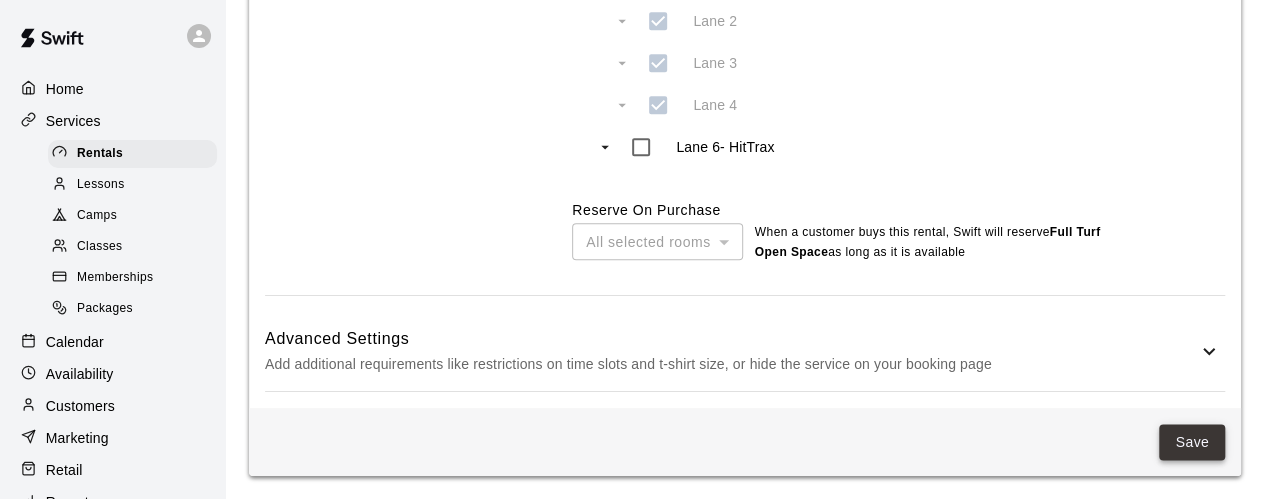 click on "Save" at bounding box center [1192, 442] 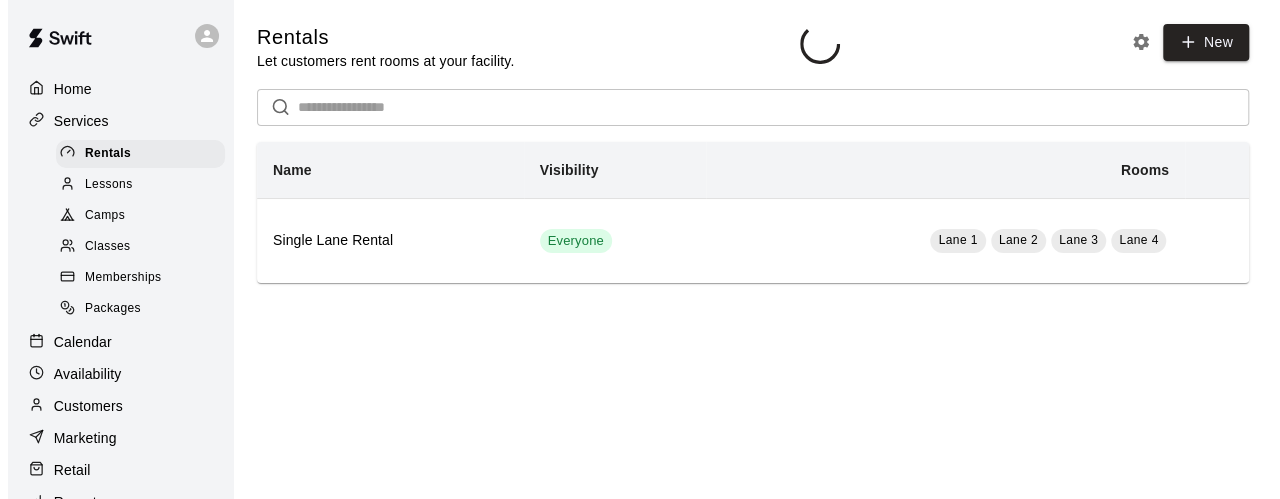scroll, scrollTop: 0, scrollLeft: 0, axis: both 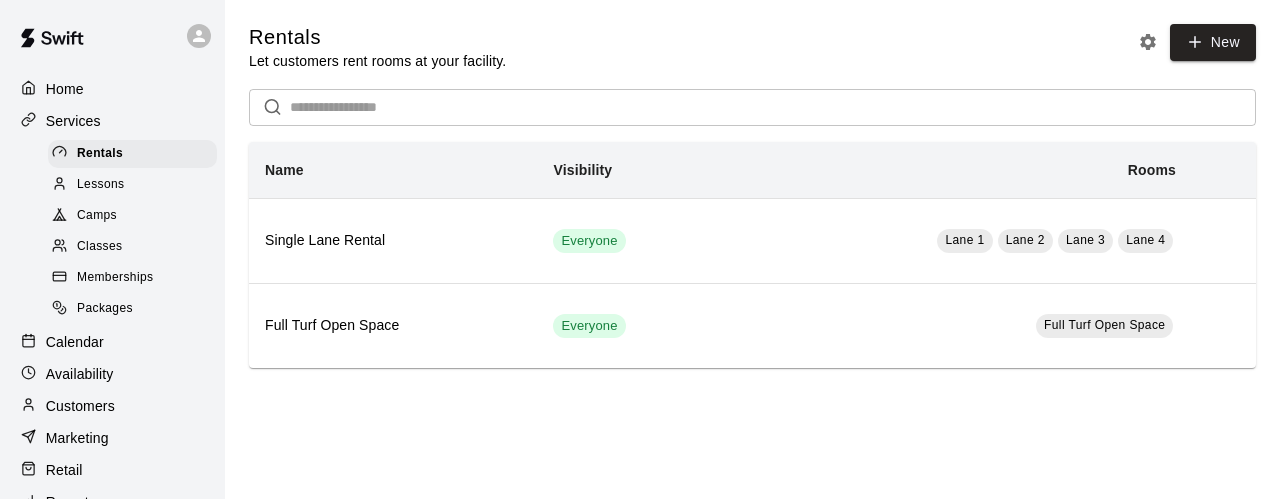 click on "Lessons" at bounding box center [101, 185] 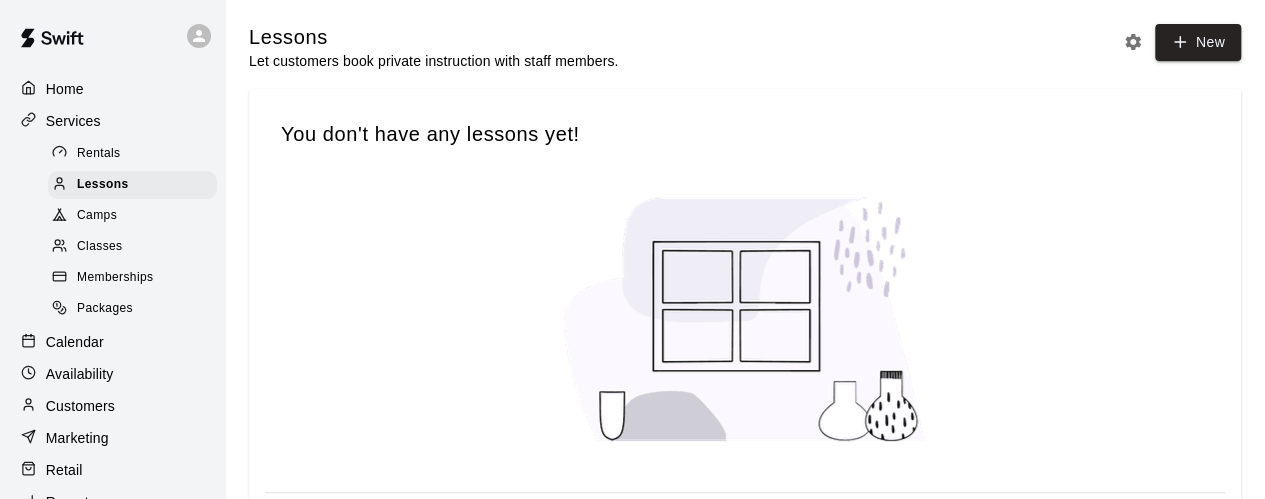 click on "Camps" at bounding box center (97, 216) 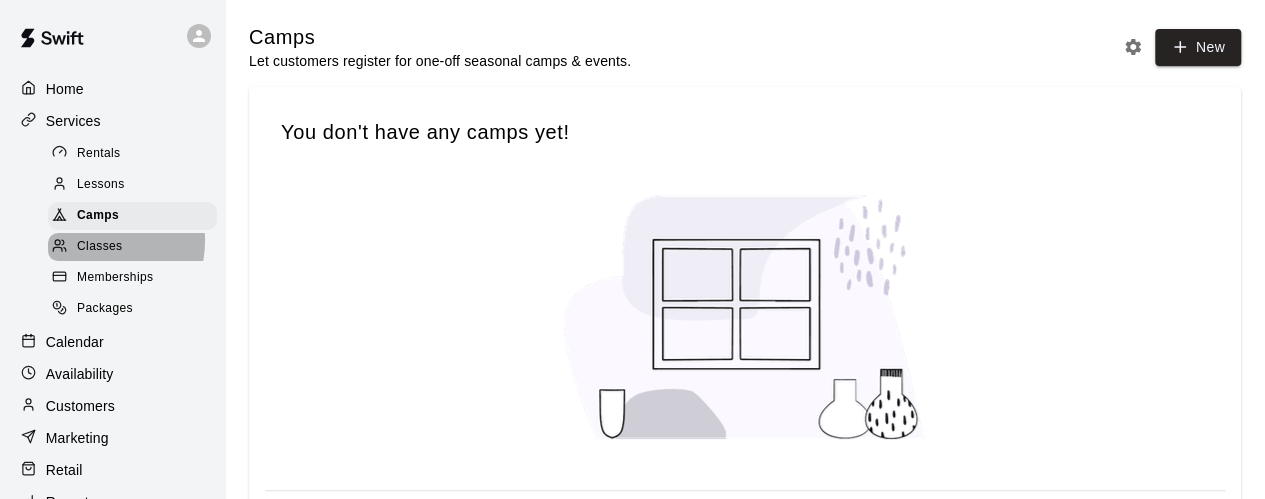 click on "Classes" at bounding box center [99, 247] 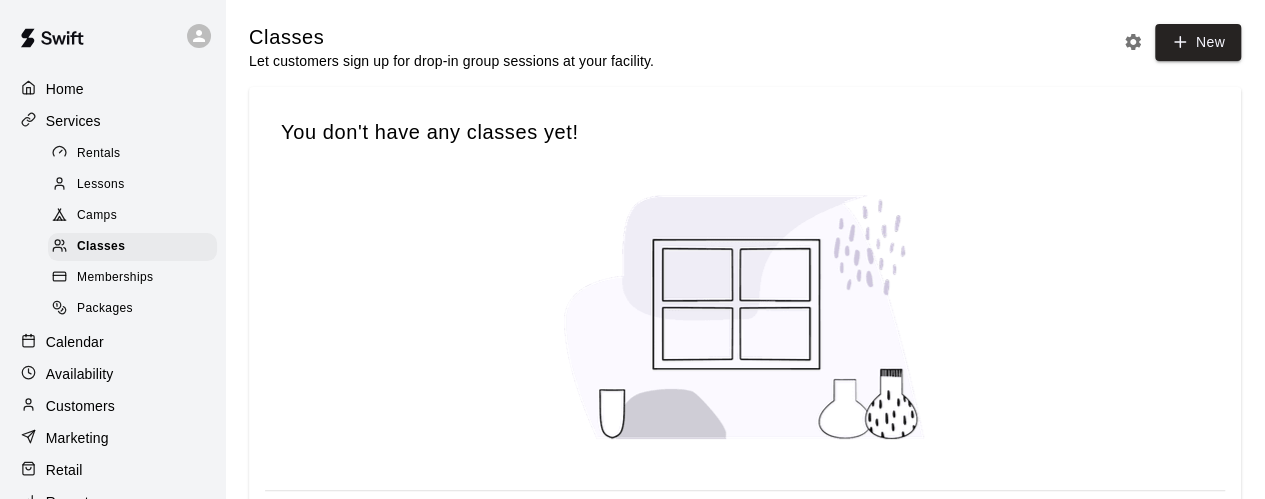 click on "Memberships" at bounding box center [115, 278] 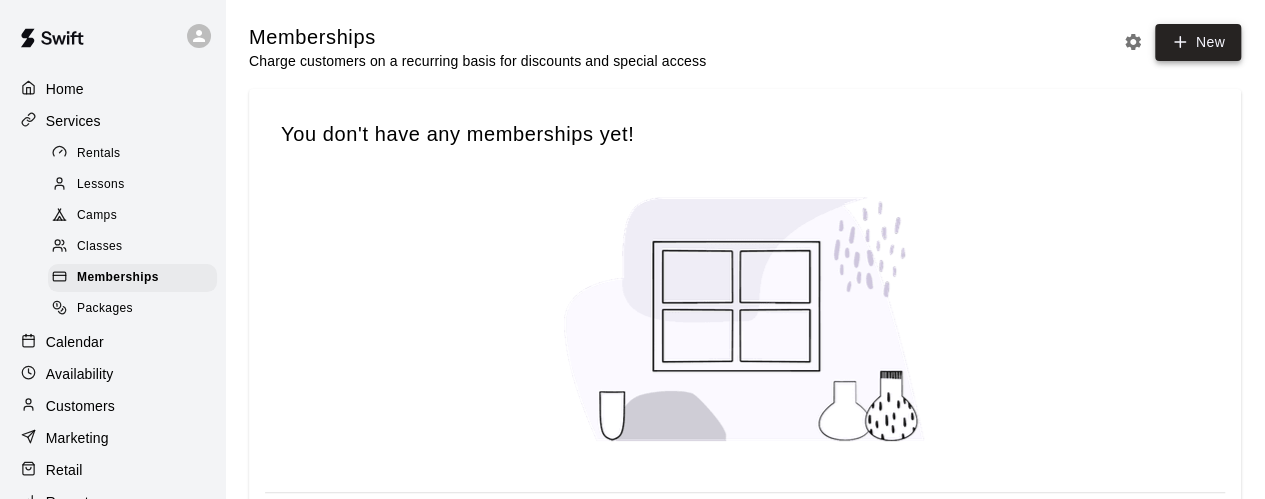 click on "New" at bounding box center [1198, 42] 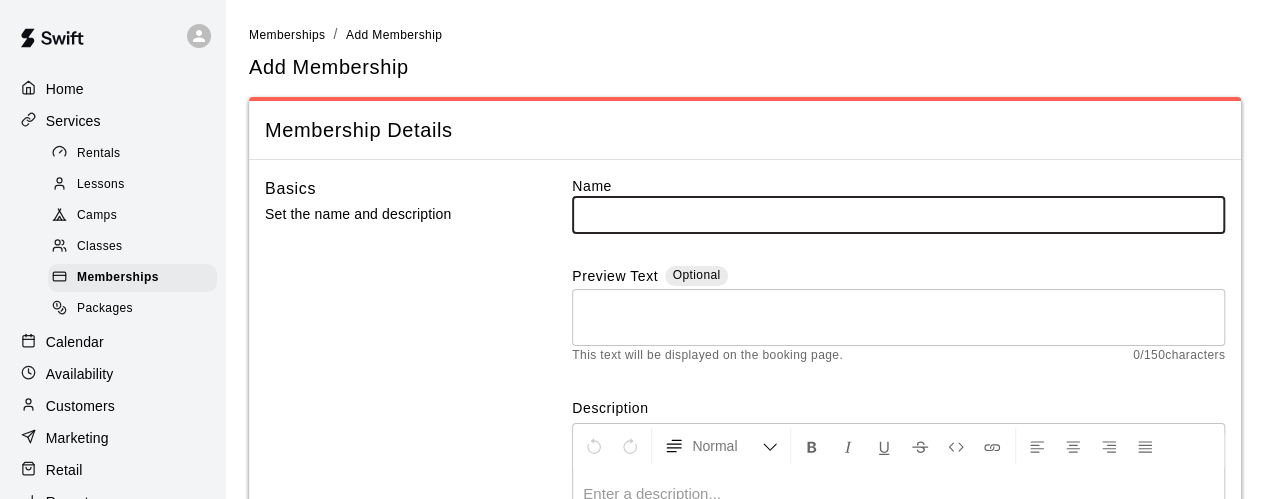 click at bounding box center [898, 214] 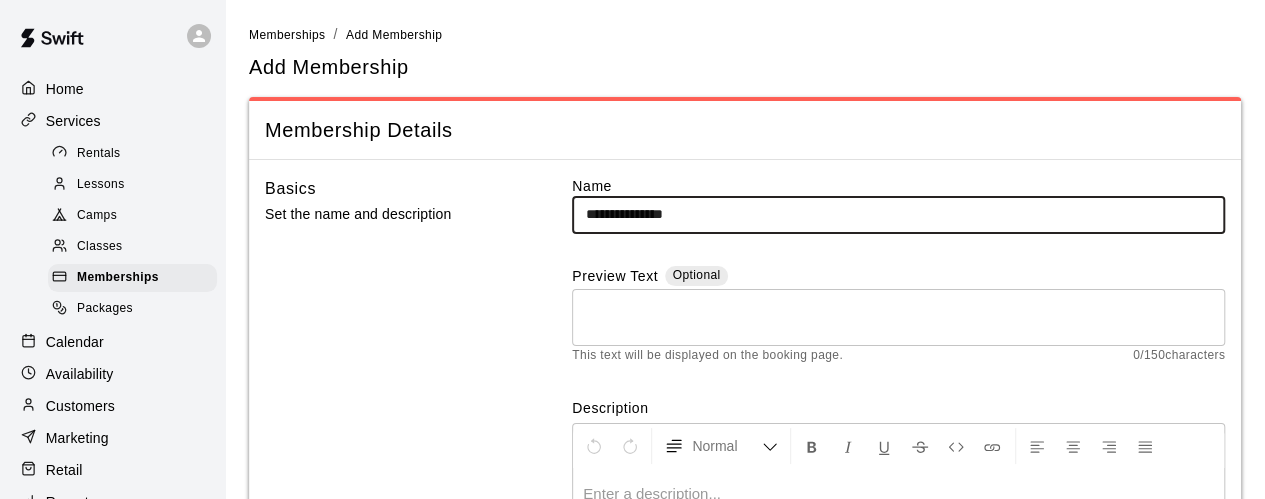 type on "**********" 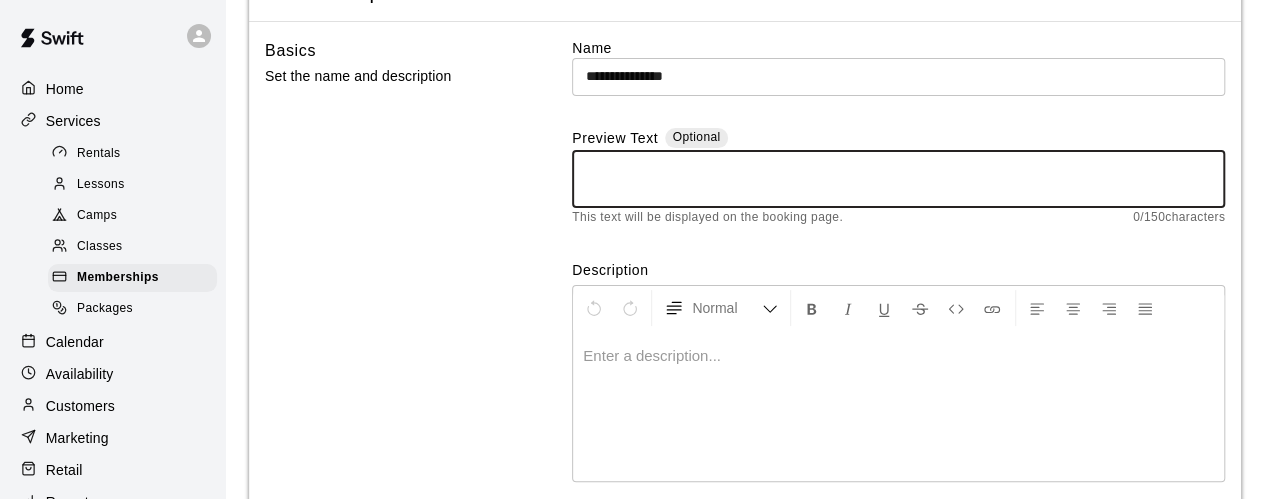 scroll, scrollTop: 100, scrollLeft: 0, axis: vertical 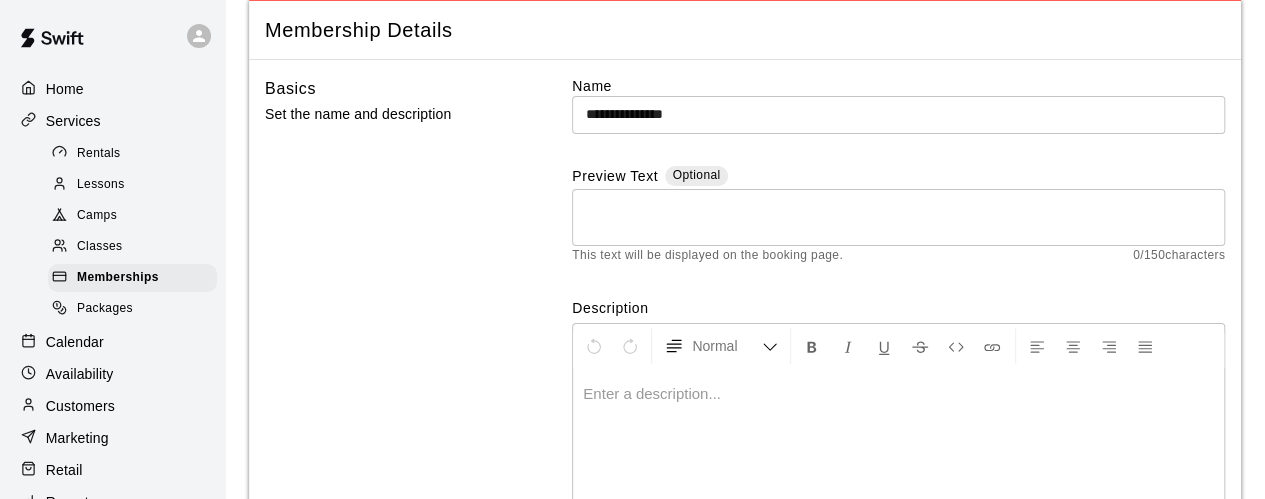 click at bounding box center (898, 394) 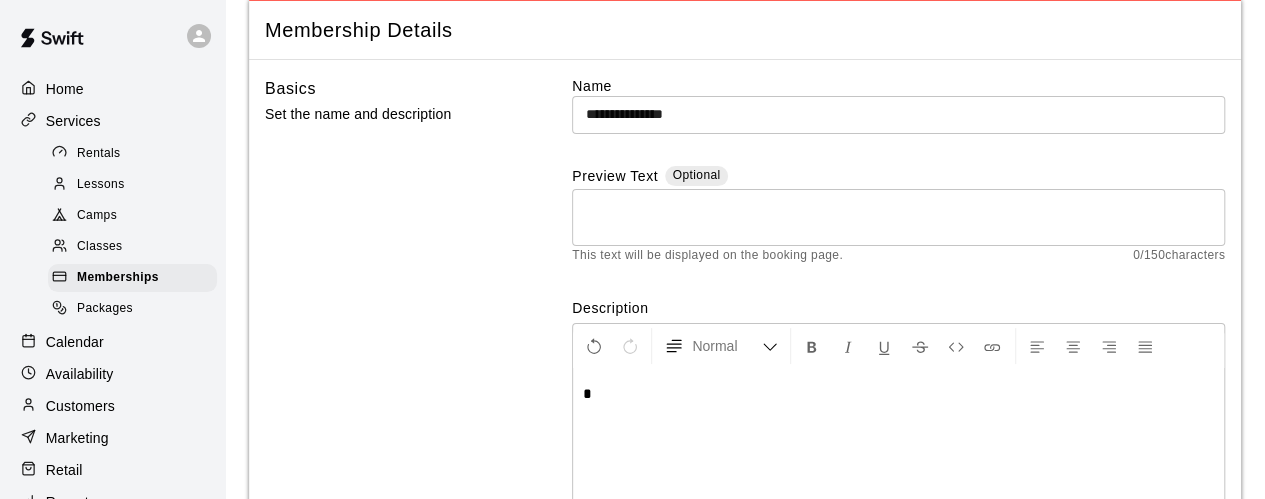 type 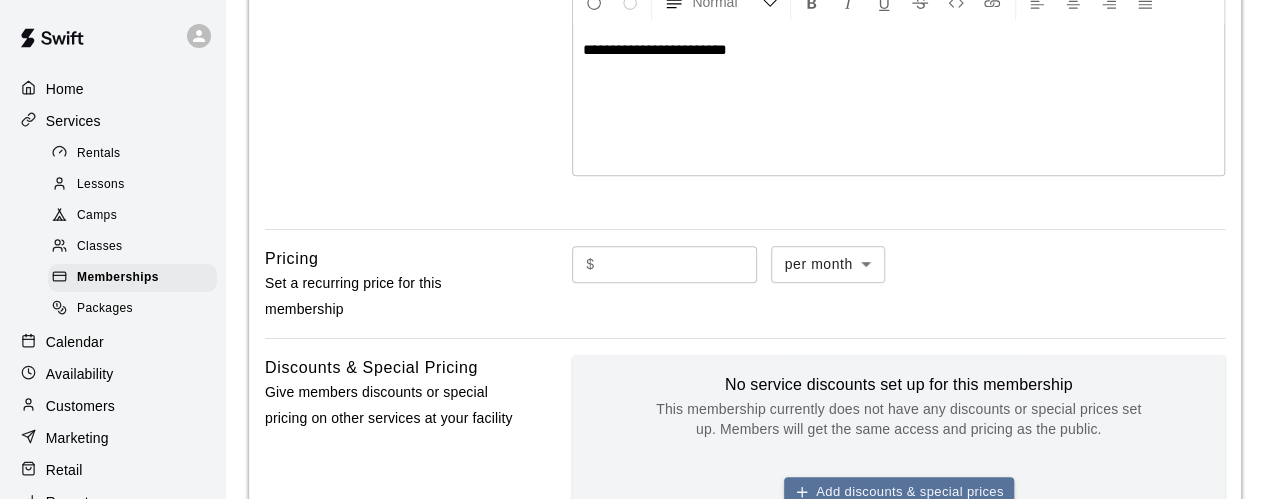 scroll, scrollTop: 500, scrollLeft: 0, axis: vertical 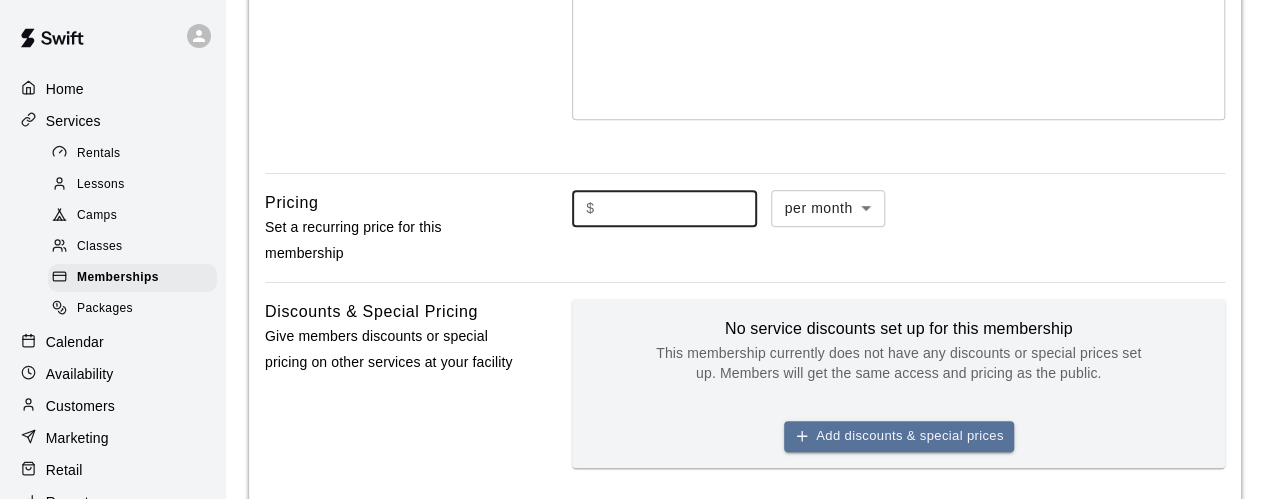 click at bounding box center (680, 208) 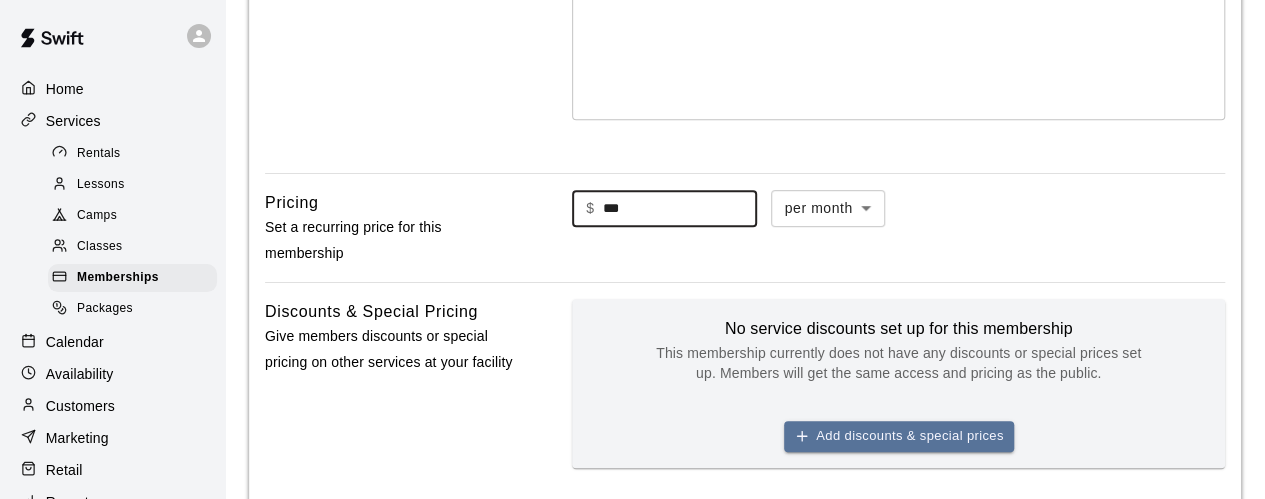 type on "***" 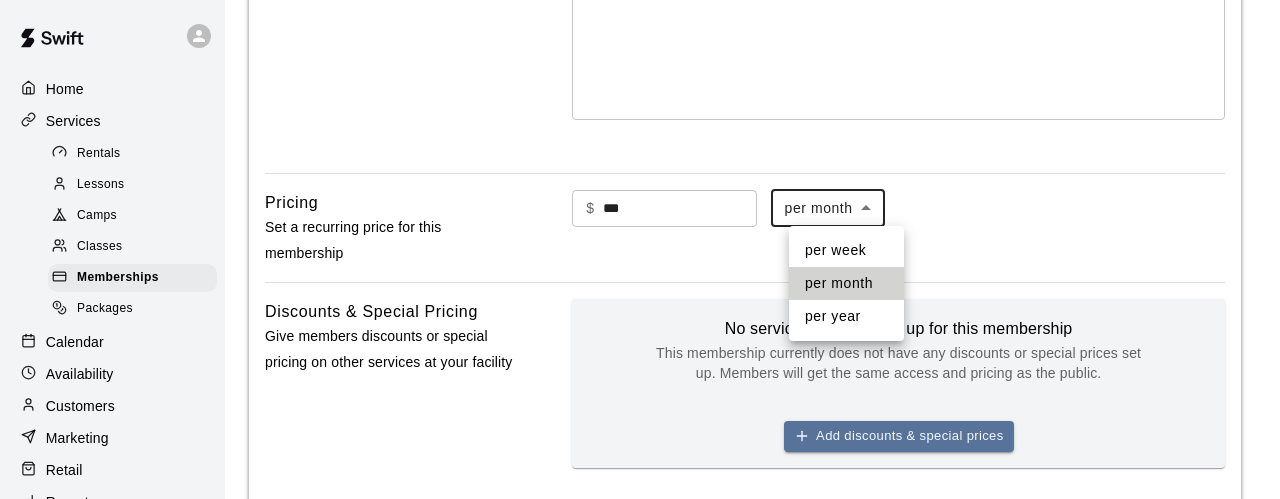 click on "per year" at bounding box center [846, 316] 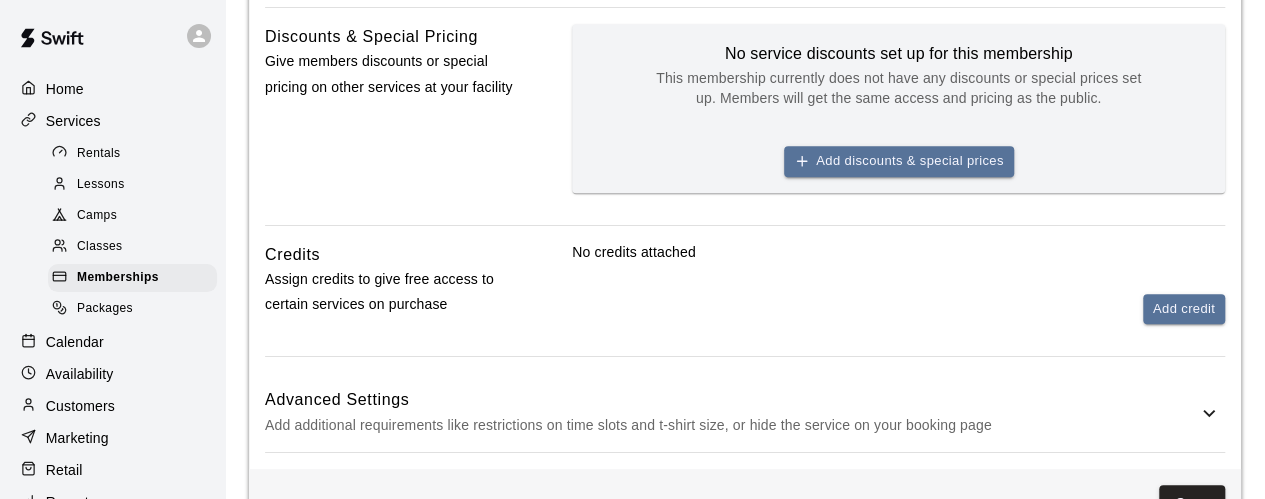 scroll, scrollTop: 800, scrollLeft: 0, axis: vertical 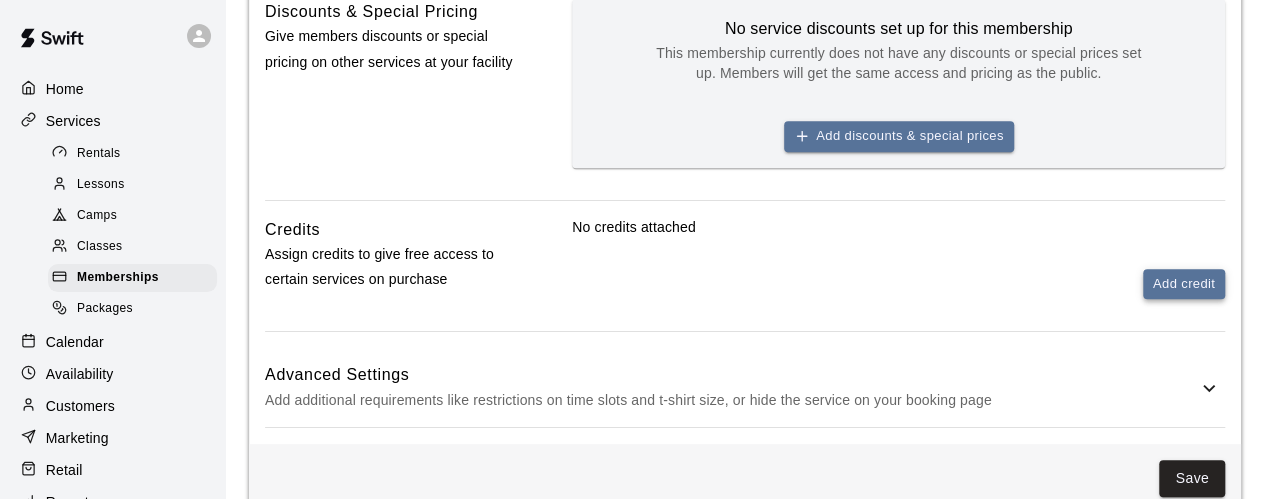 click on "Add credit" at bounding box center [1184, 284] 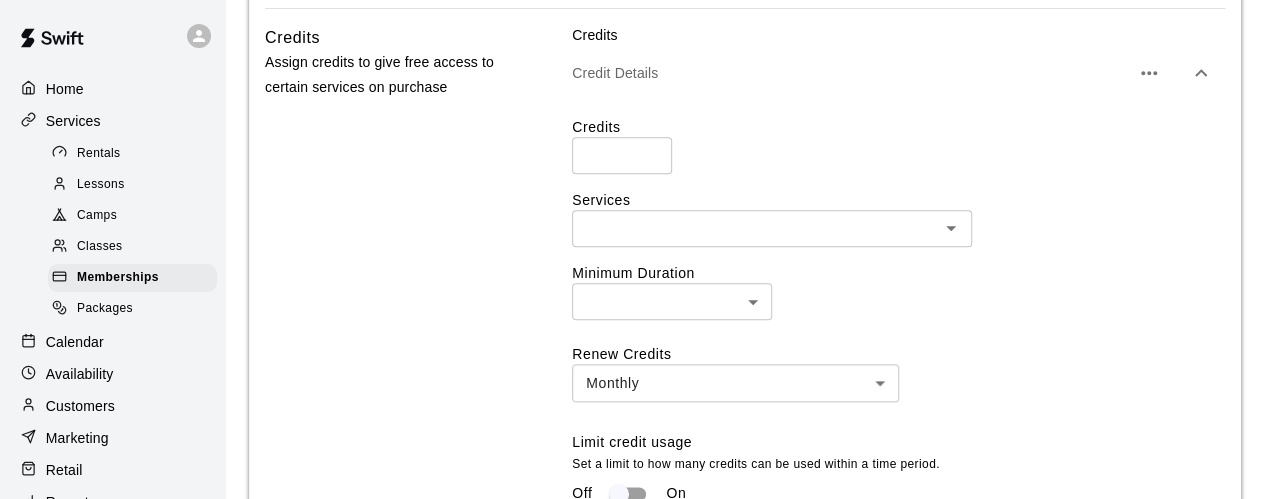 scroll, scrollTop: 1000, scrollLeft: 0, axis: vertical 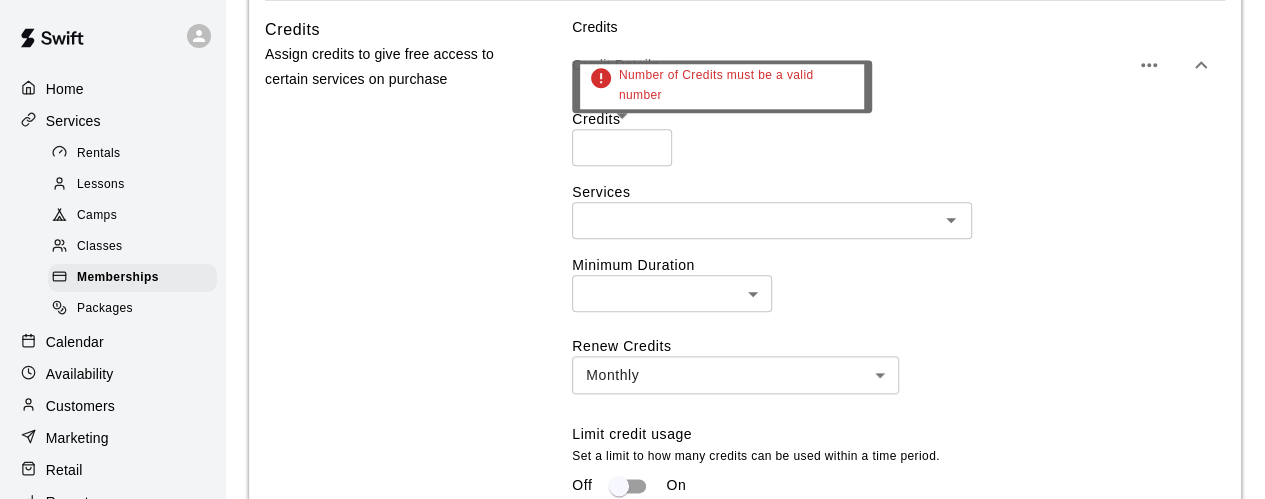 click at bounding box center [622, 147] 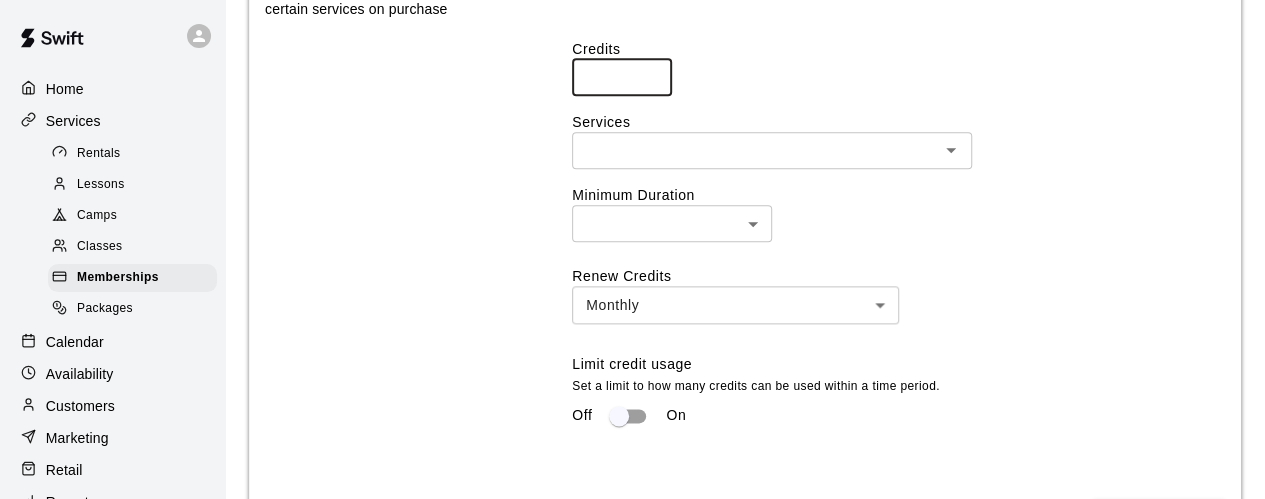 scroll, scrollTop: 1100, scrollLeft: 0, axis: vertical 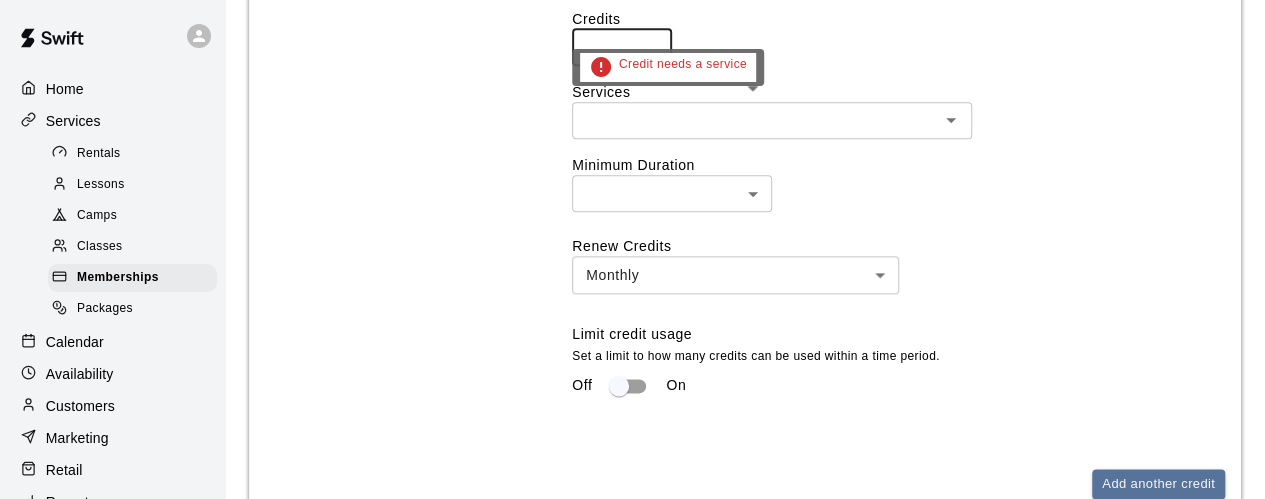 click on "​" at bounding box center [772, 120] 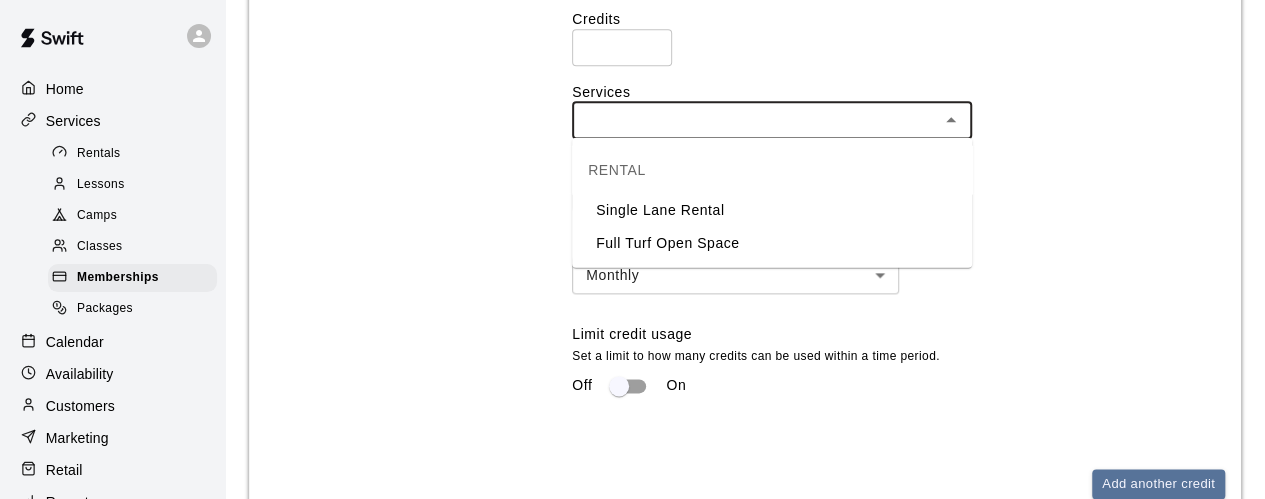 click on "Full Turf Open Space" at bounding box center [772, 242] 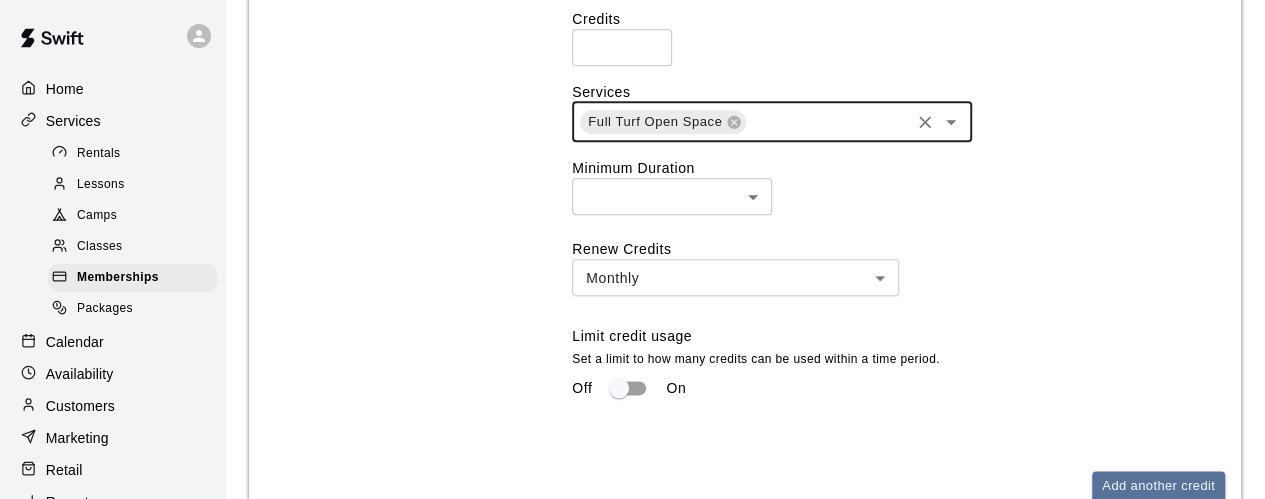 click on "**********" at bounding box center [632, -173] 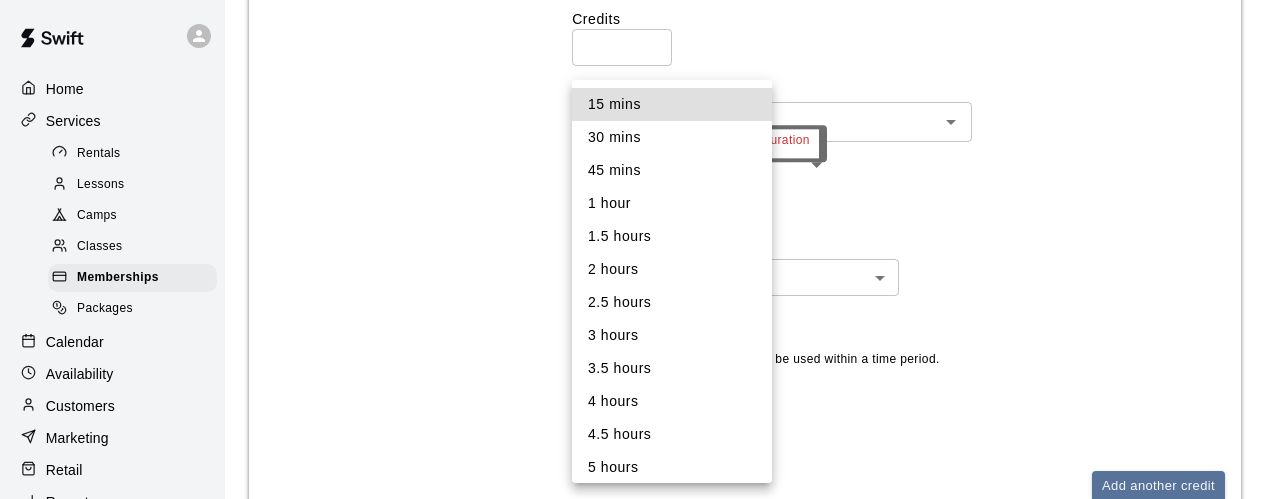 click on "1.5 hours" at bounding box center [672, 236] 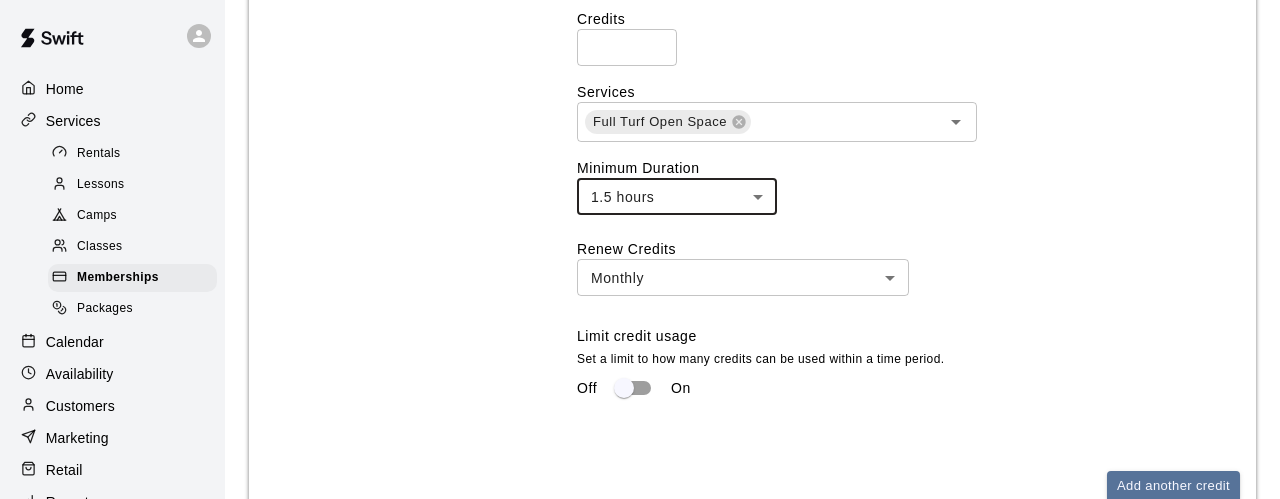 type on "**" 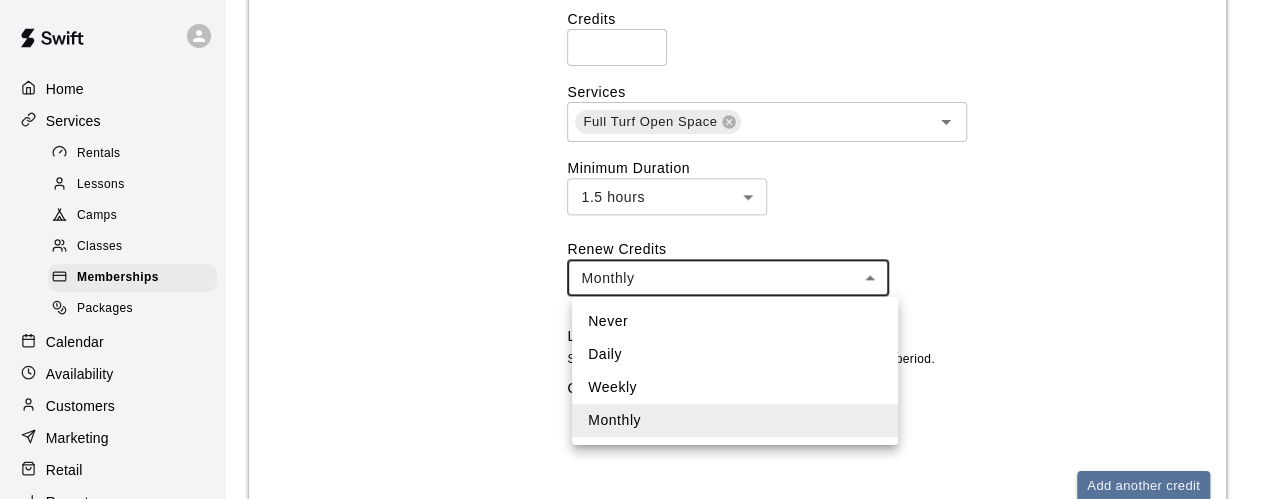 click on "**********" at bounding box center [632, -173] 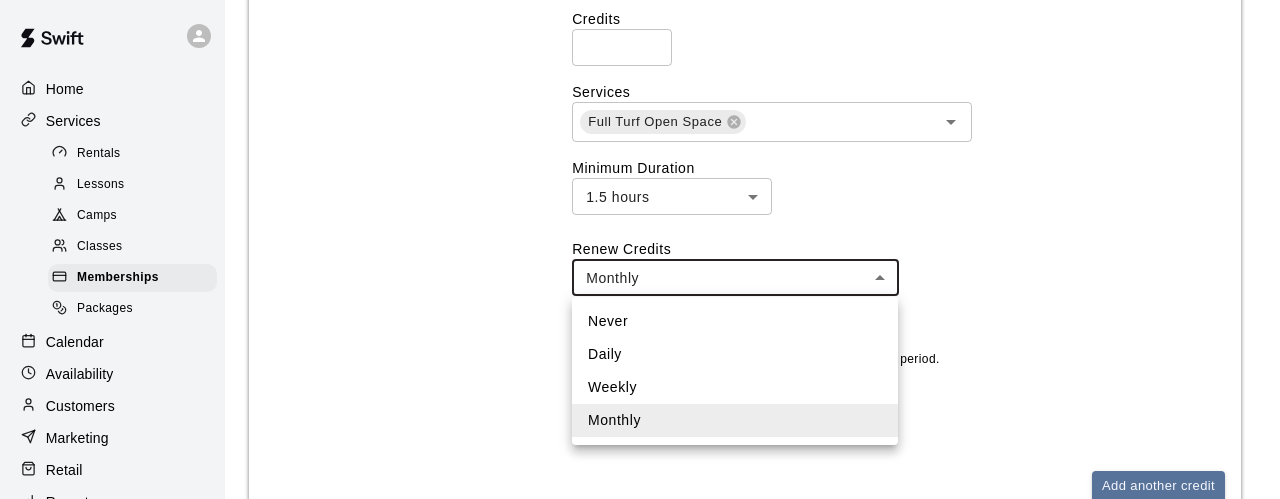drag, startPoint x: 884, startPoint y: 194, endPoint x: 871, endPoint y: 189, distance: 13.928389 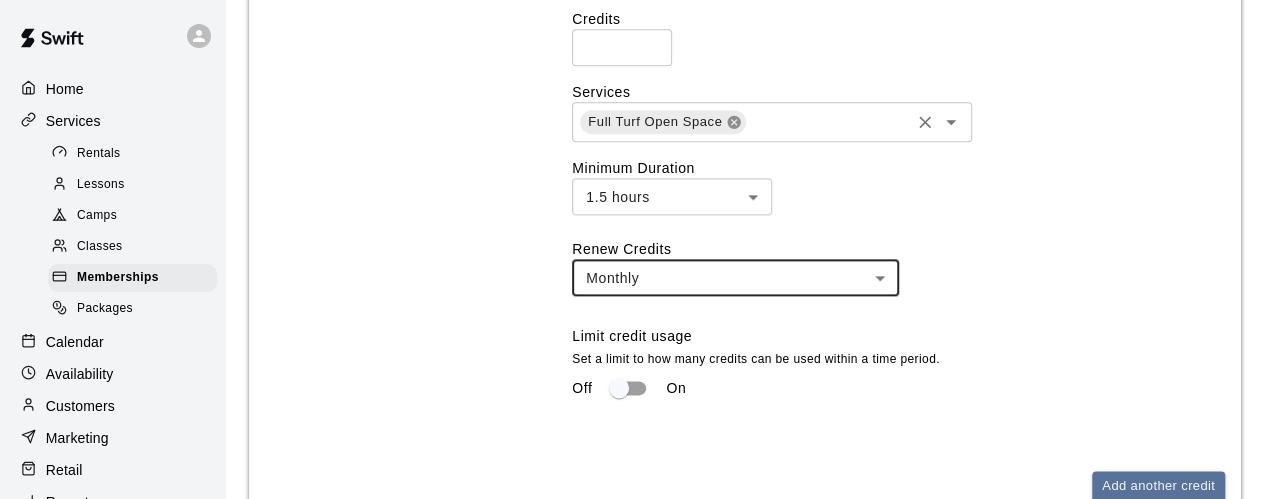 click 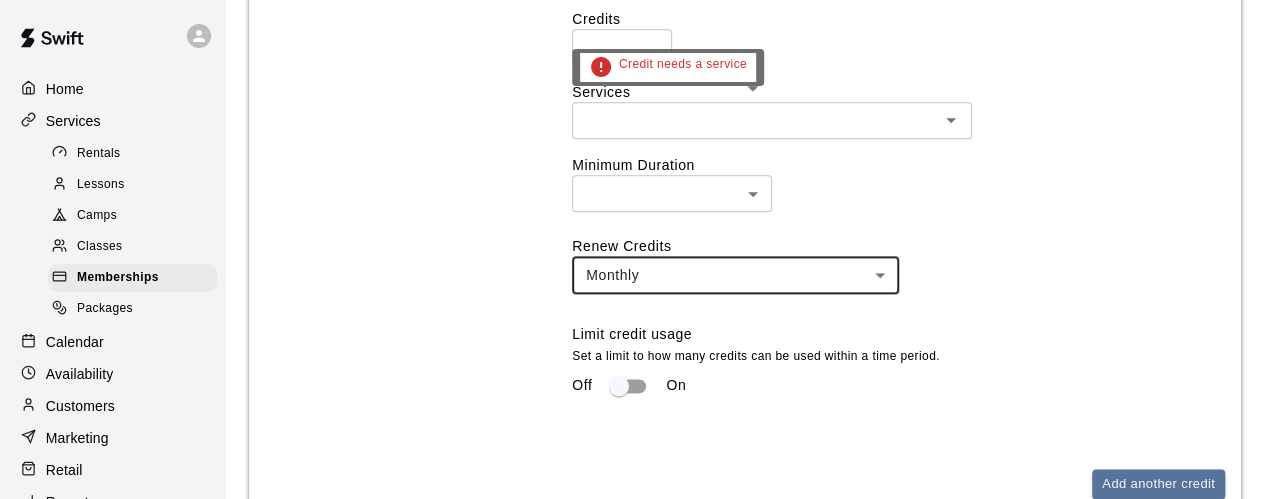 click at bounding box center (755, 120) 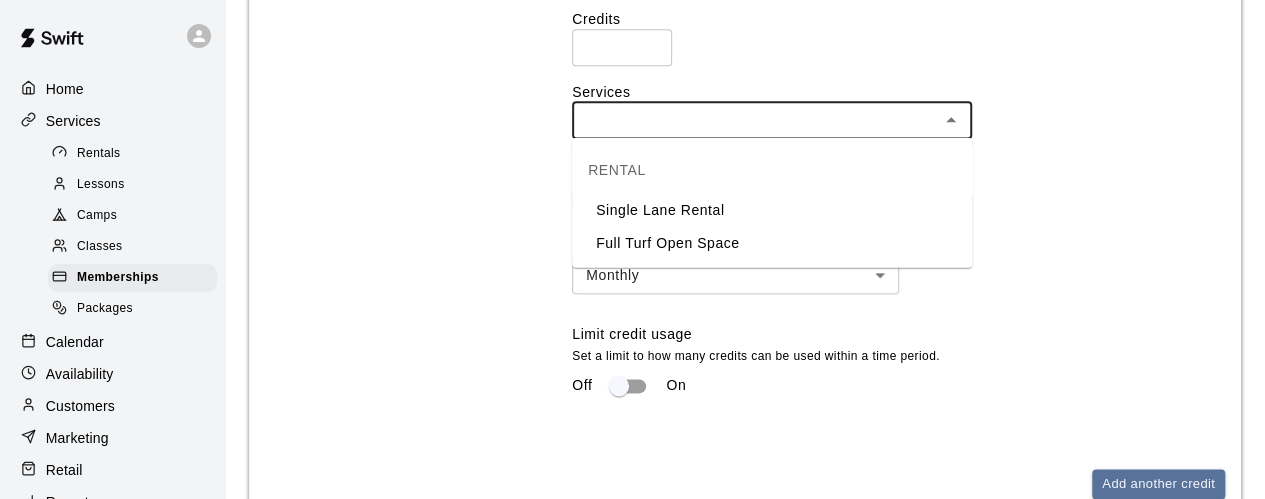 click on "Single Lane Rental" at bounding box center (772, 209) 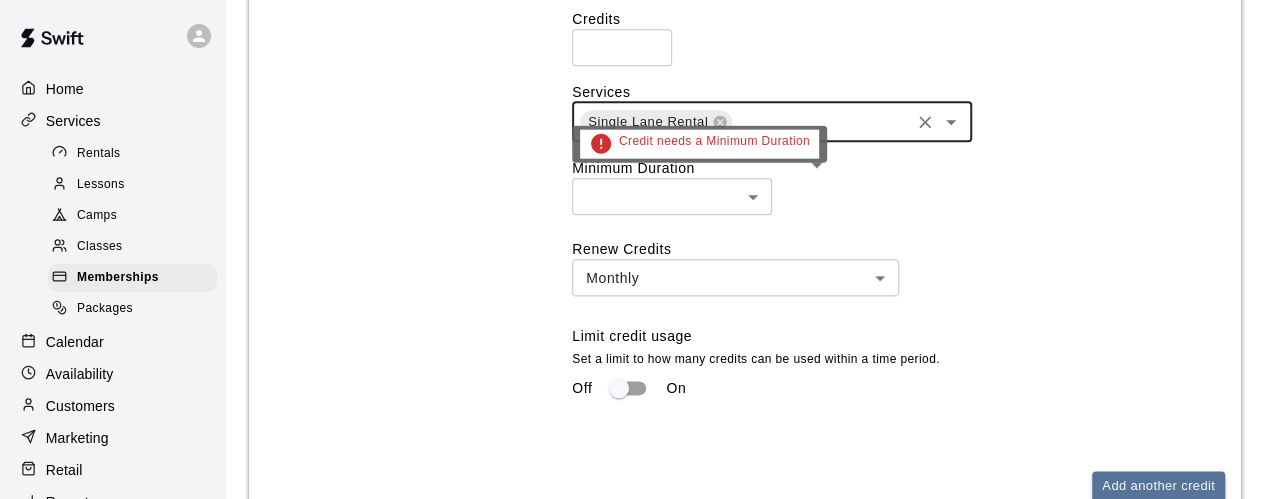 click on "​ ​" at bounding box center (898, 196) 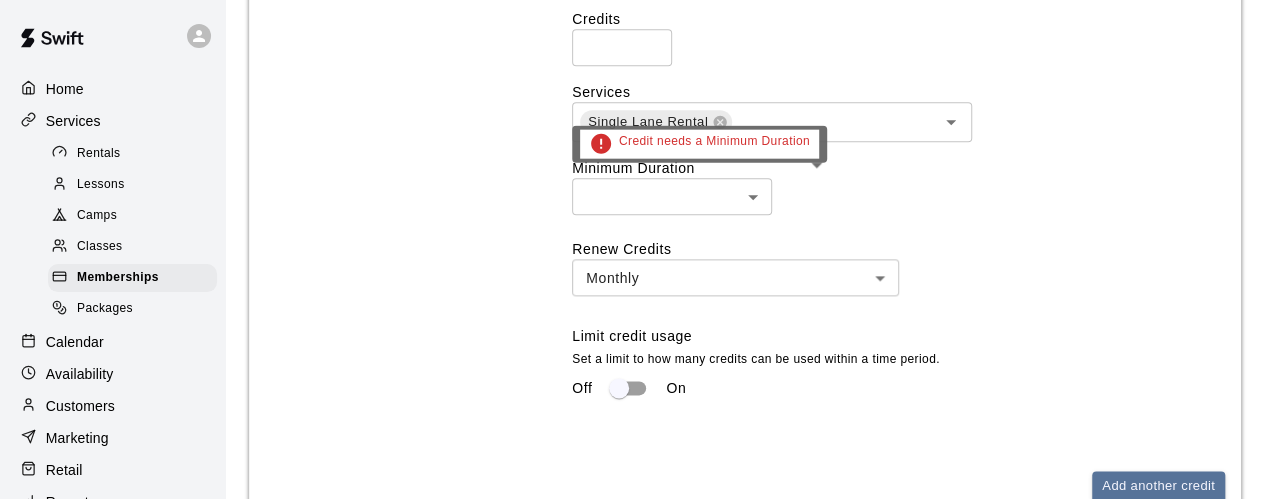 click on "**********" at bounding box center [632, -173] 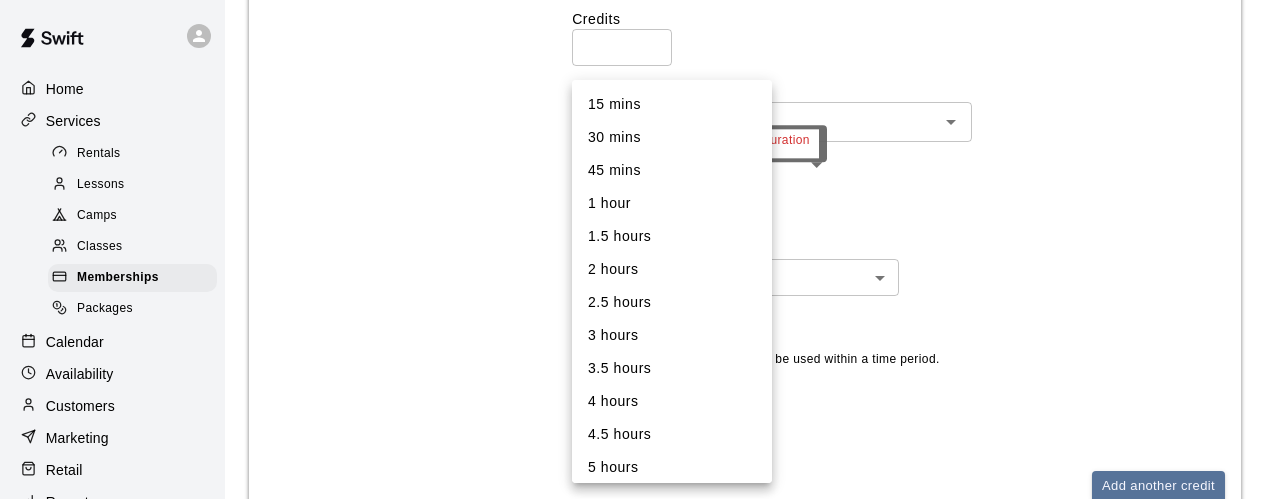 click on "1.5 hours" at bounding box center [672, 236] 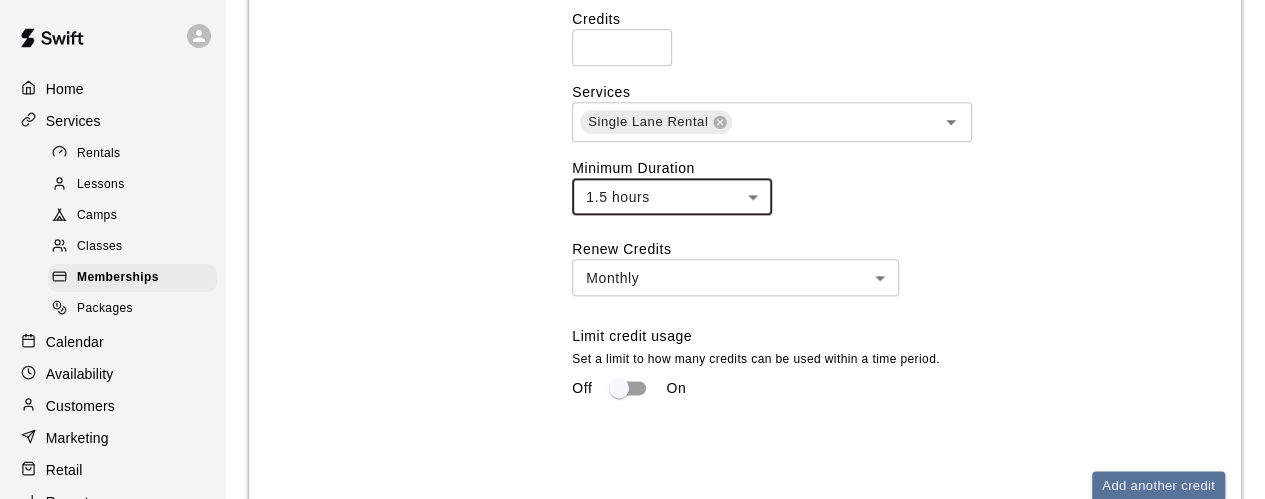 click on "**********" at bounding box center [632, -173] 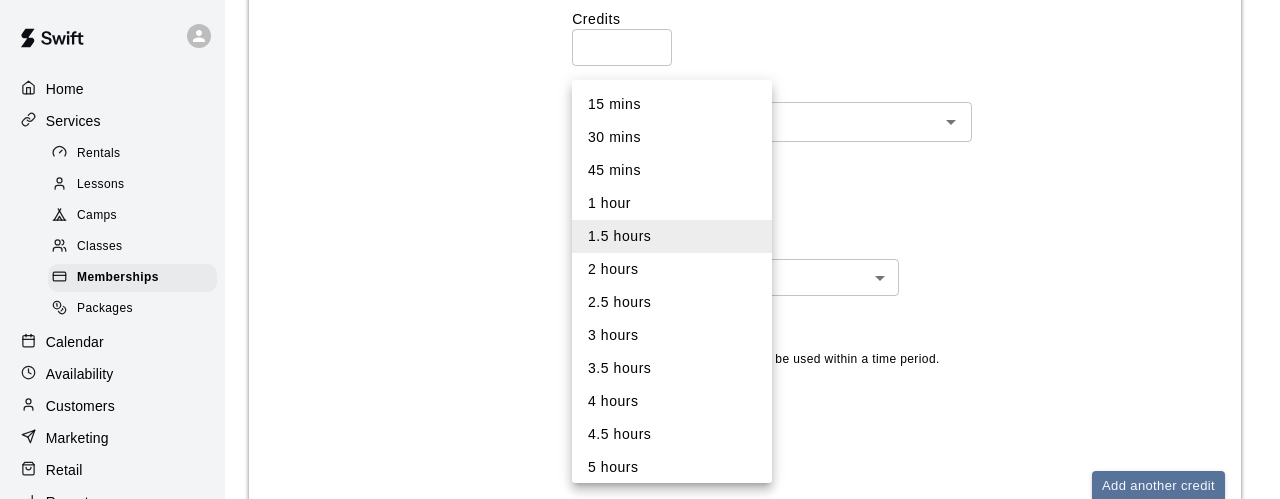 click on "30 mins" at bounding box center (672, 137) 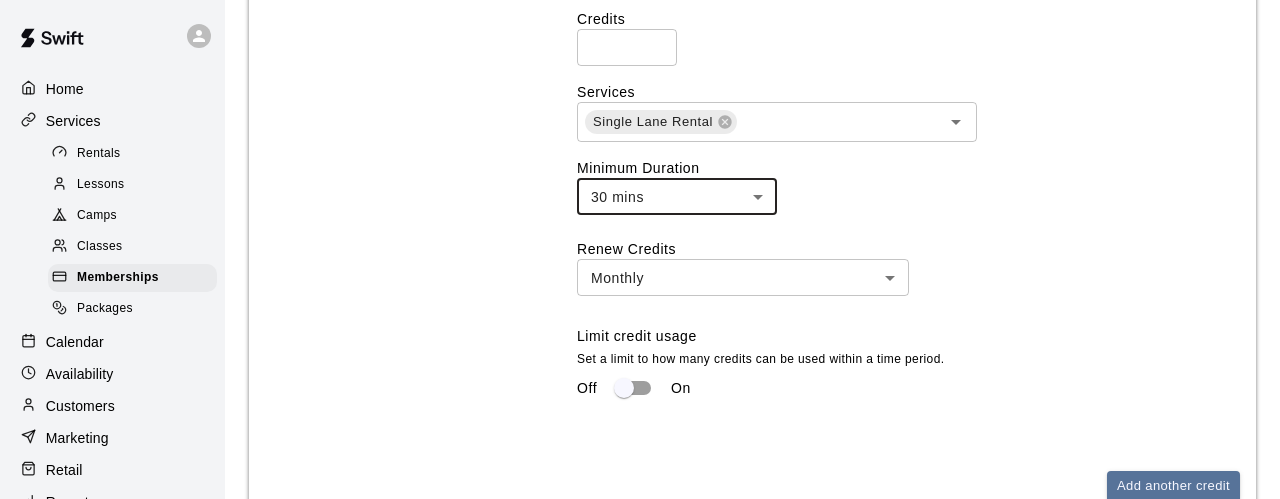 type on "**" 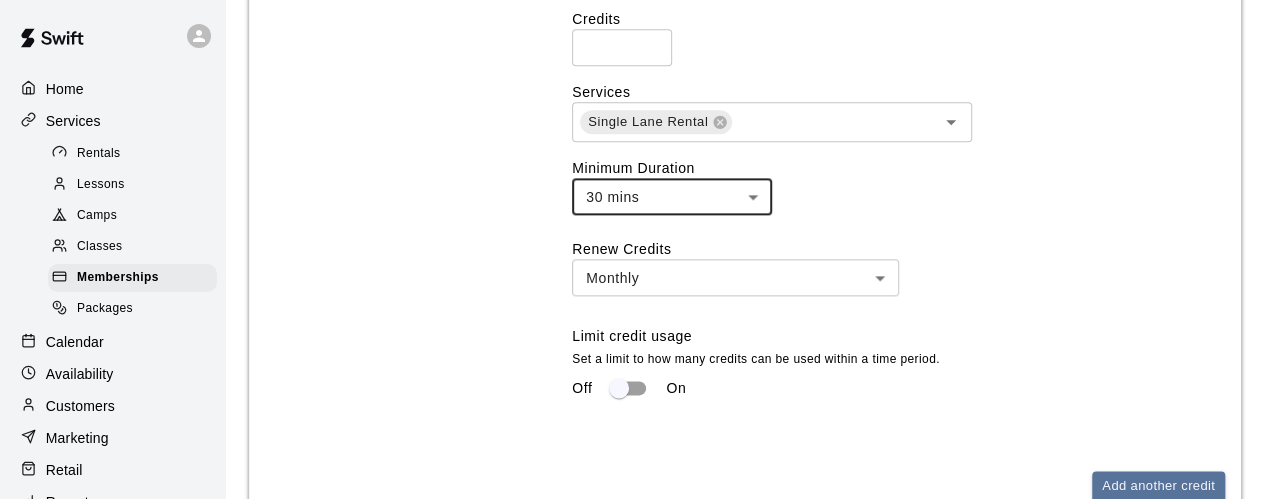 click on "*" at bounding box center (622, 47) 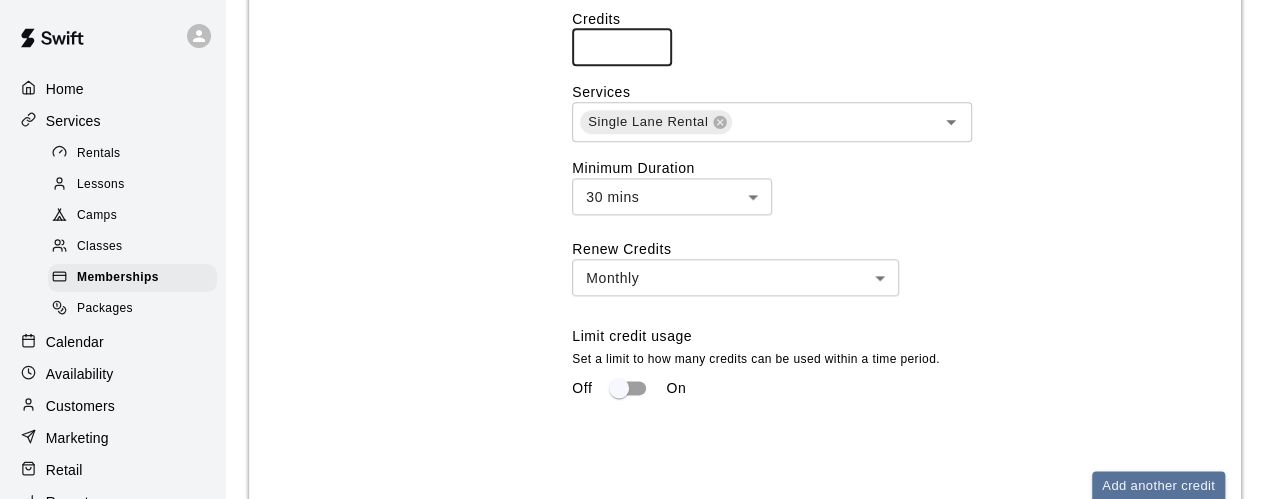 click on "*" at bounding box center [622, 47] 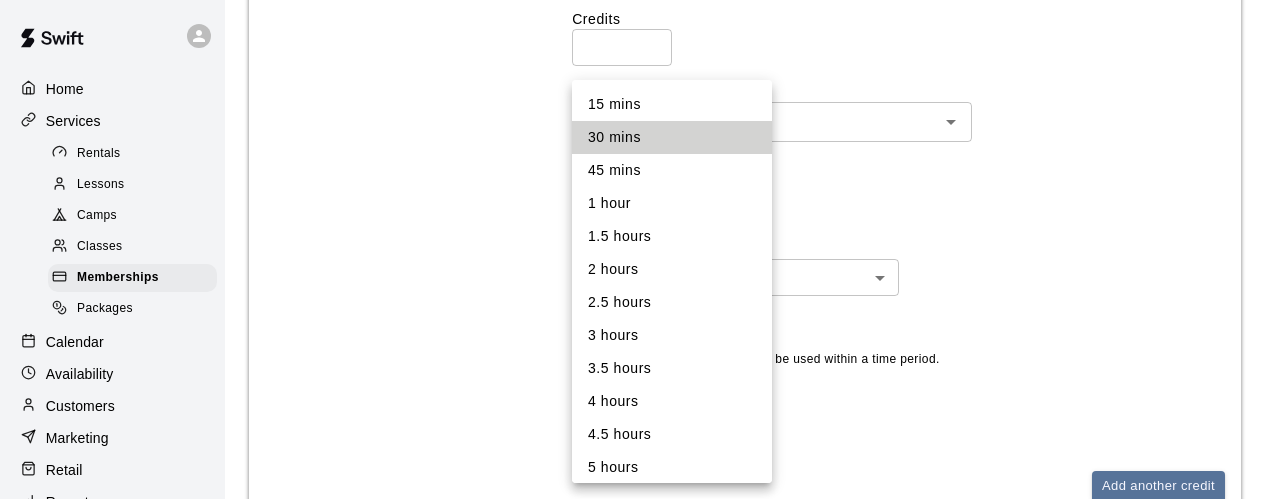 click on "1.5 hours" at bounding box center (672, 236) 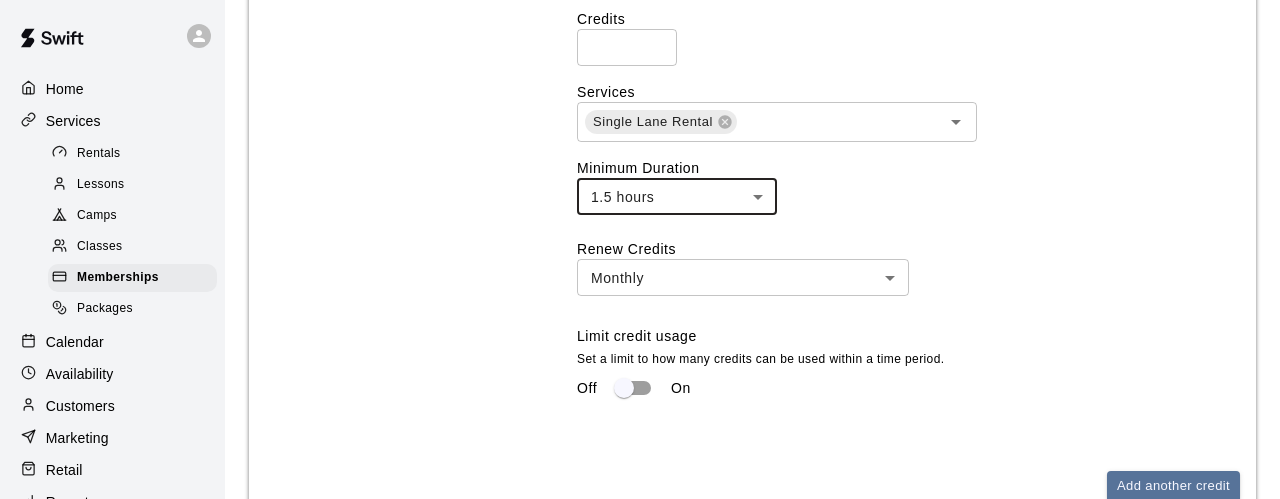 type on "**" 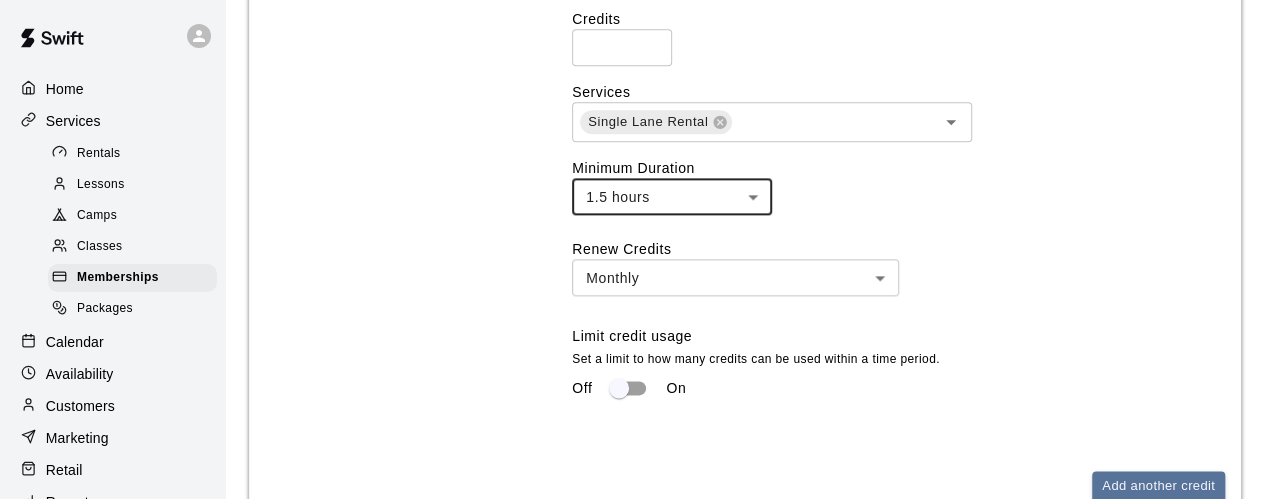 click on "**********" at bounding box center [632, -173] 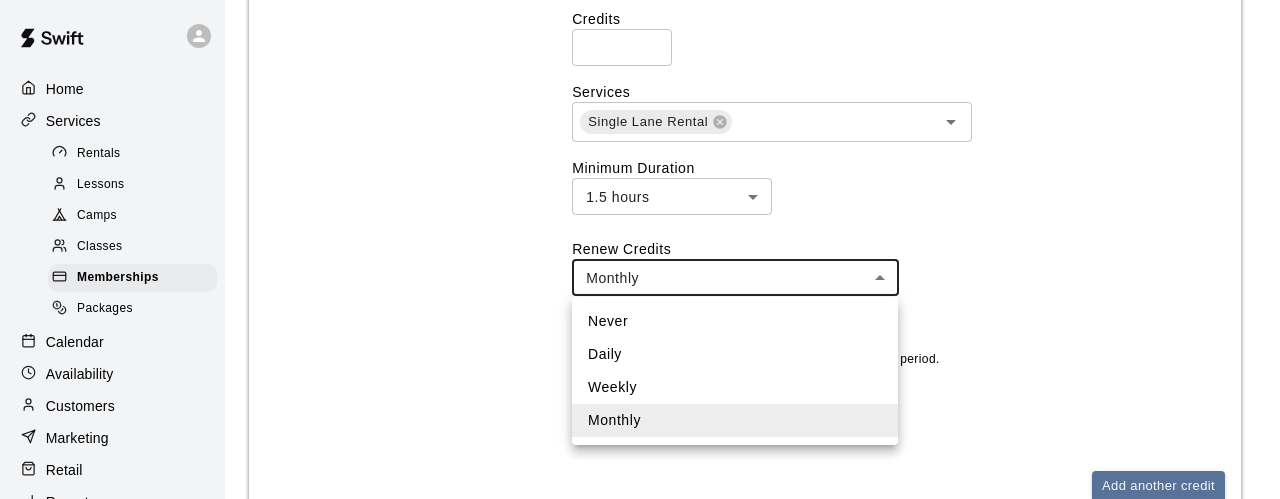 click on "Never Daily Weekly Monthly" at bounding box center [735, 371] 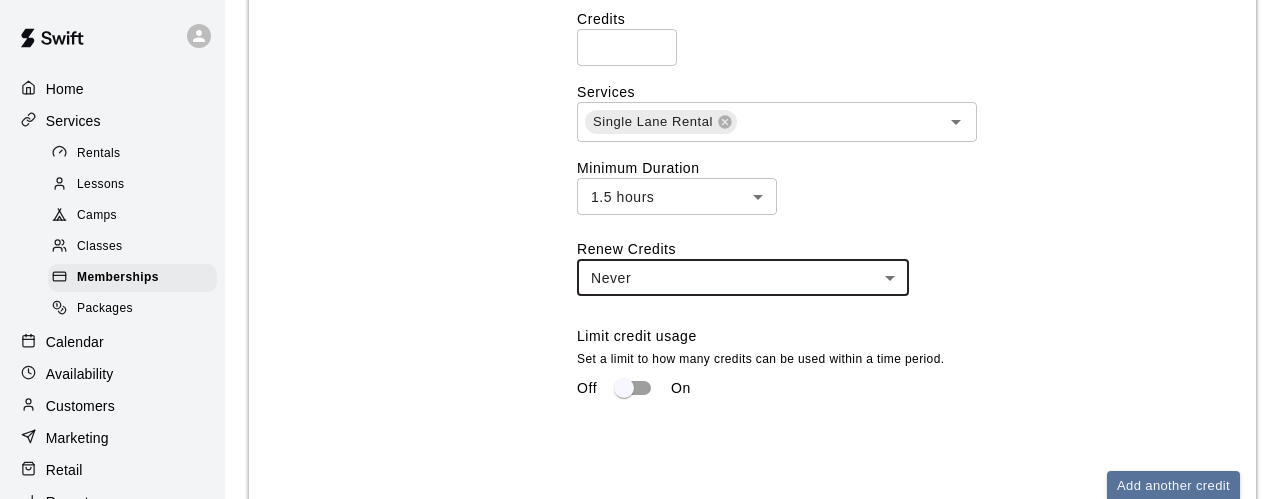 type on "*****" 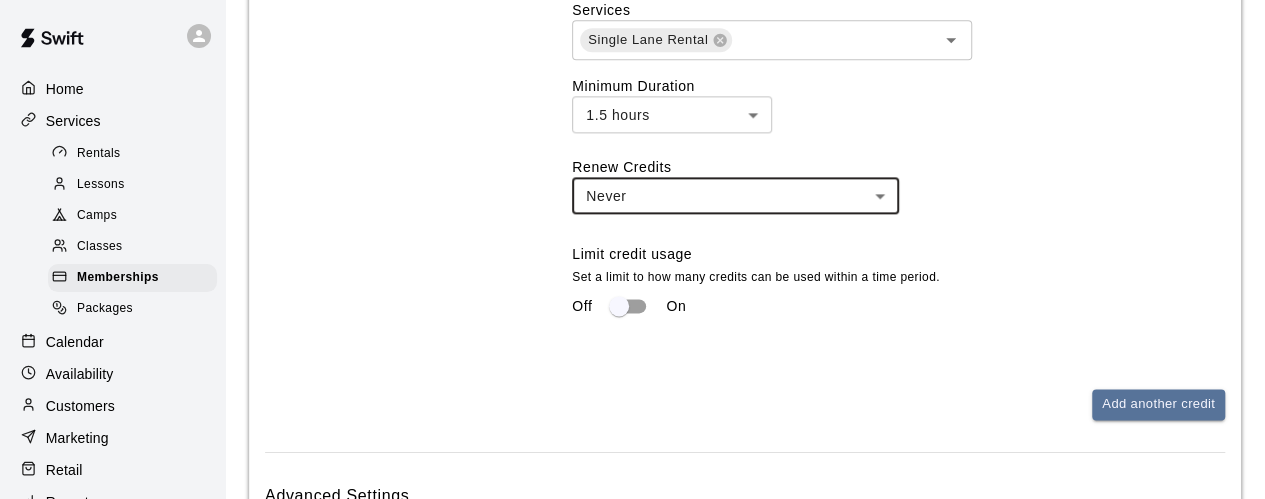 scroll, scrollTop: 1300, scrollLeft: 0, axis: vertical 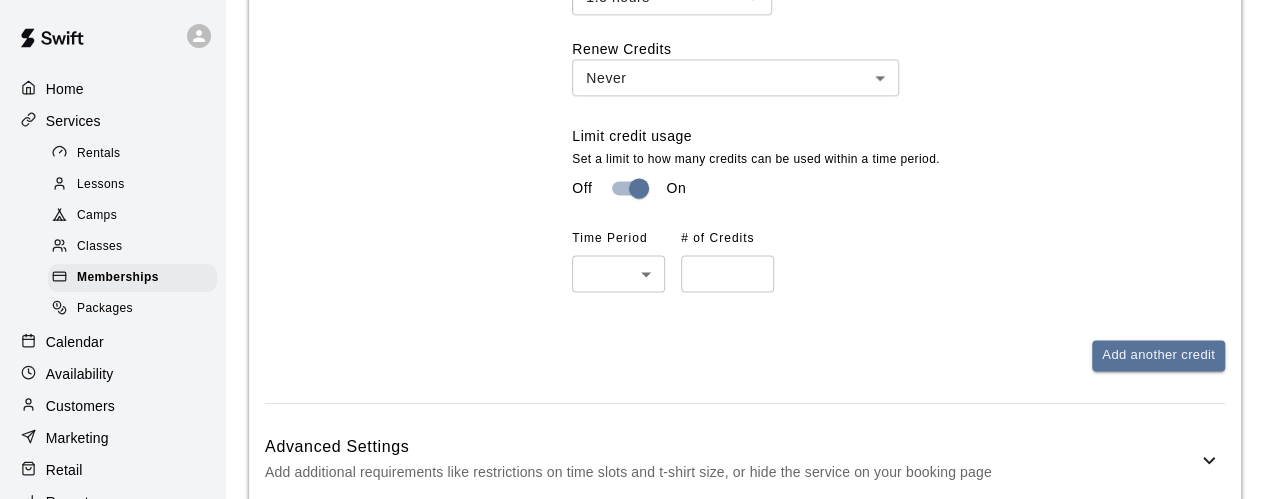 click on "**********" at bounding box center (632, -338) 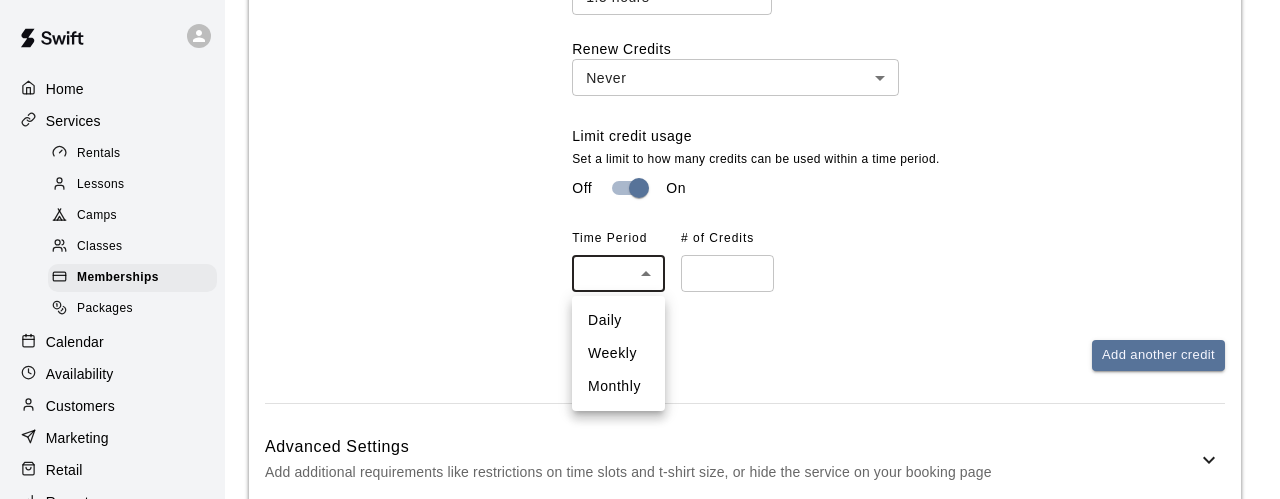 drag, startPoint x: 622, startPoint y: 323, endPoint x: 691, endPoint y: 268, distance: 88.23831 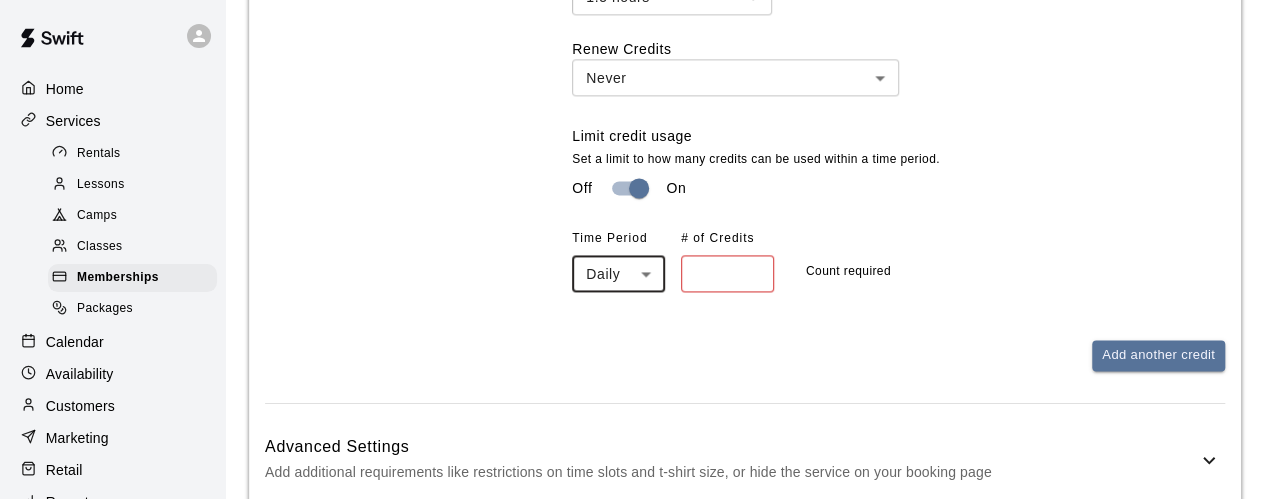 click at bounding box center (727, 273) 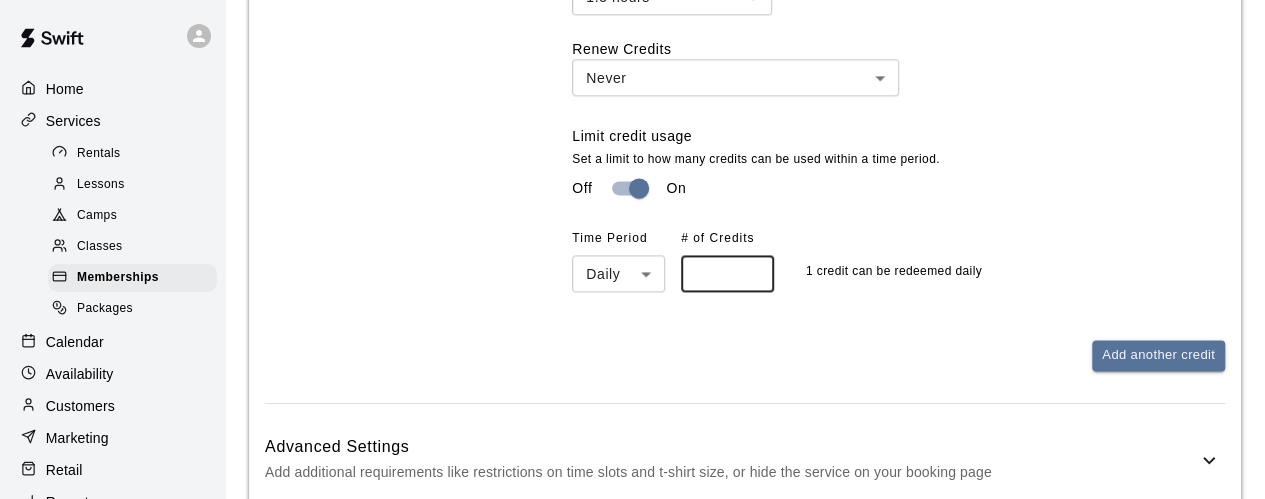 type on "*" 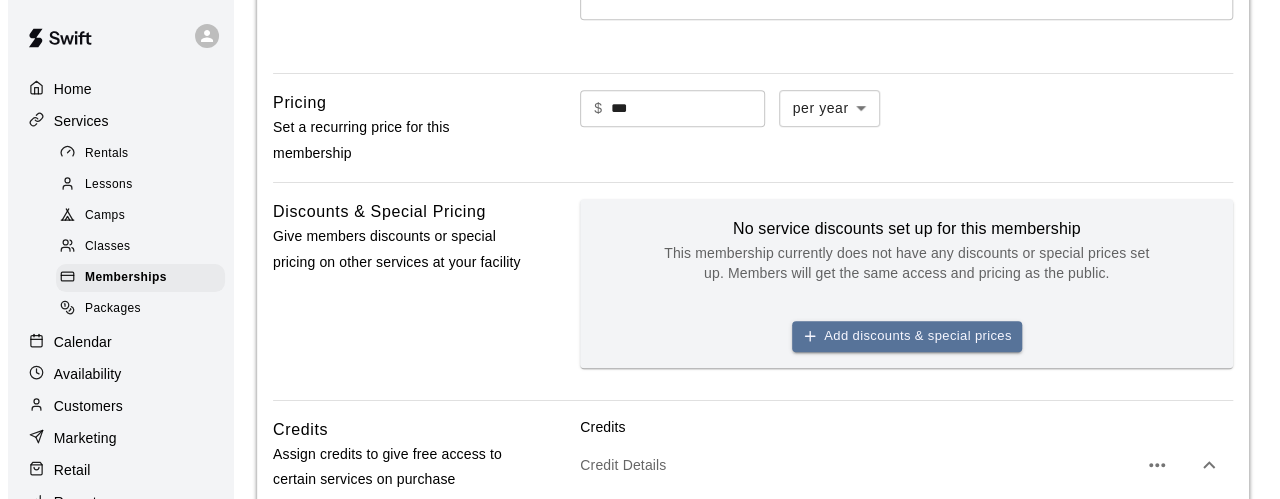scroll, scrollTop: 528, scrollLeft: 0, axis: vertical 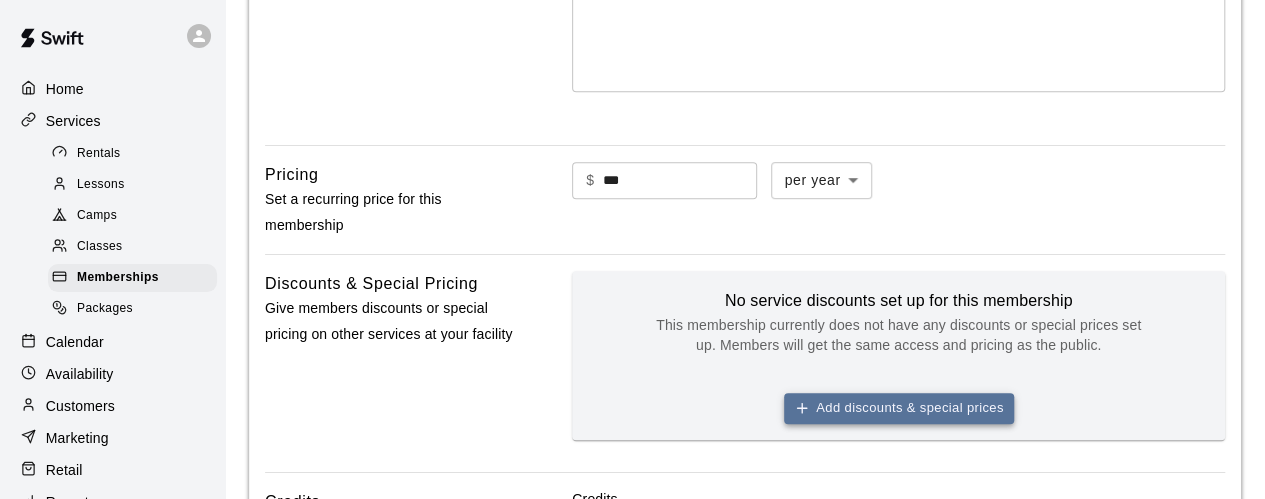 click on "Add discounts & special prices" at bounding box center (899, 408) 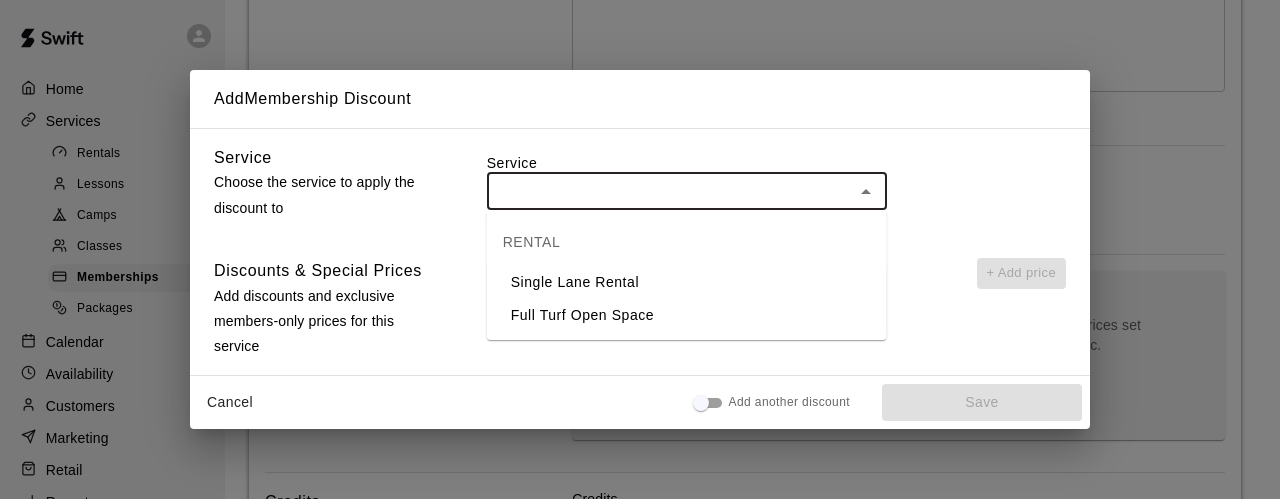 click at bounding box center [670, 191] 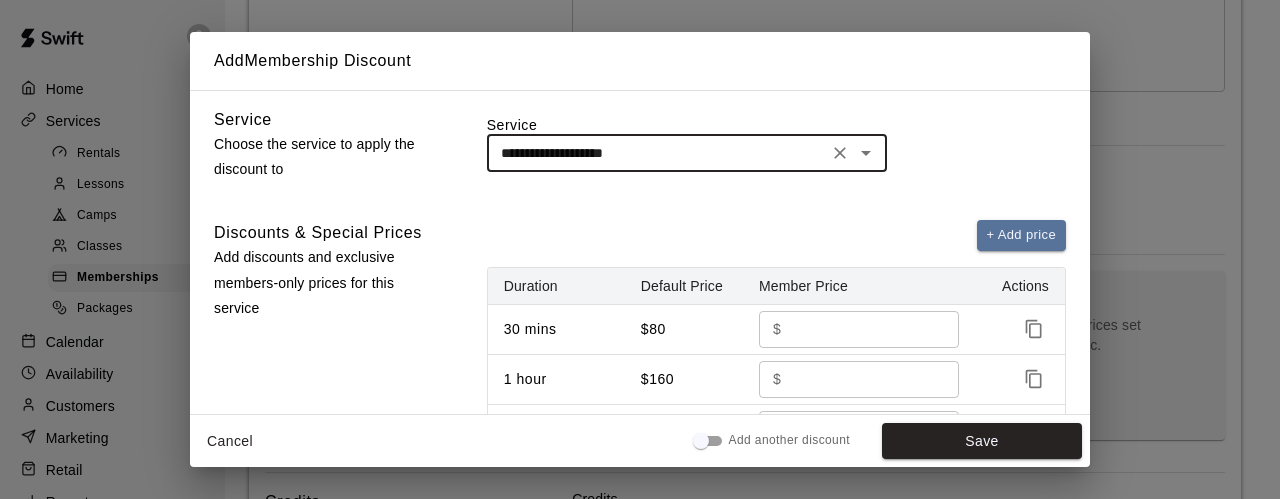 scroll, scrollTop: 55, scrollLeft: 0, axis: vertical 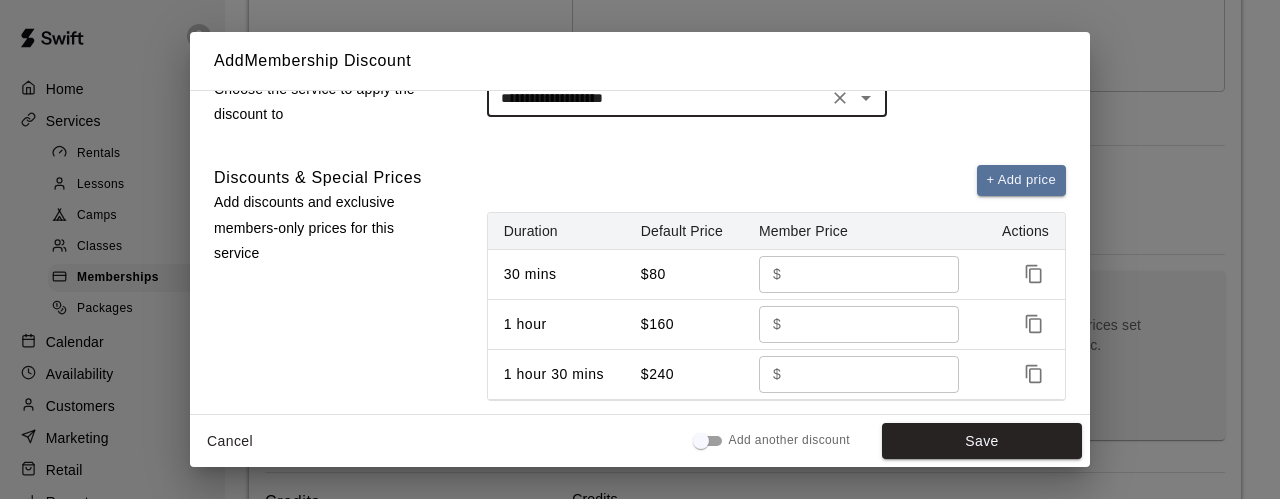 click on "**" at bounding box center [863, 274] 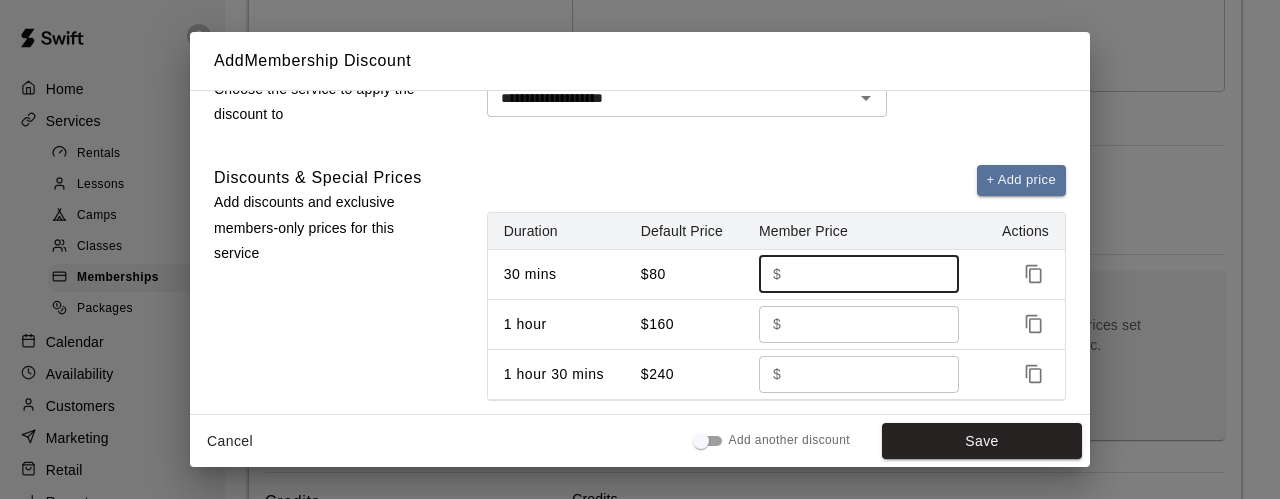 click on "**" at bounding box center [863, 274] 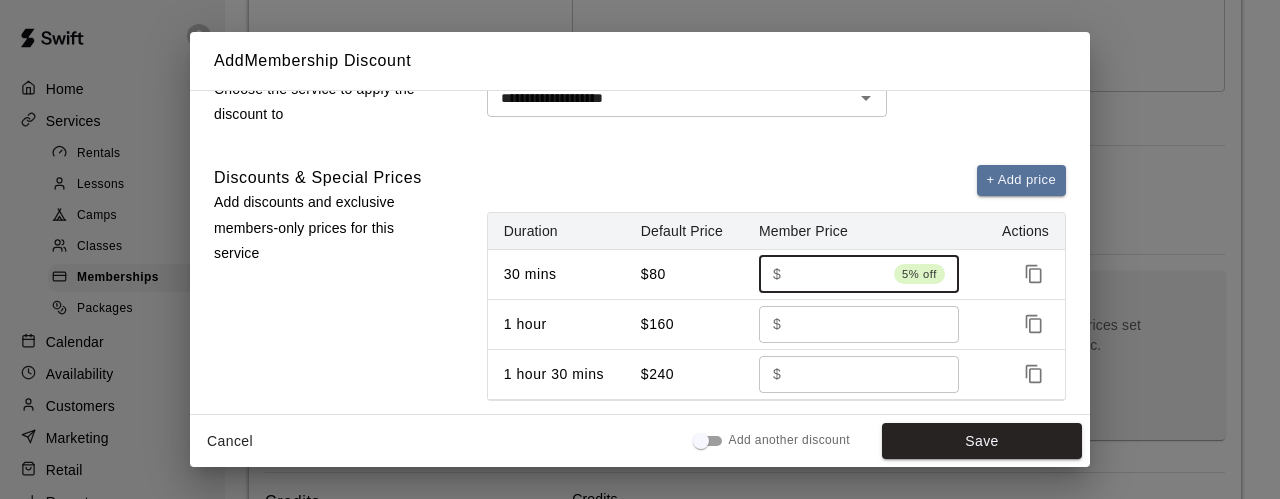 click on "**" at bounding box center [837, 274] 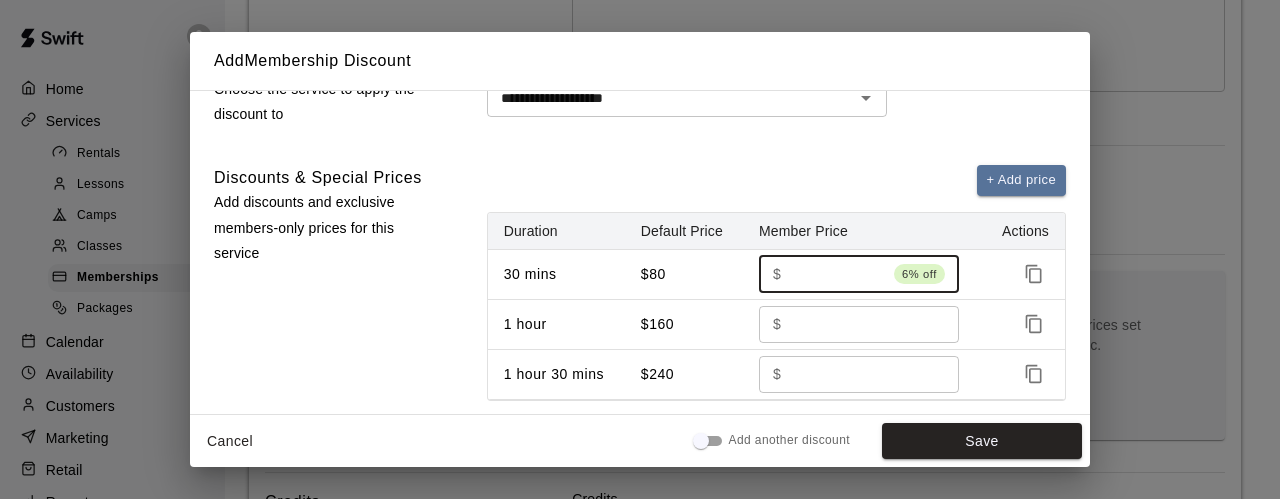 click on "**" at bounding box center [837, 274] 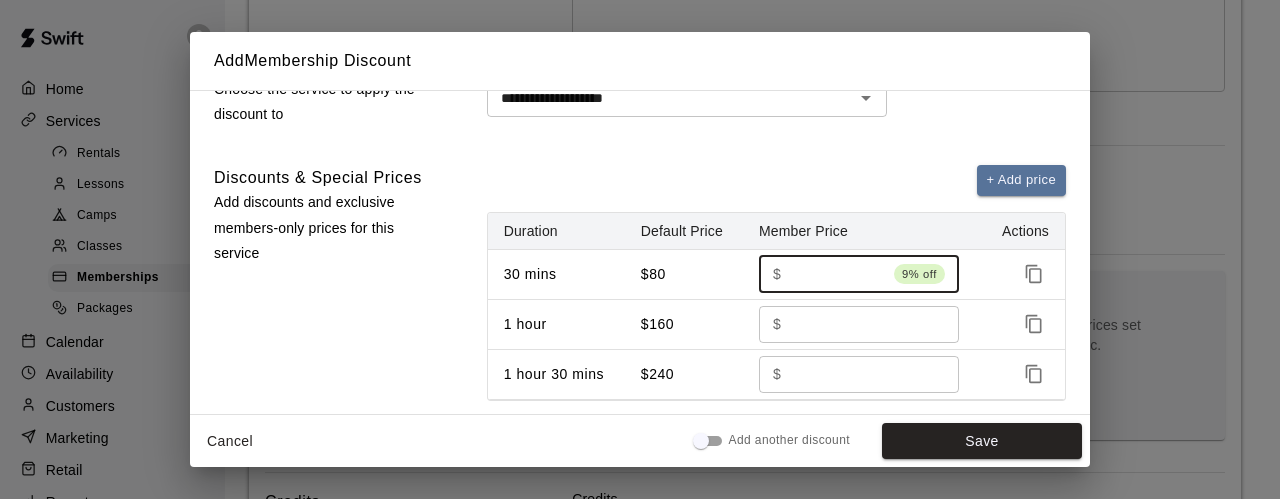 click on "**" at bounding box center [837, 274] 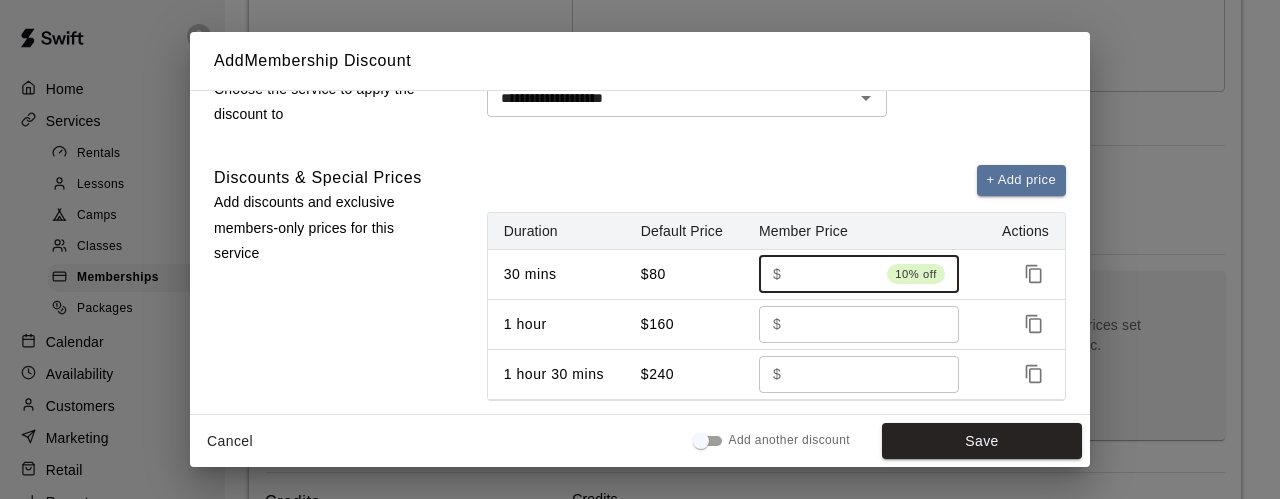 click on "$ ** 10% off ​" at bounding box center (859, 274) 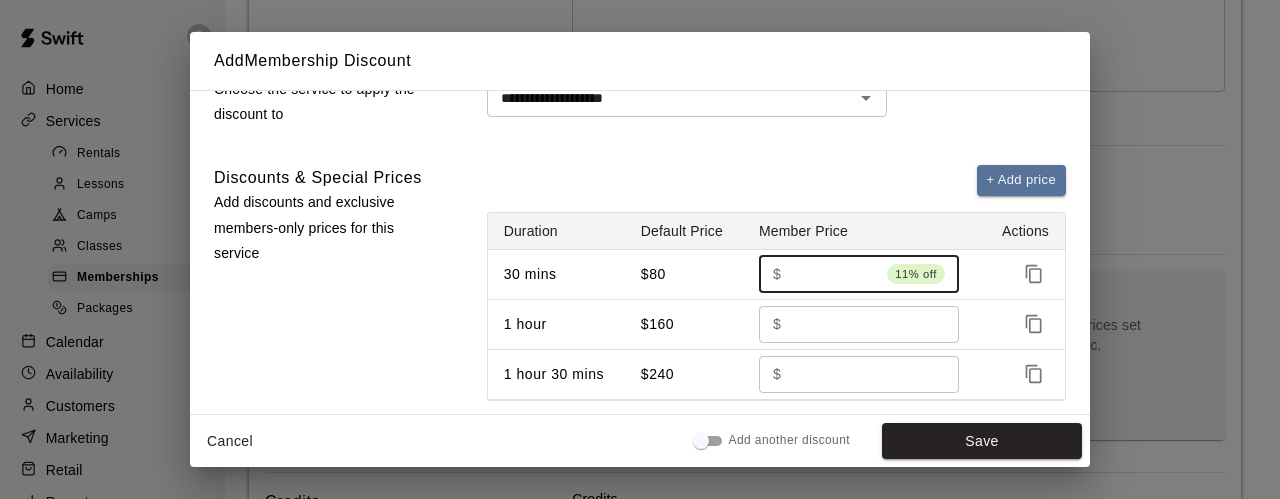 click on "**" at bounding box center [834, 274] 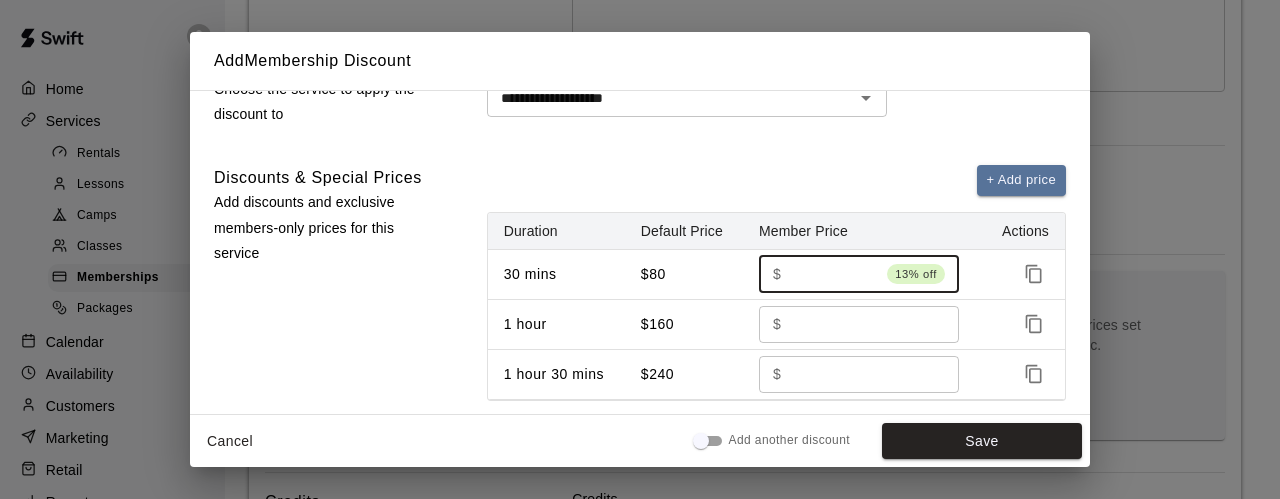 click on "**" at bounding box center (834, 274) 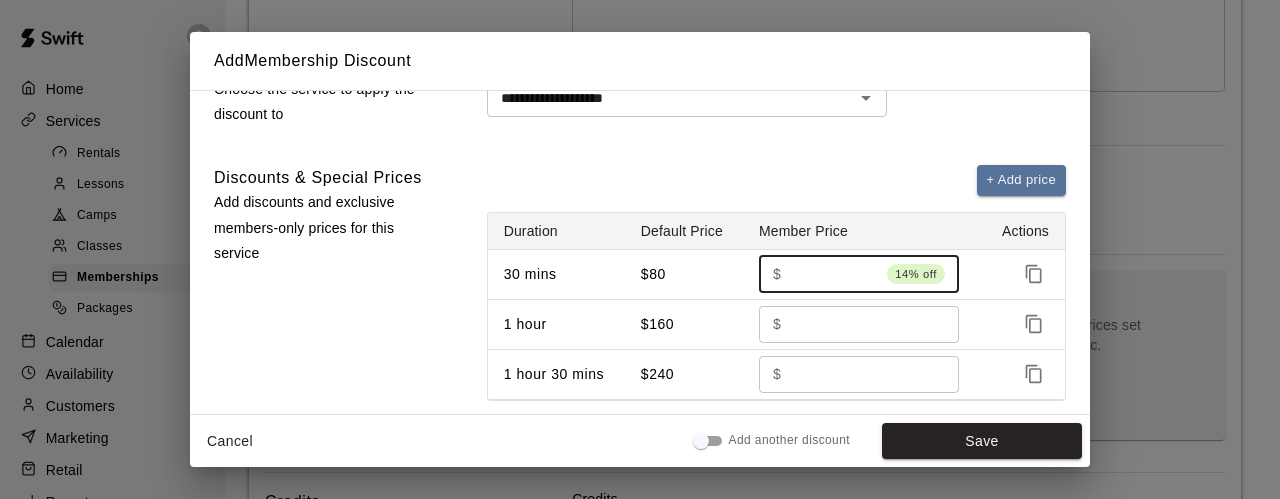 click on "**" at bounding box center (834, 274) 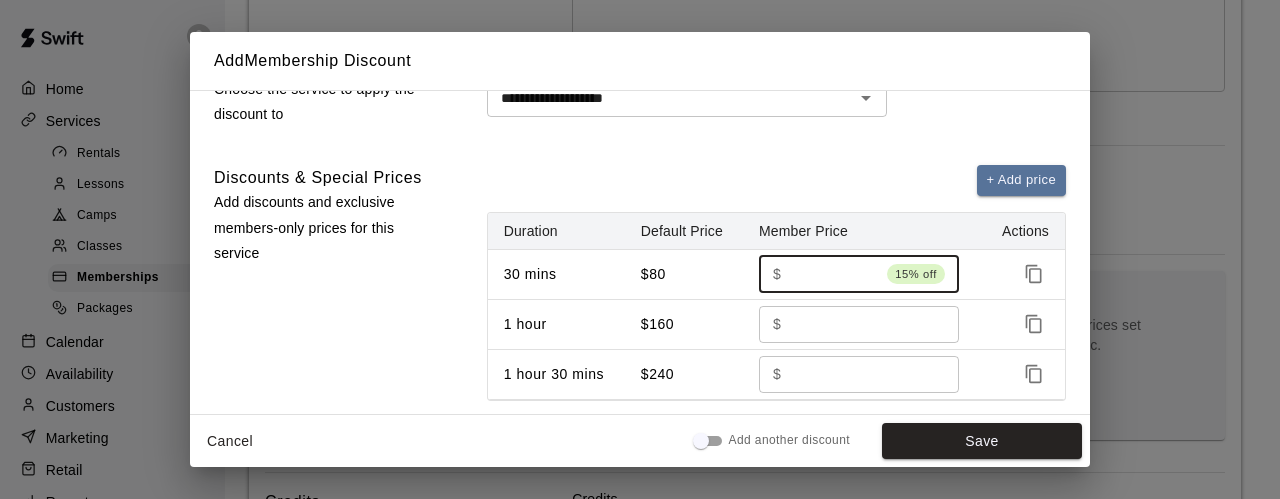 click on "**" at bounding box center (834, 274) 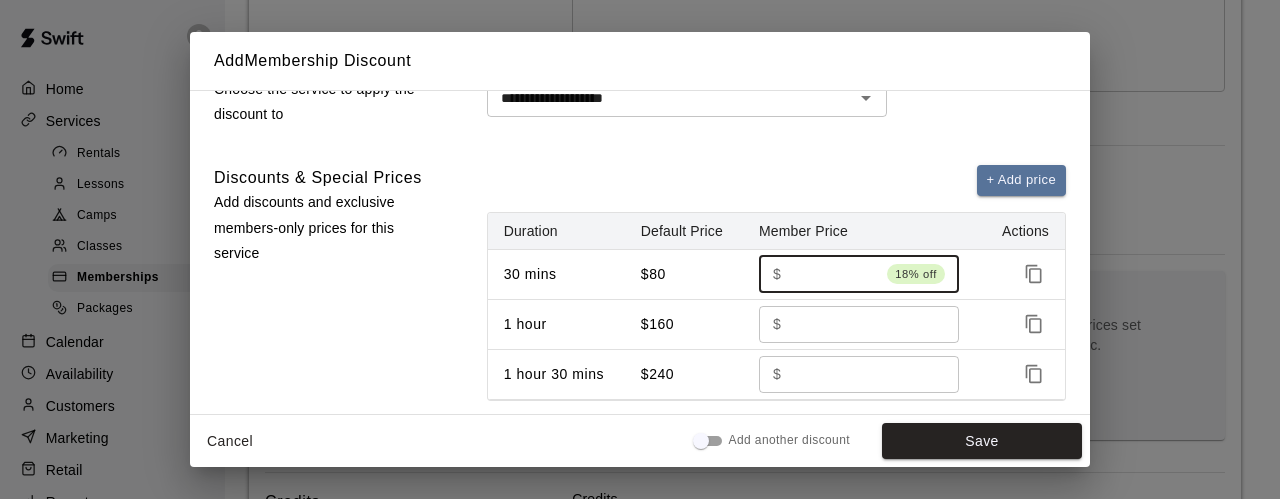 click on "**" at bounding box center (834, 274) 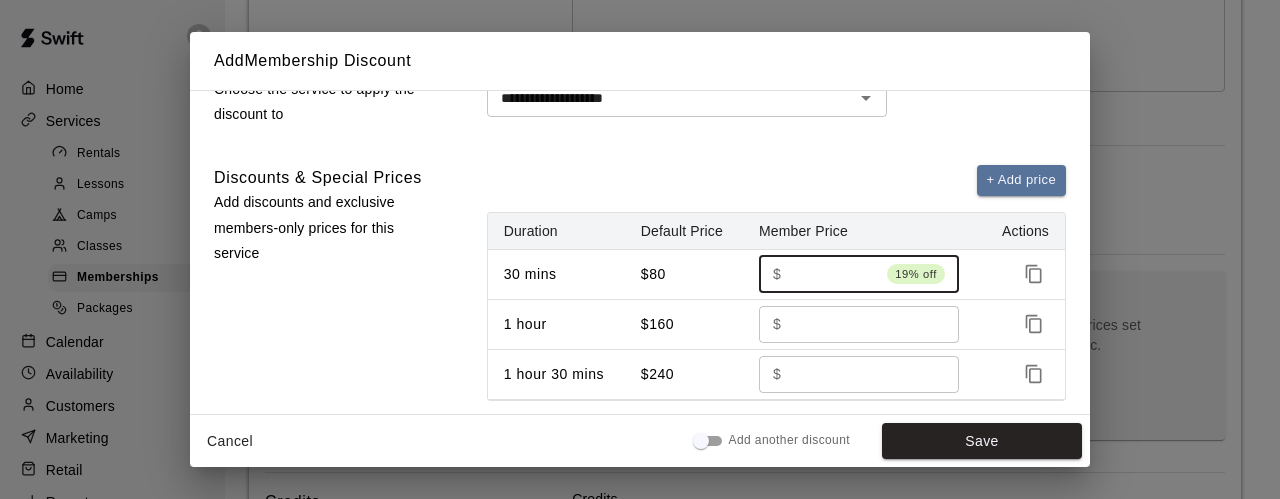 type on "**" 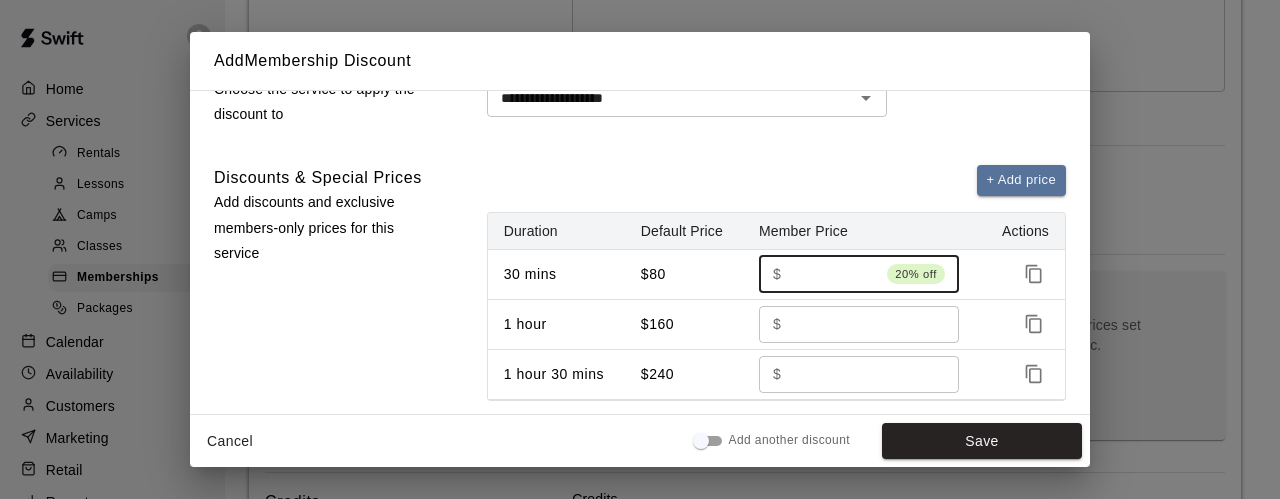 click on "***" at bounding box center (863, 324) 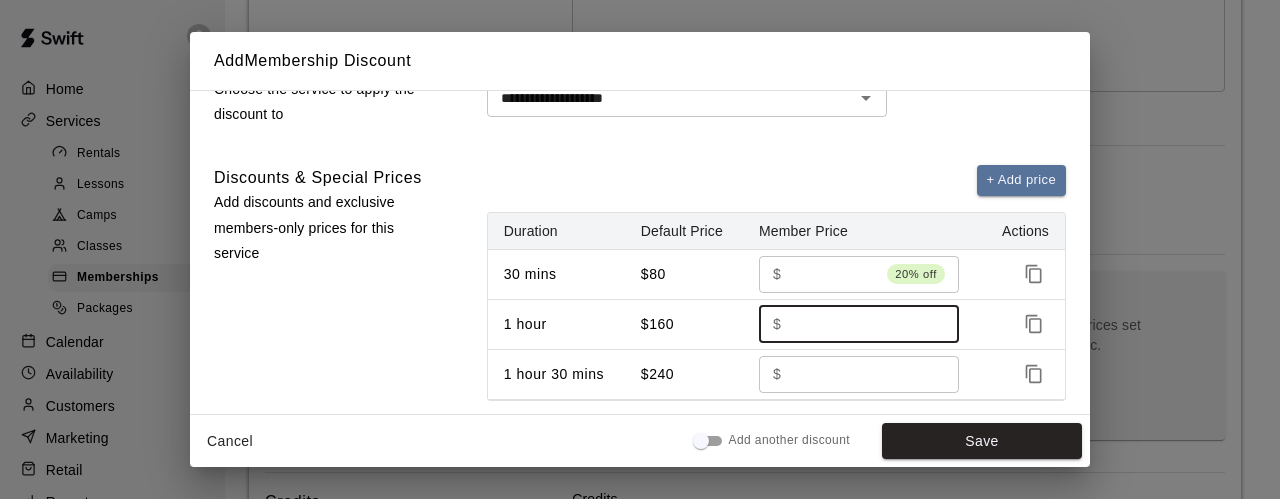 type on "***" 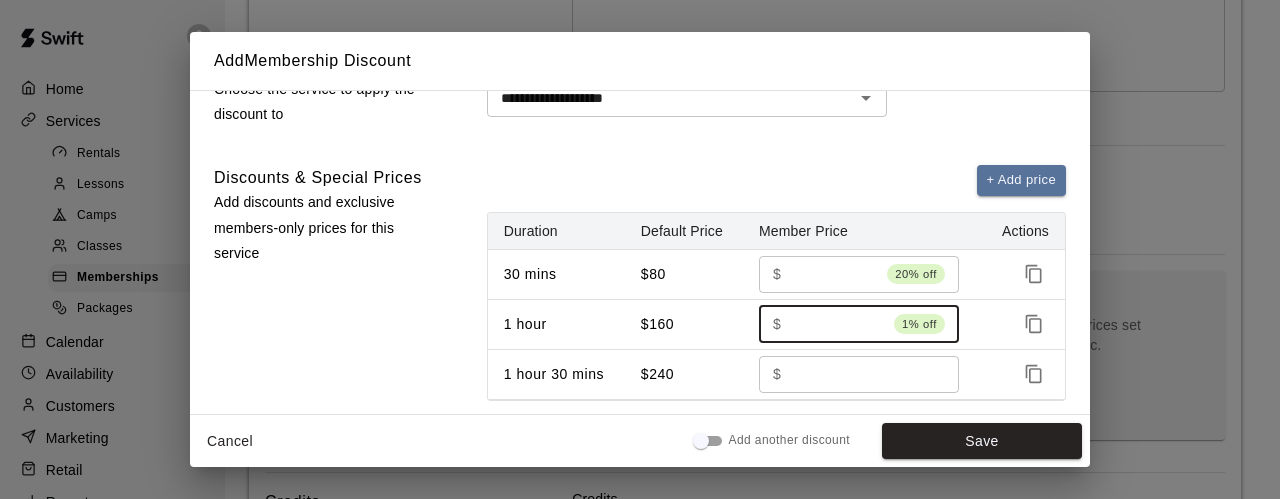click on "1% off" at bounding box center (919, 324) 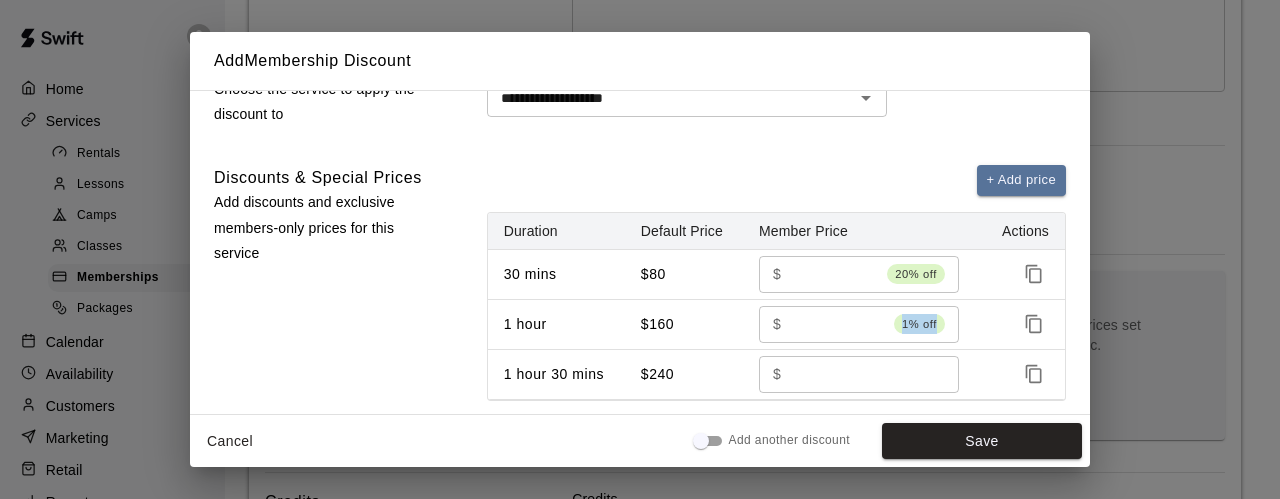 click on "1% off" at bounding box center [919, 324] 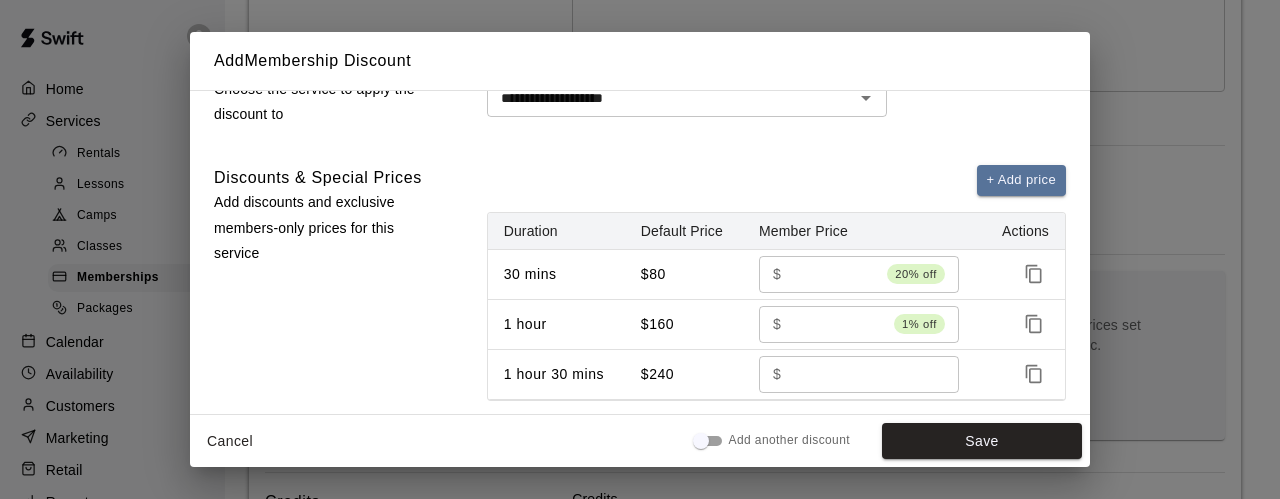 click on "20% off" at bounding box center (916, 274) 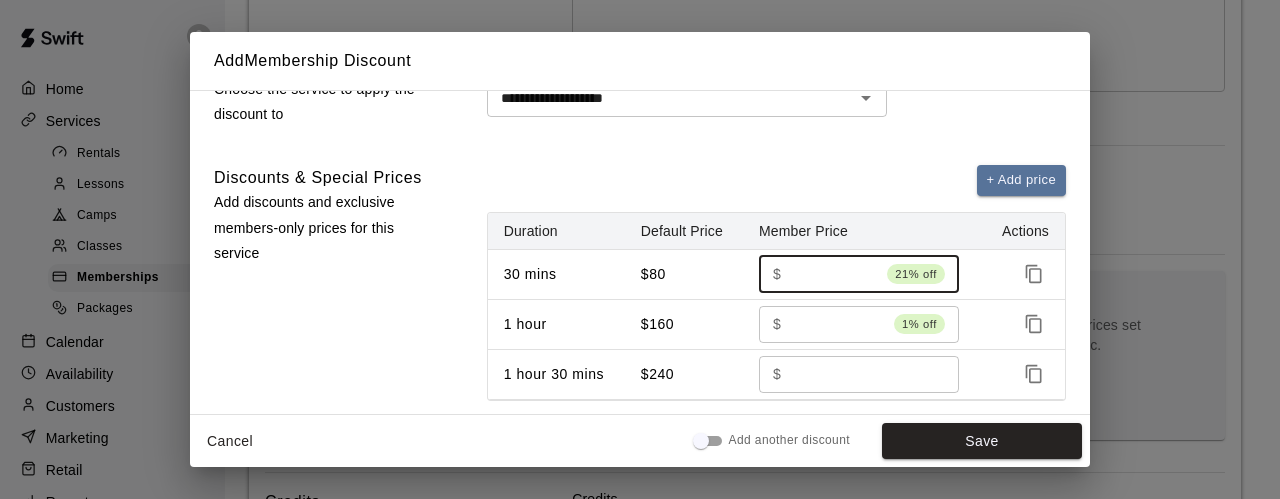 click on "**" at bounding box center (834, 274) 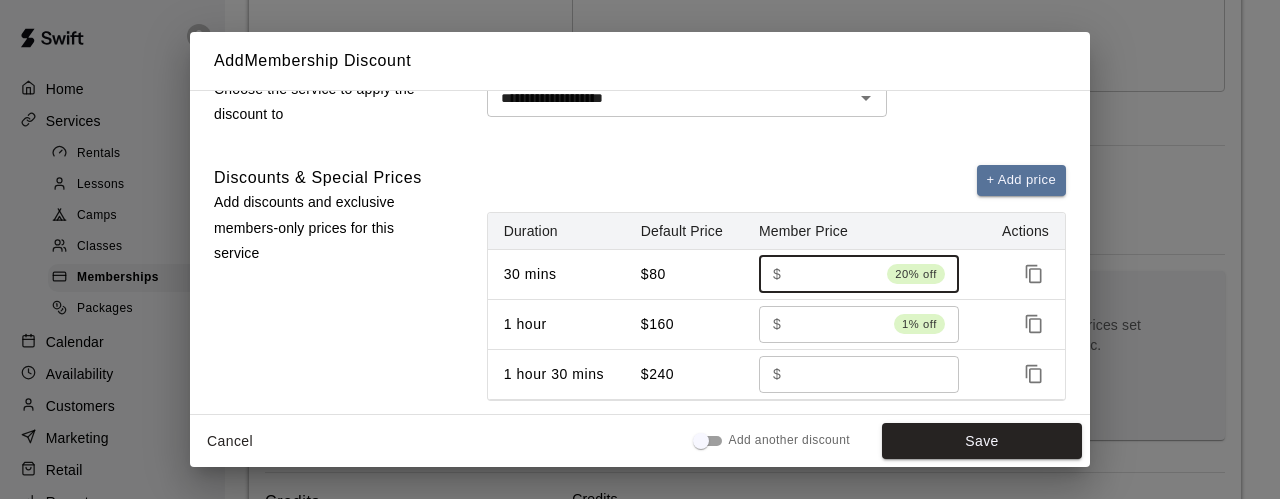 click on "**" at bounding box center (834, 274) 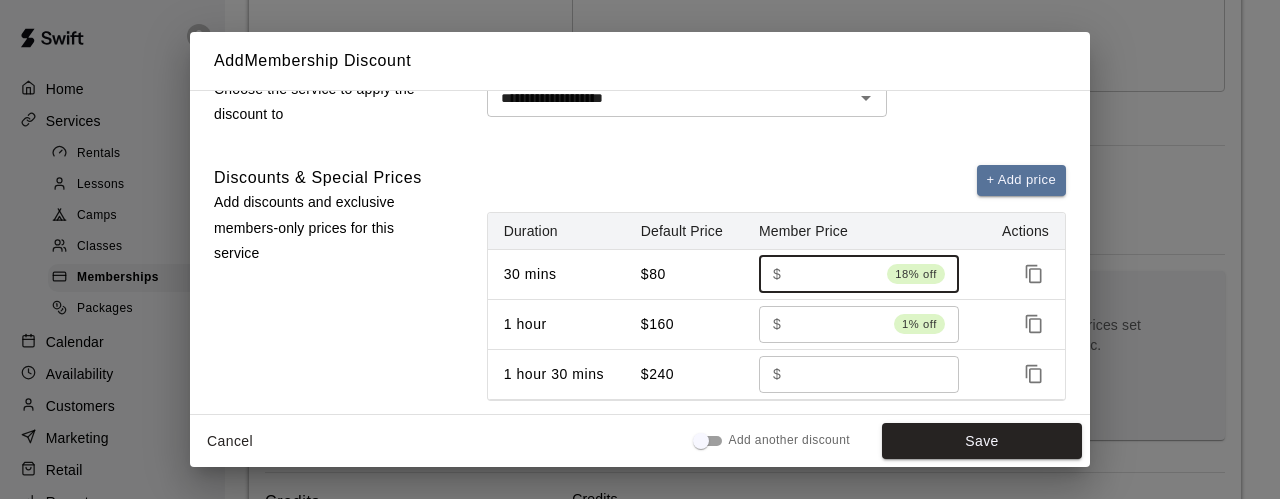 click on "**" at bounding box center (834, 274) 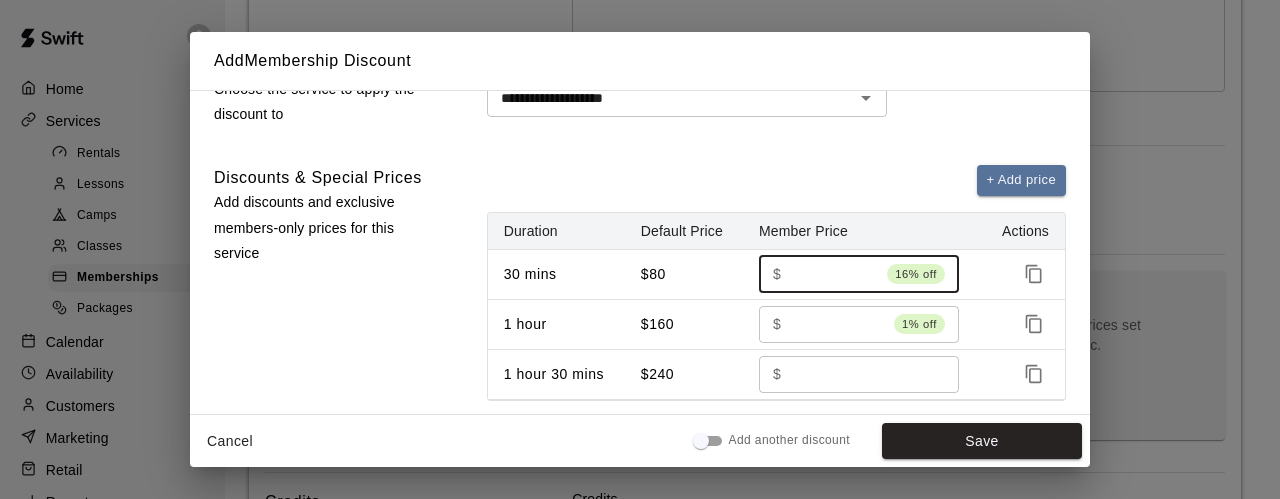 click on "**" at bounding box center (834, 274) 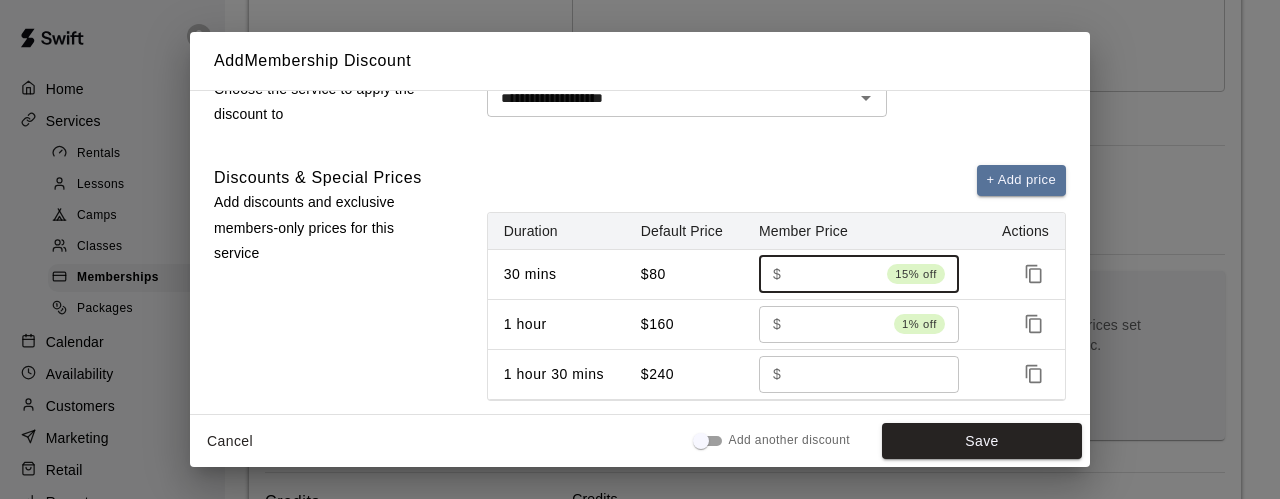 click on "**" at bounding box center (834, 274) 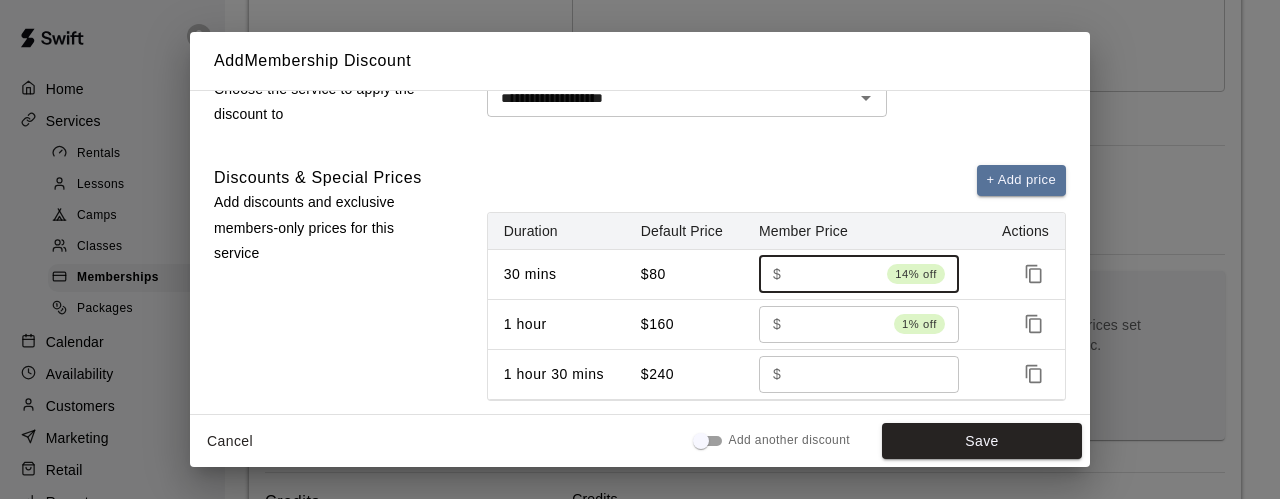 click on "**" at bounding box center (834, 274) 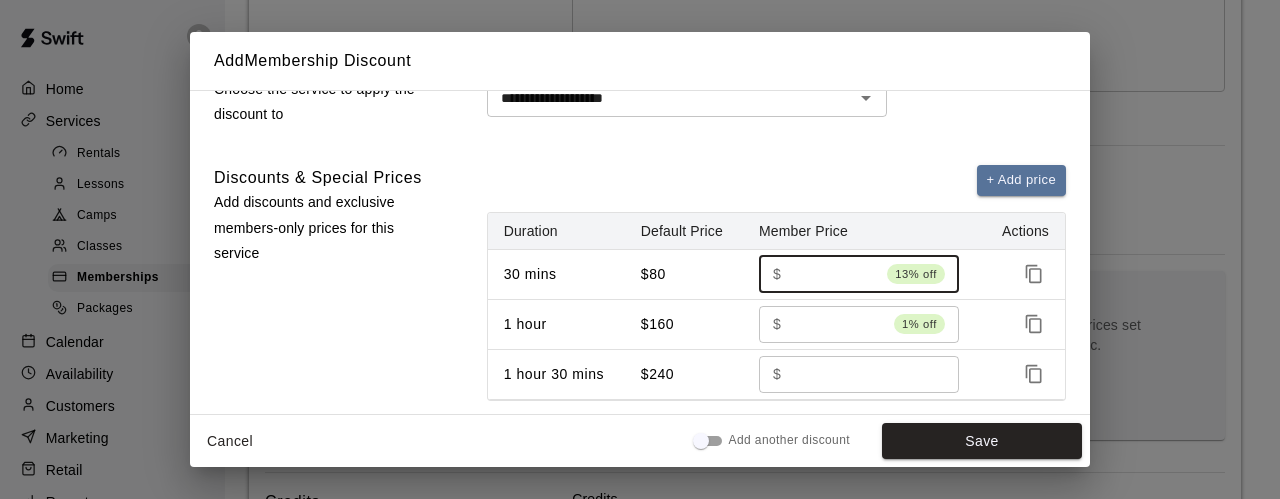 click on "**" at bounding box center [834, 274] 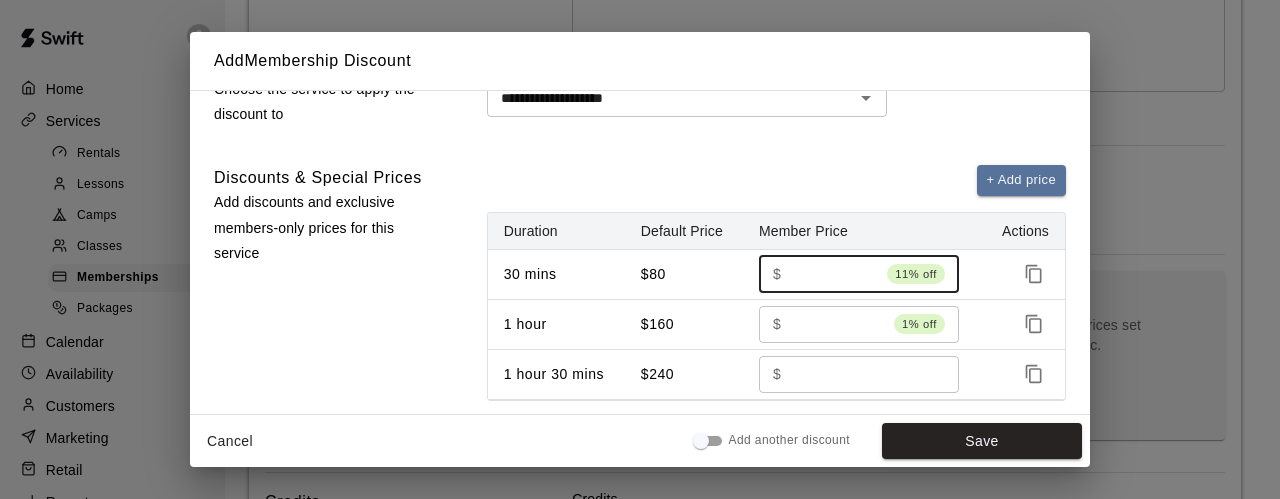 type on "**" 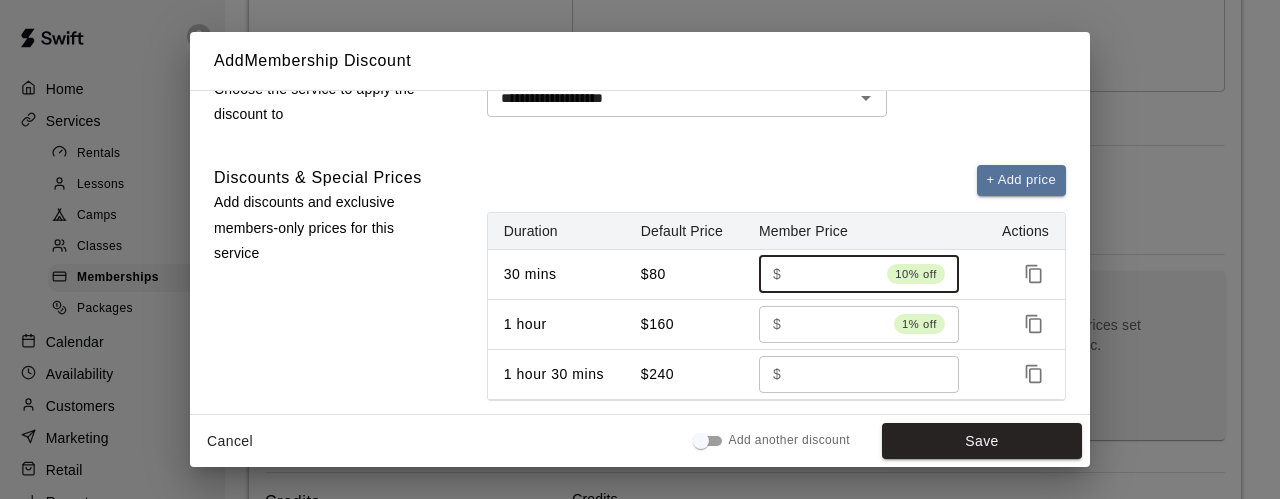 click on "***" at bounding box center [837, 324] 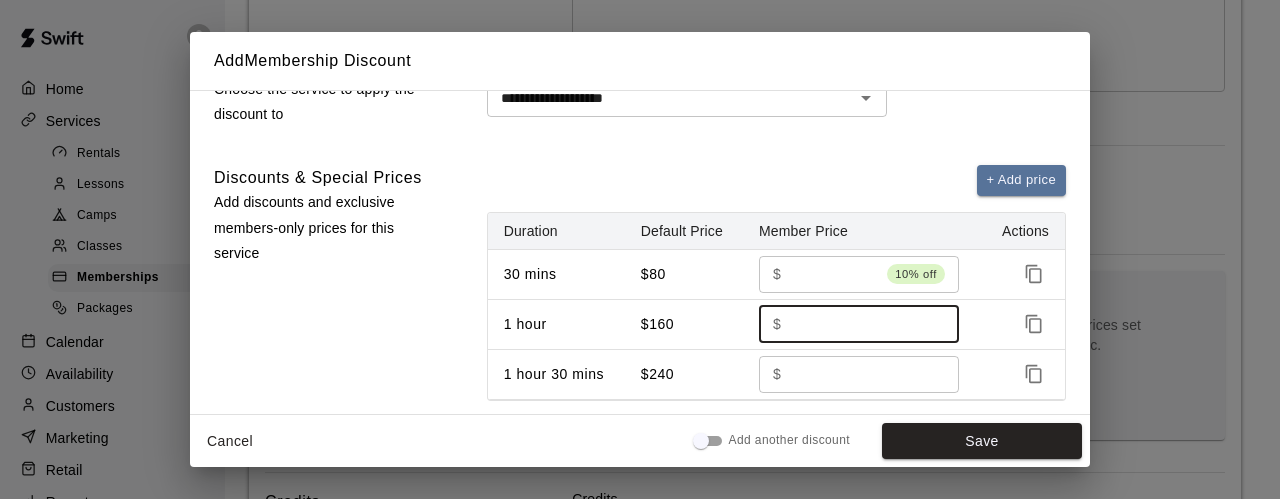 click on "***" at bounding box center [863, 324] 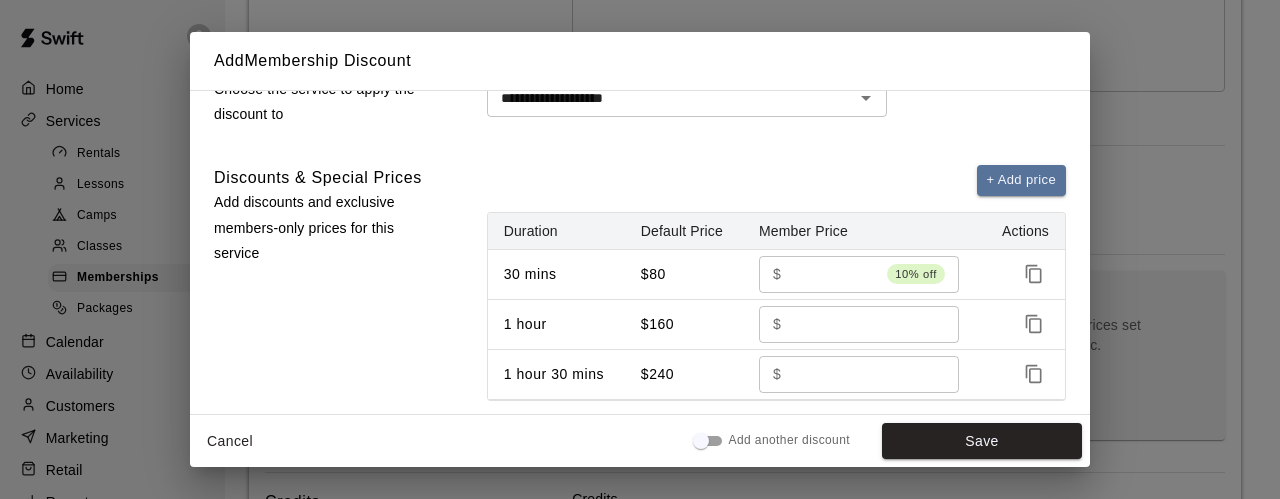 click on "$ *** ​" at bounding box center [859, 324] 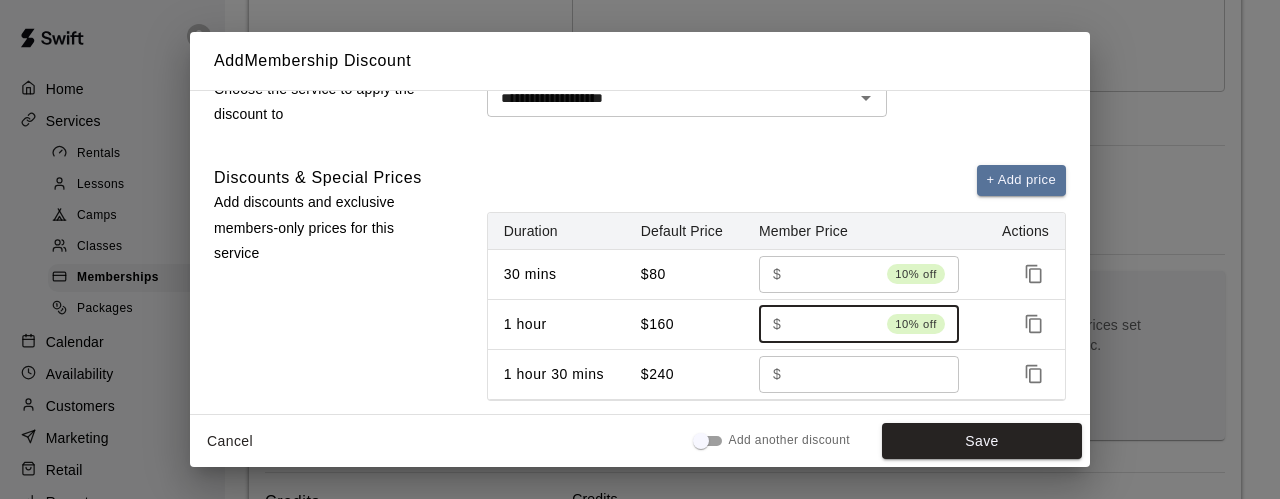 type on "***" 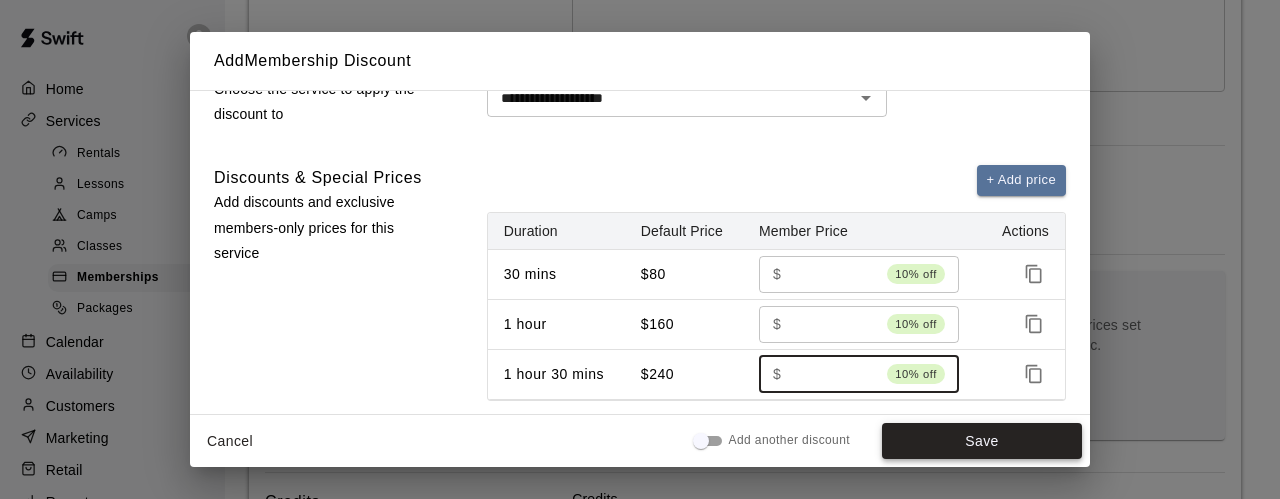 type on "***" 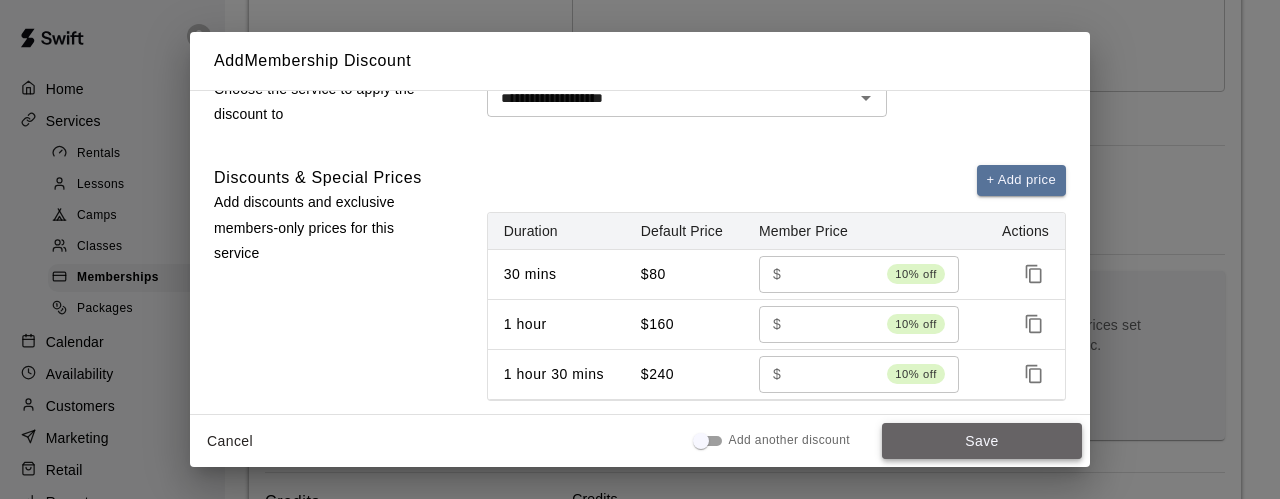 click on "Save" at bounding box center (982, 441) 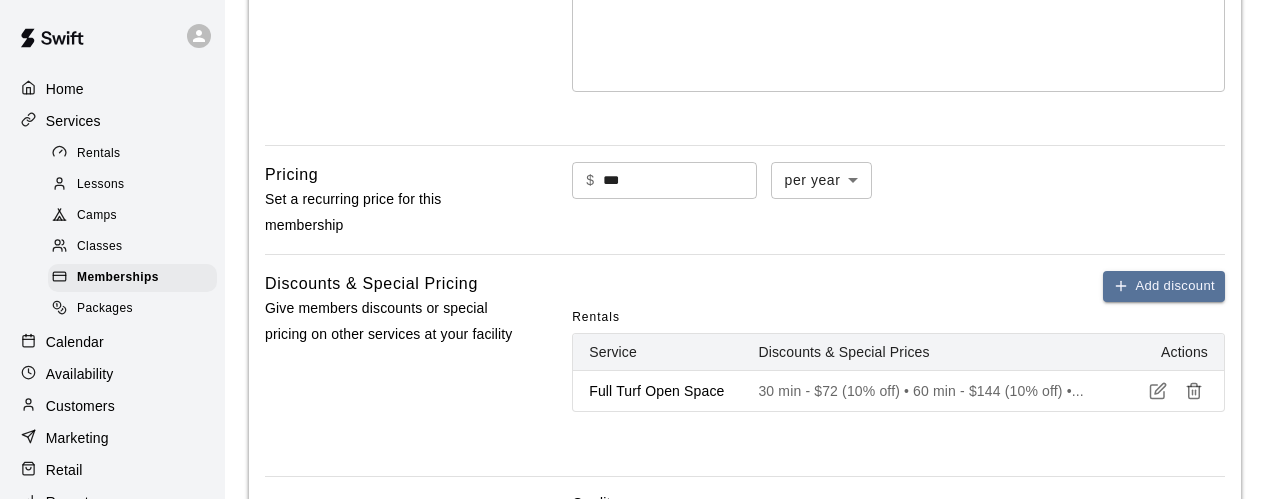type 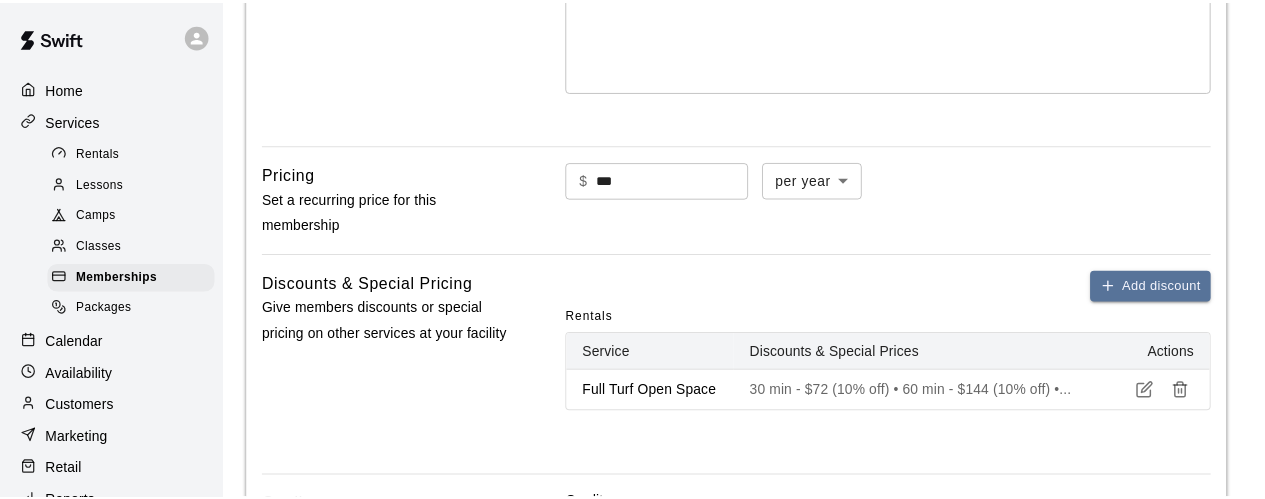 scroll, scrollTop: 0, scrollLeft: 0, axis: both 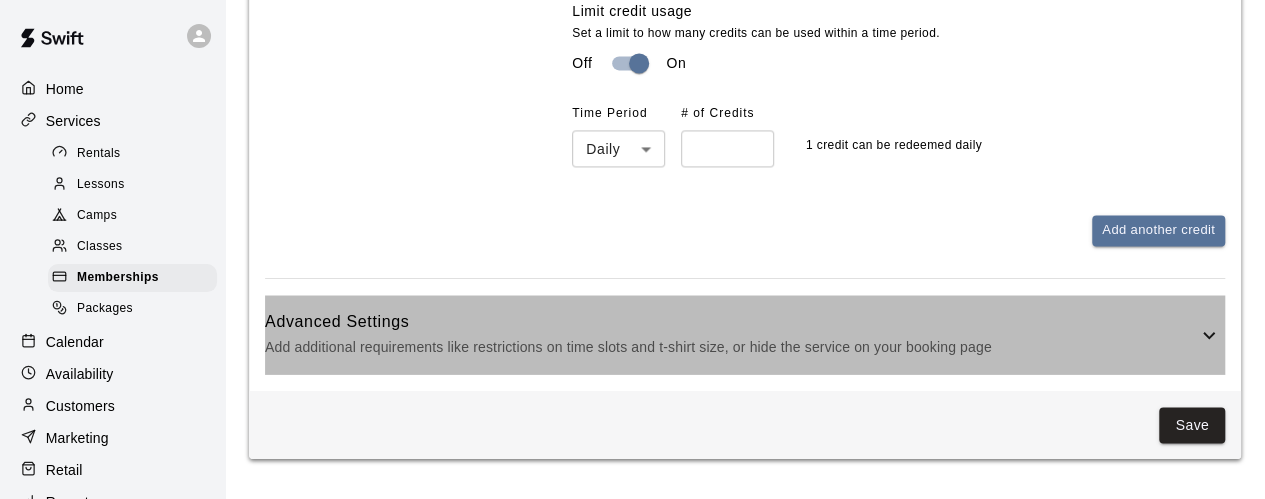 click 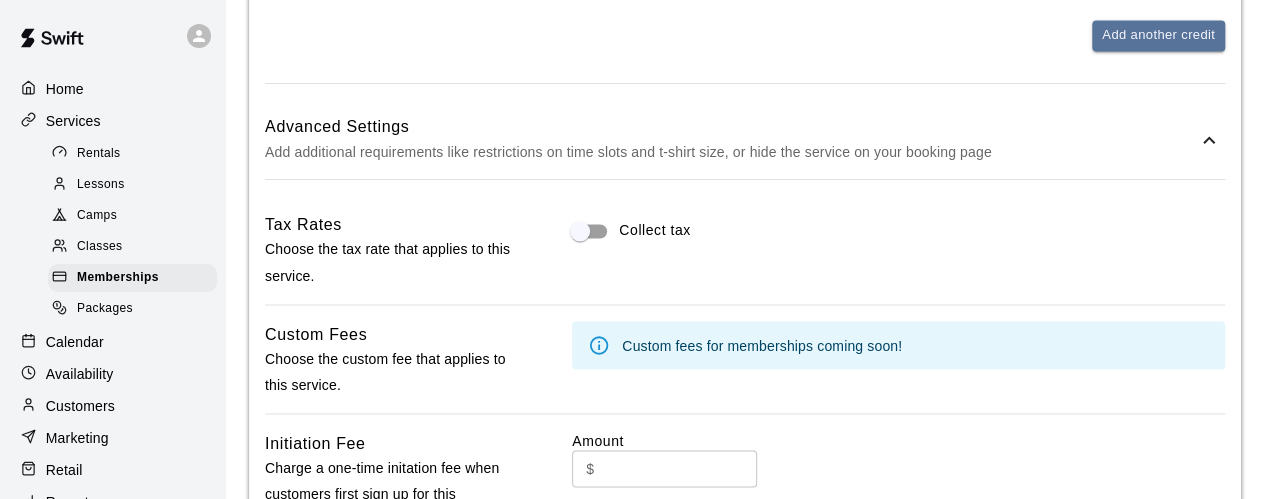 scroll, scrollTop: 1632, scrollLeft: 0, axis: vertical 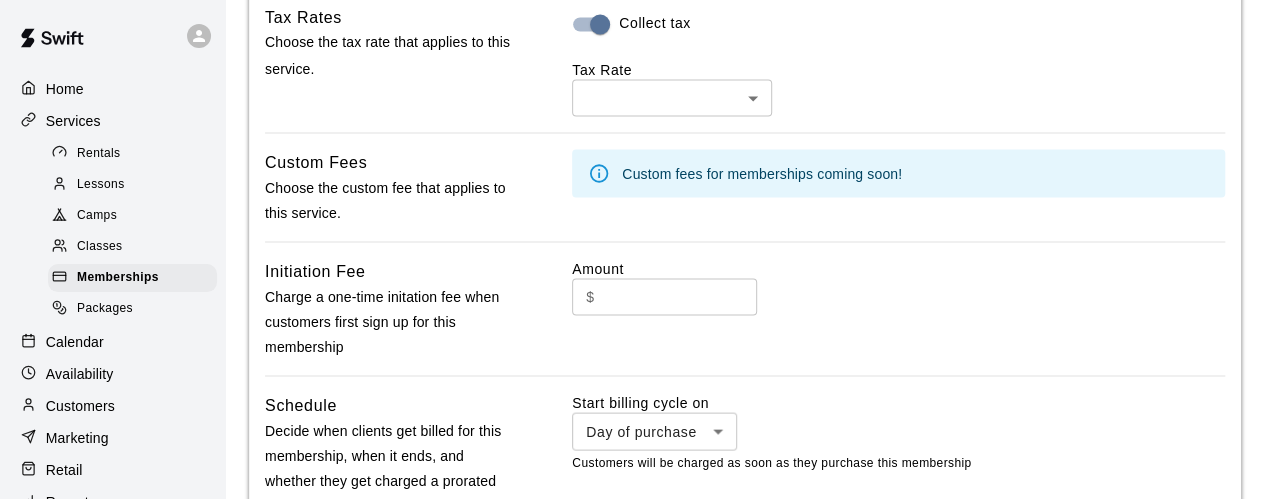 click on "**********" at bounding box center (632, -392) 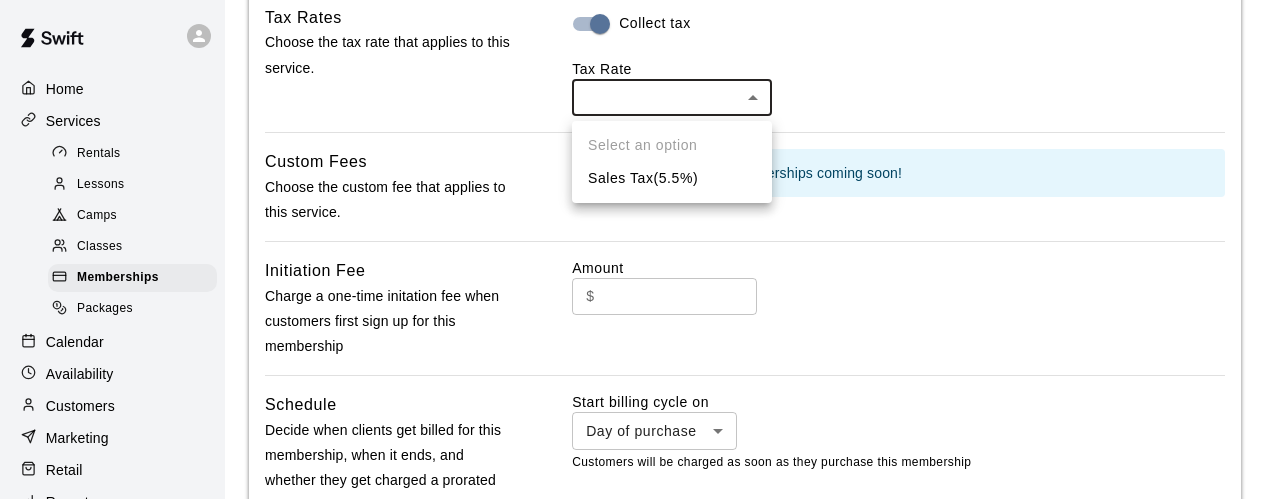 click on "Sales Tax  ( 5.5 %)" at bounding box center (672, 178) 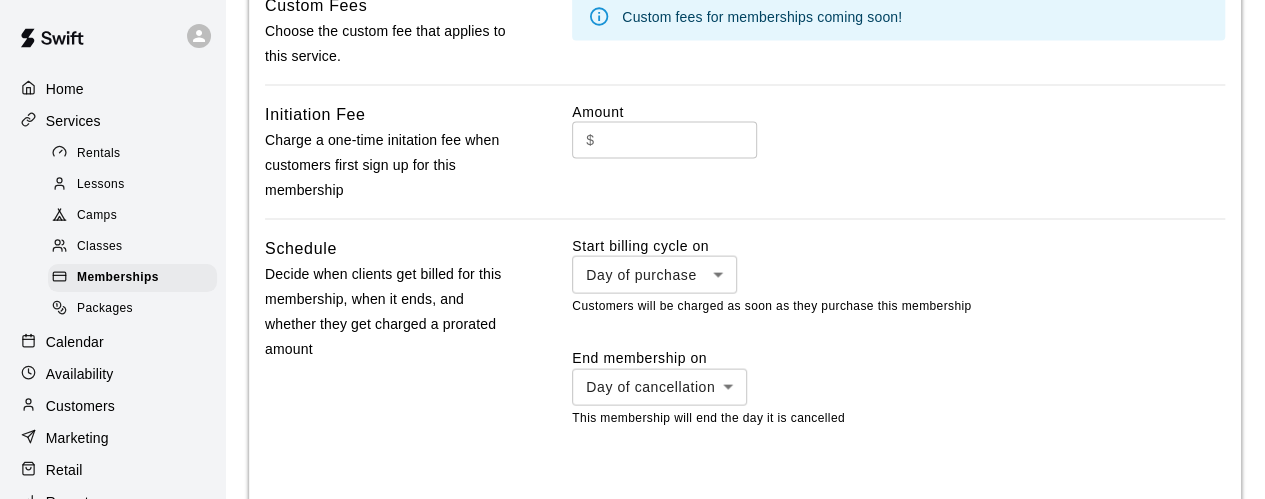 scroll, scrollTop: 2032, scrollLeft: 0, axis: vertical 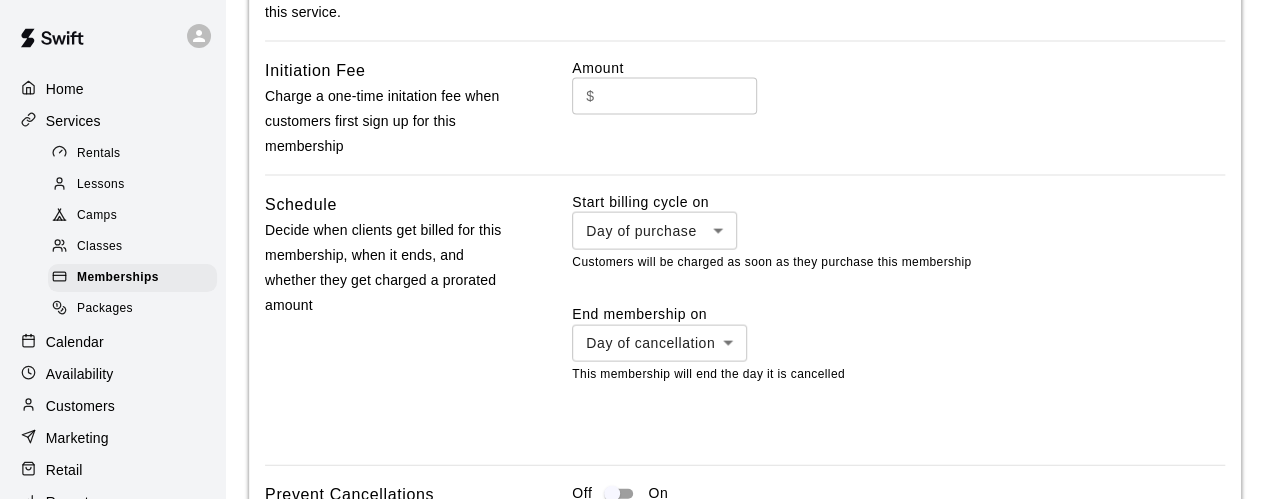 click on "**********" at bounding box center (632, -592) 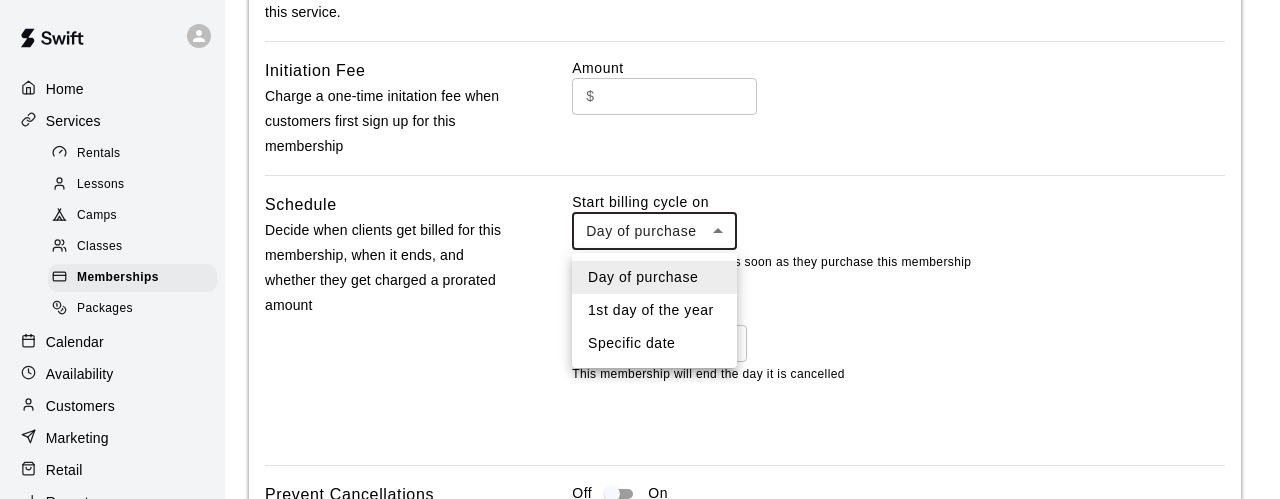 click at bounding box center (640, 249) 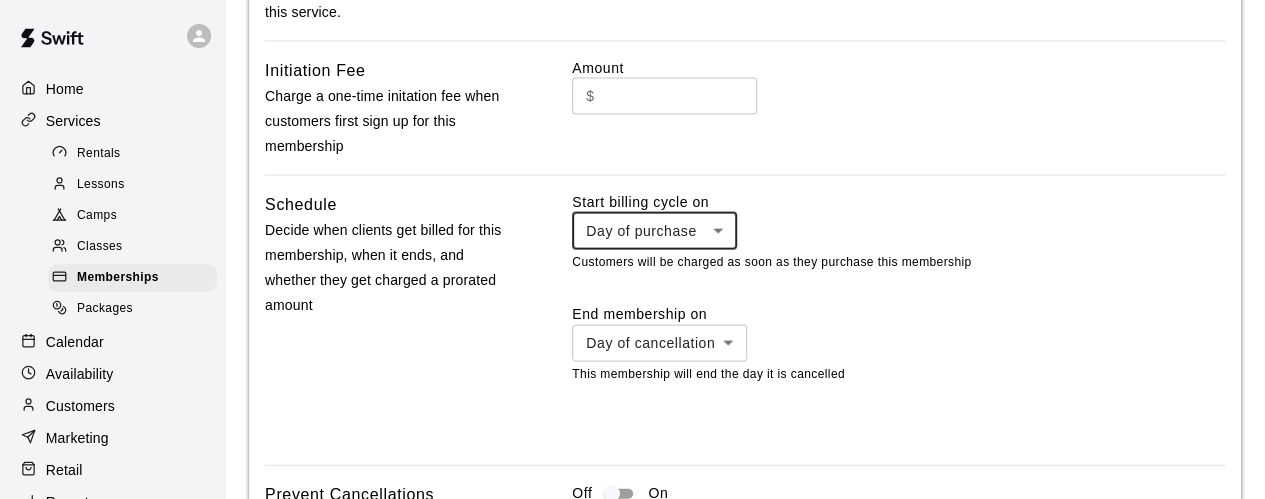 click on "**********" at bounding box center [632, -592] 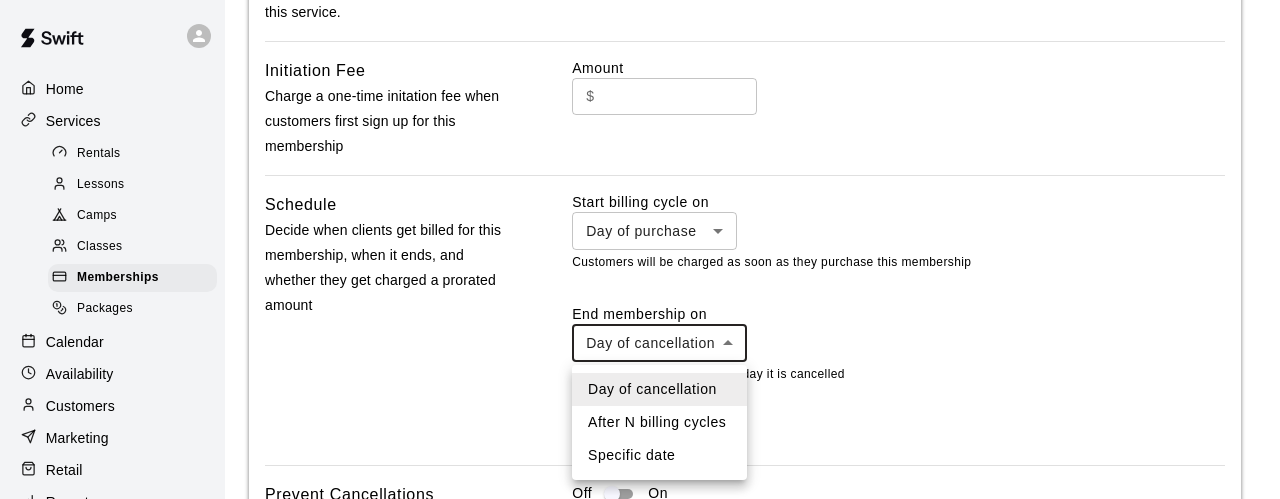 click at bounding box center [640, 249] 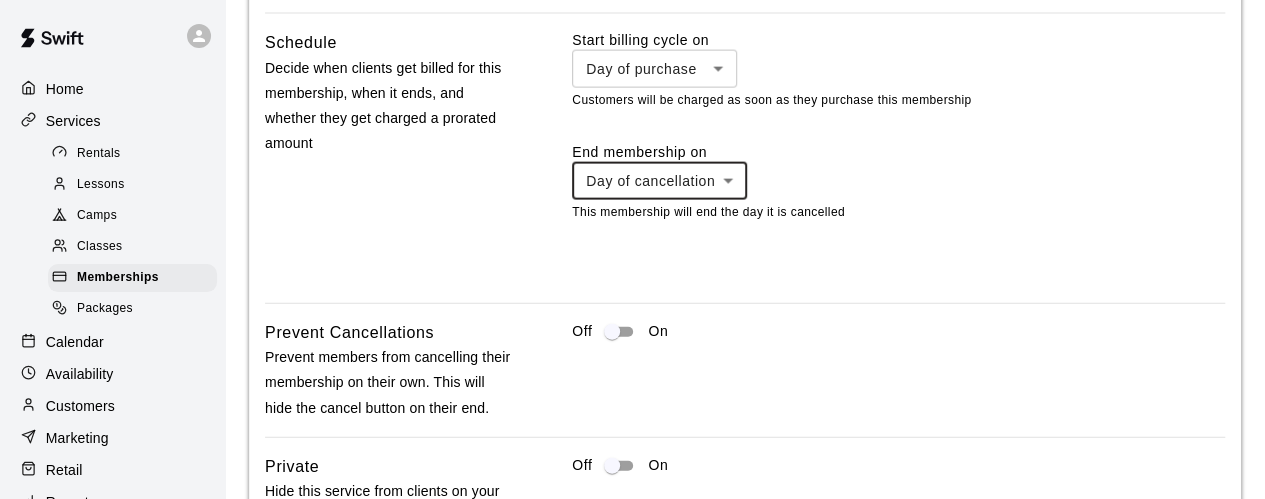 scroll, scrollTop: 2232, scrollLeft: 0, axis: vertical 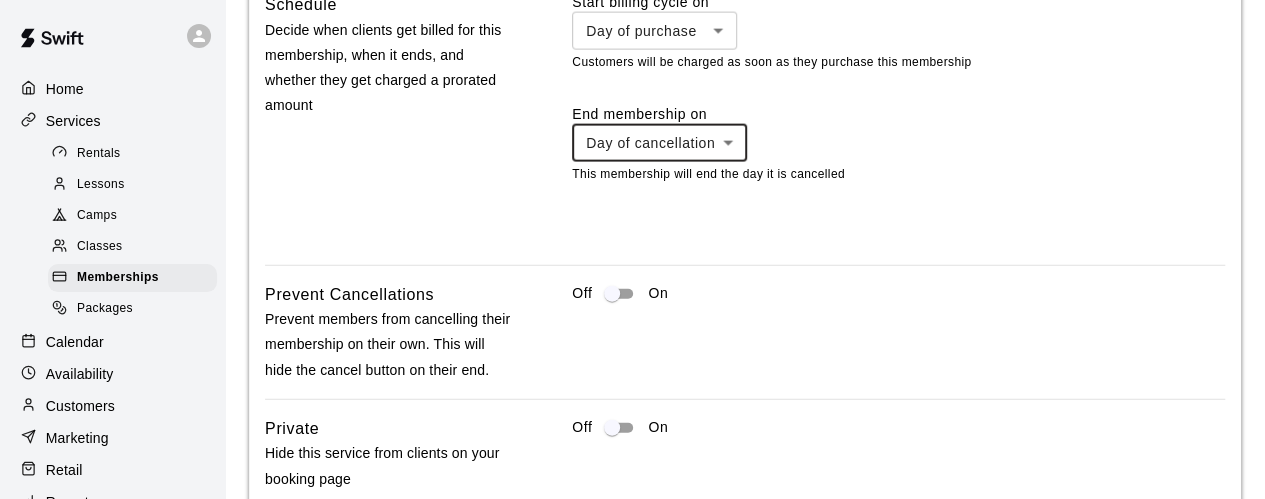 click on "**********" at bounding box center [632, -792] 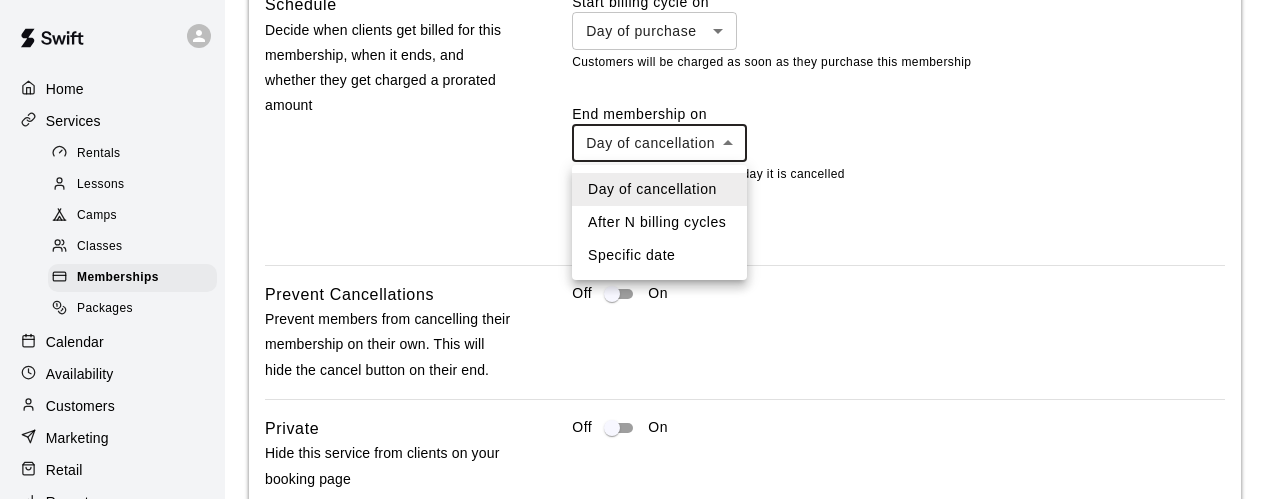 click at bounding box center (640, 249) 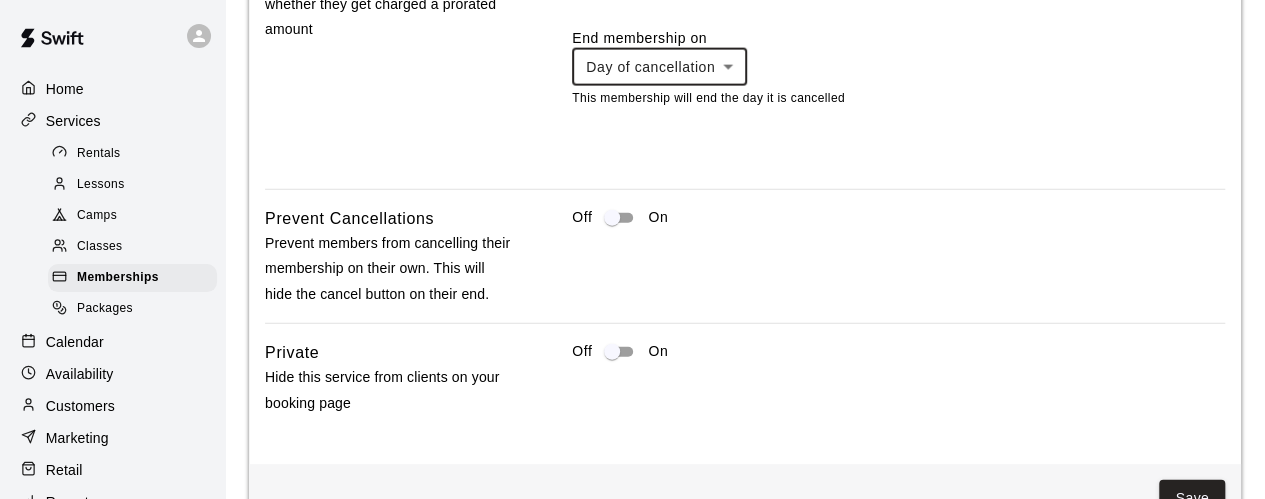 scroll, scrollTop: 2332, scrollLeft: 0, axis: vertical 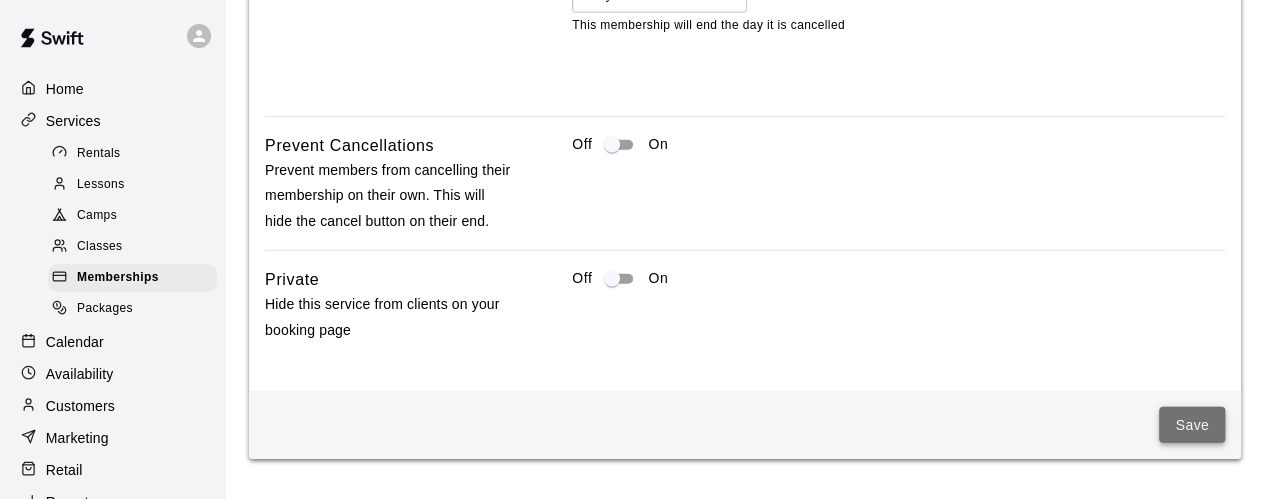 click on "Save" at bounding box center (1192, 425) 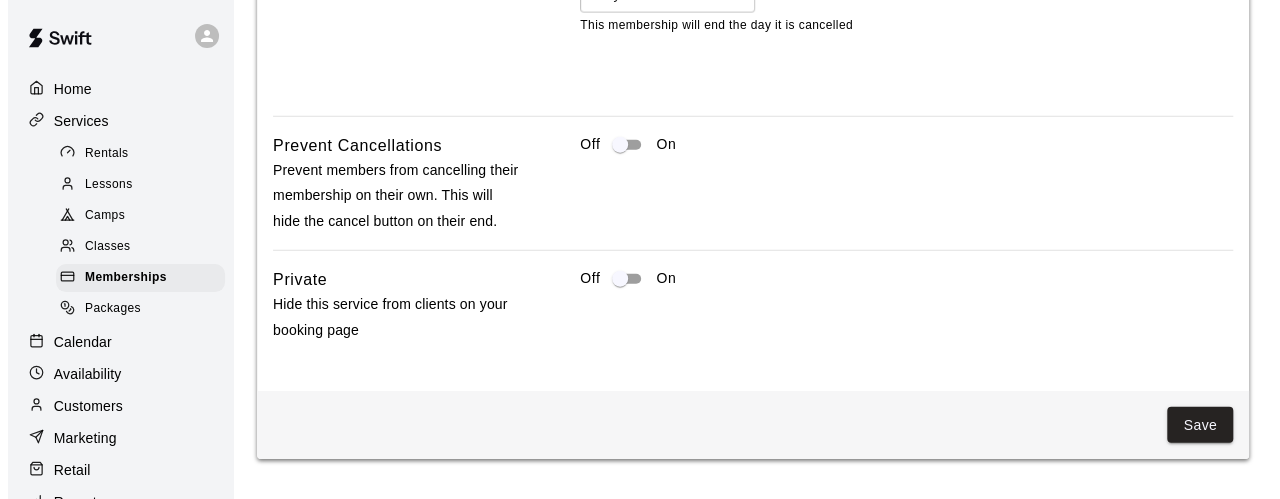 scroll, scrollTop: 0, scrollLeft: 0, axis: both 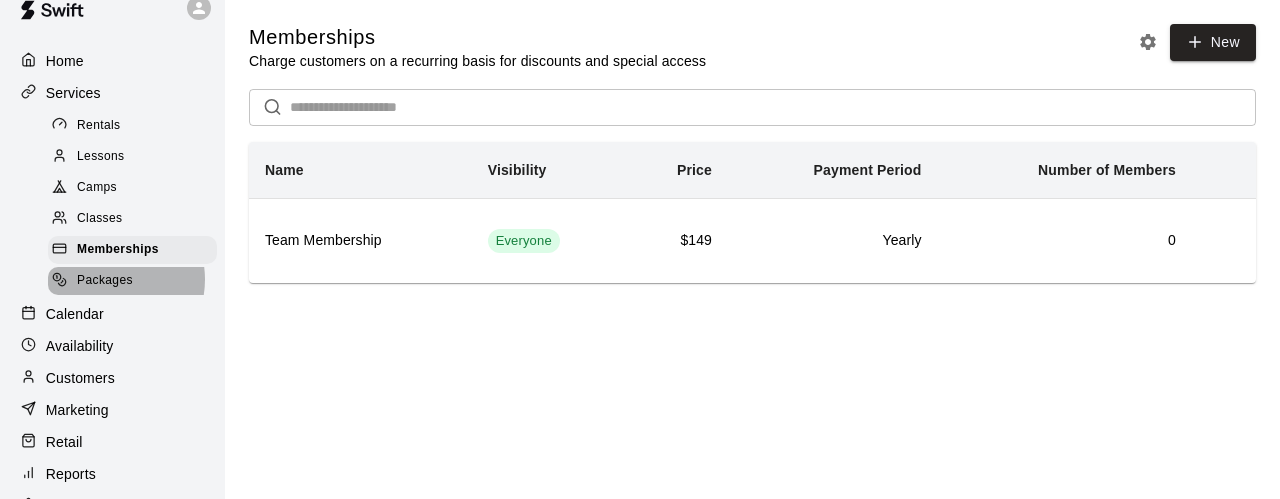 click on "Packages" at bounding box center [105, 281] 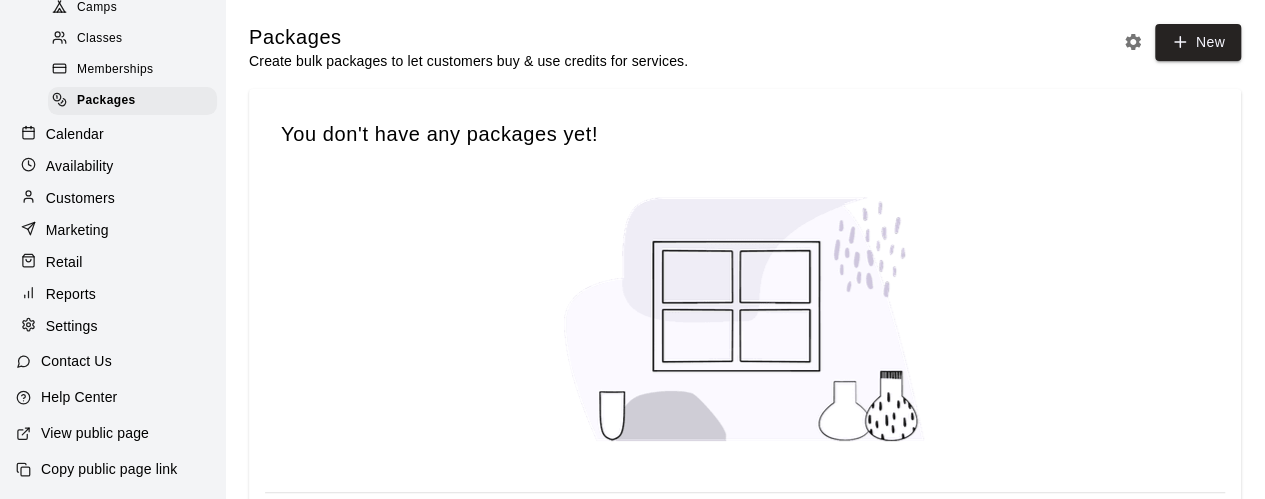 scroll, scrollTop: 228, scrollLeft: 0, axis: vertical 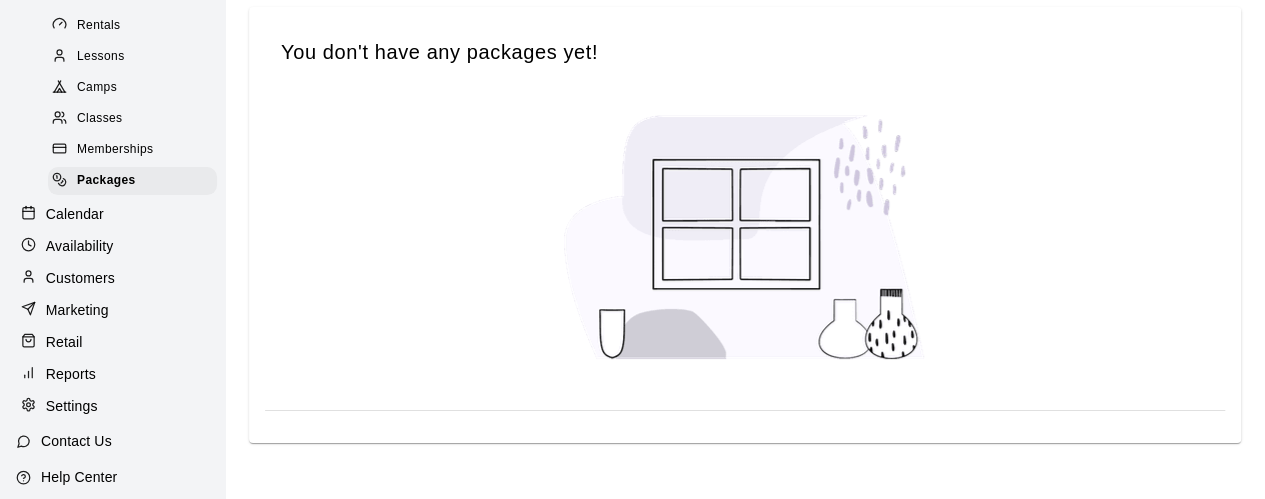 click on "Calendar" at bounding box center [75, 214] 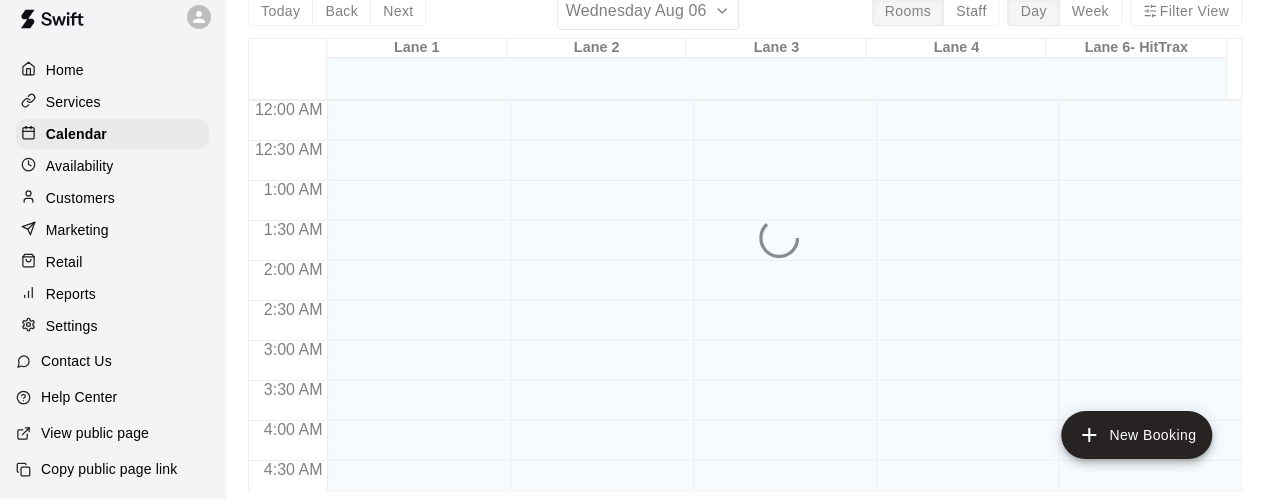 scroll, scrollTop: 0, scrollLeft: 0, axis: both 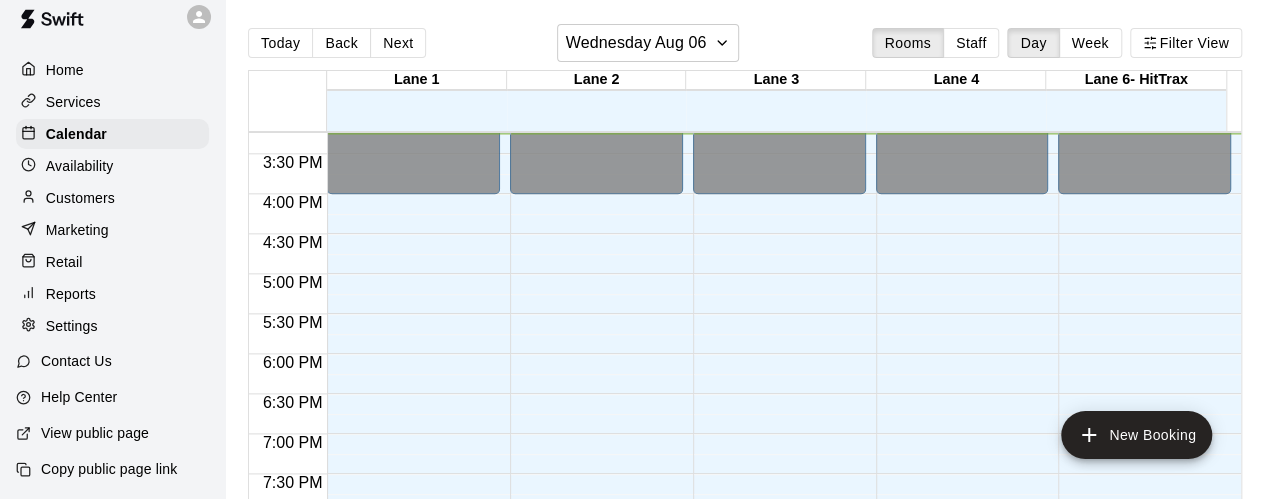 click on "12:00 AM – 4:00 PM Closed 10:00 PM – 11:59 PM Closed" at bounding box center [413, -126] 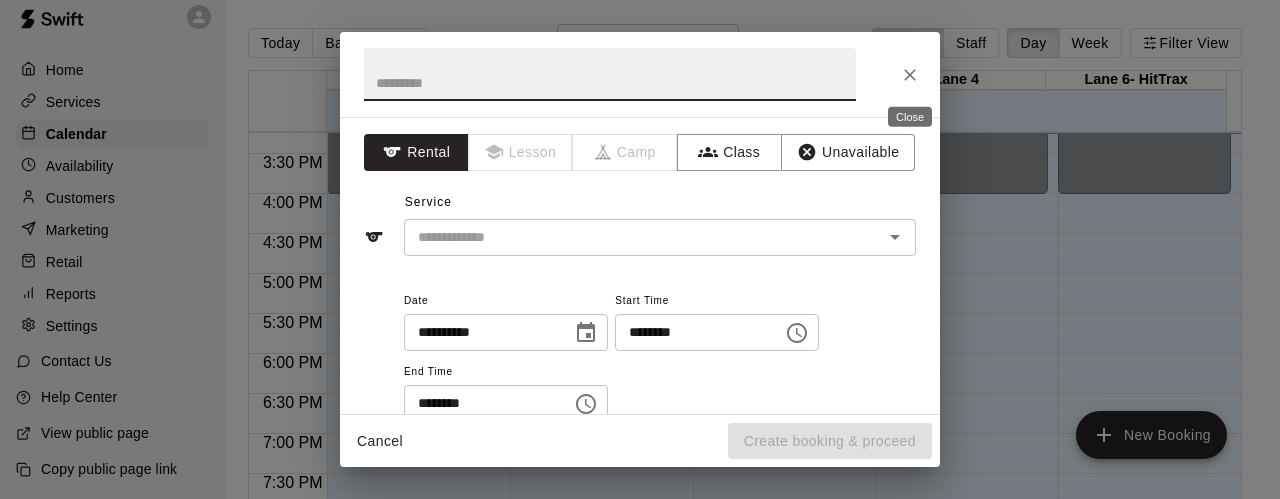 click 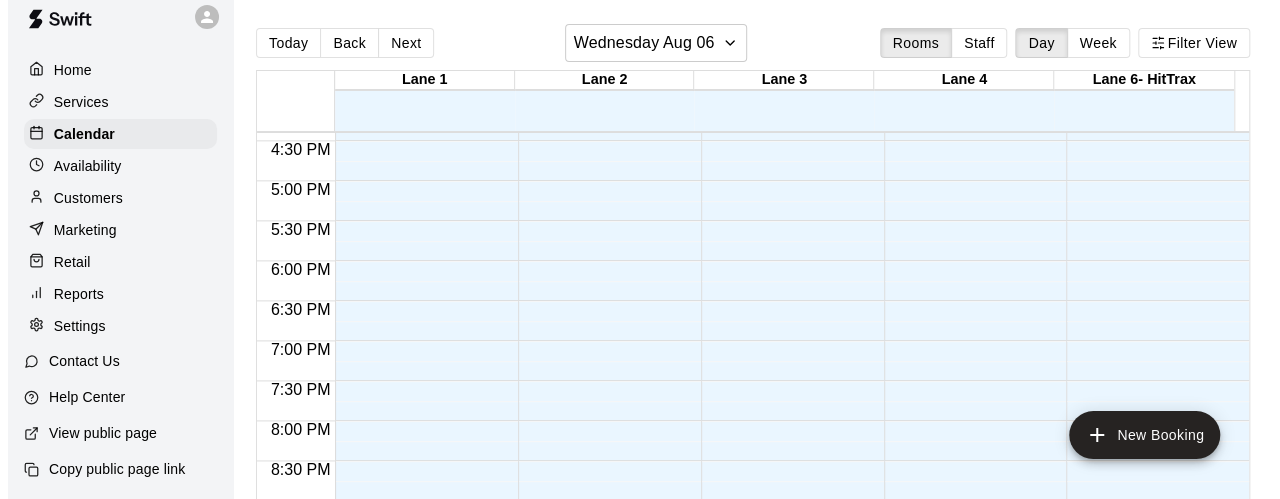 scroll, scrollTop: 1319, scrollLeft: 0, axis: vertical 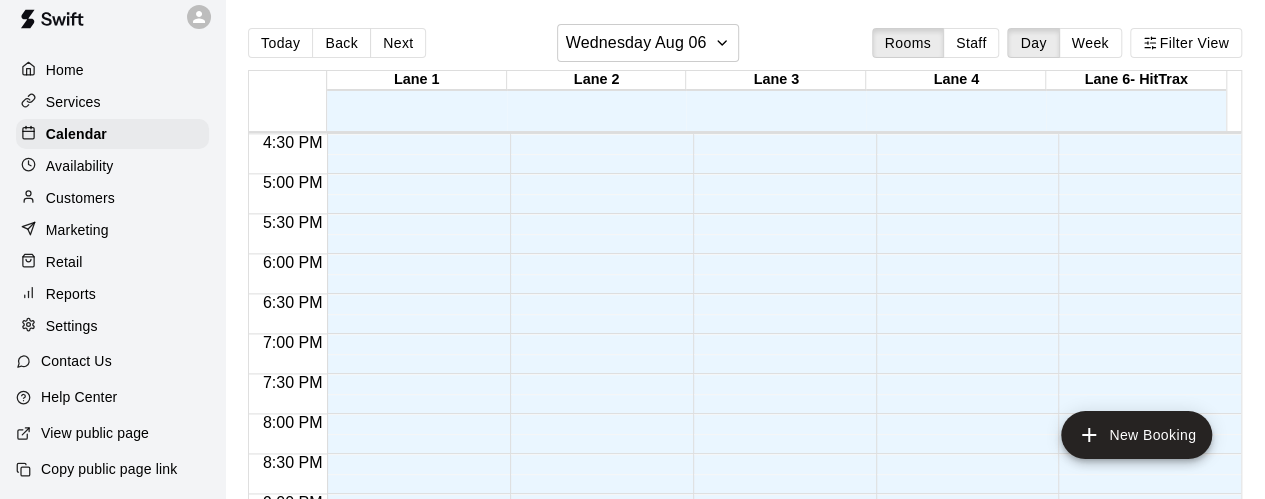 click on "12:00 AM – 4:00 PM Closed 10:00 PM – 11:59 PM Closed" at bounding box center [779, -226] 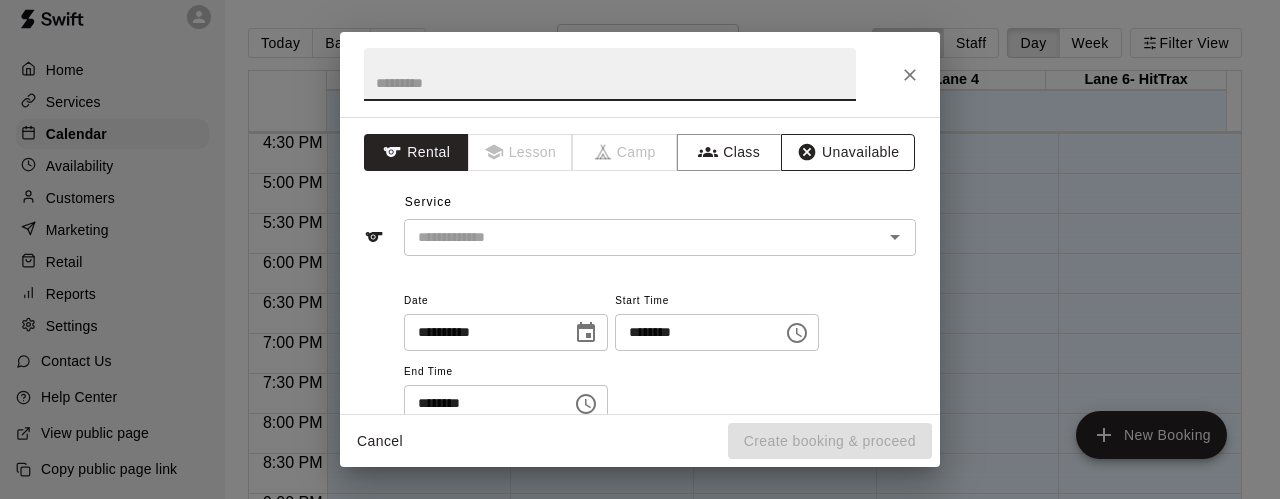 click on "Unavailable" at bounding box center [848, 152] 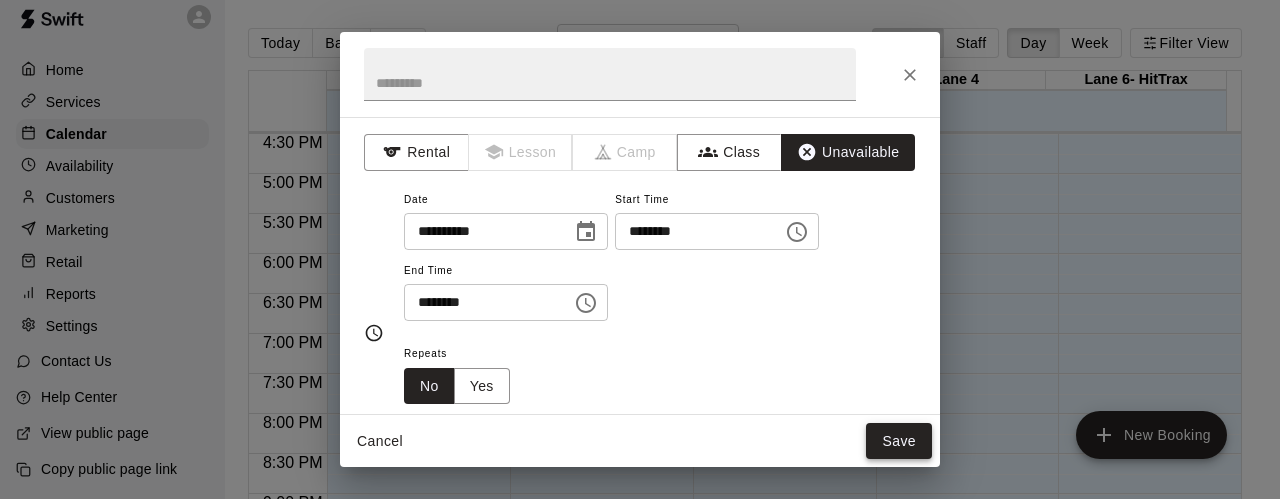 click on "Save" at bounding box center [899, 441] 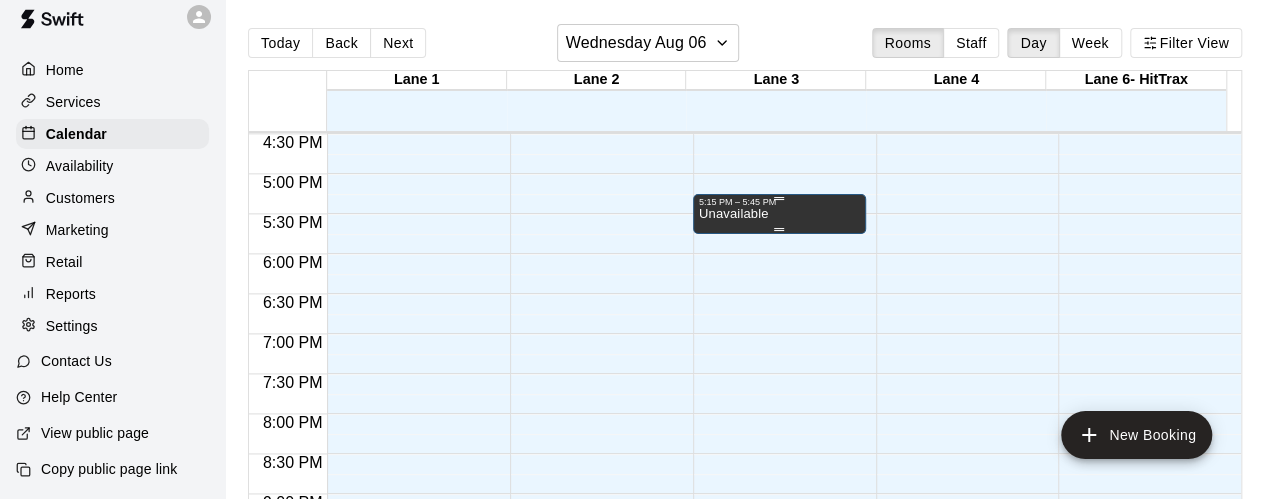 click on "5:15 PM – 5:45 PM" at bounding box center (779, 202) 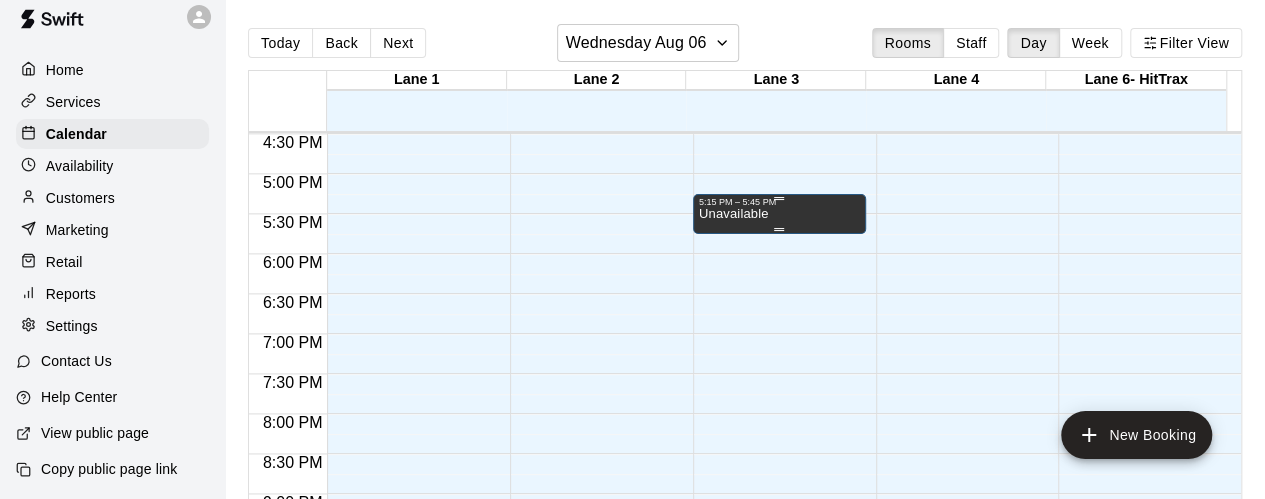 click on "5:15 PM – 5:45 PM" at bounding box center (779, 202) 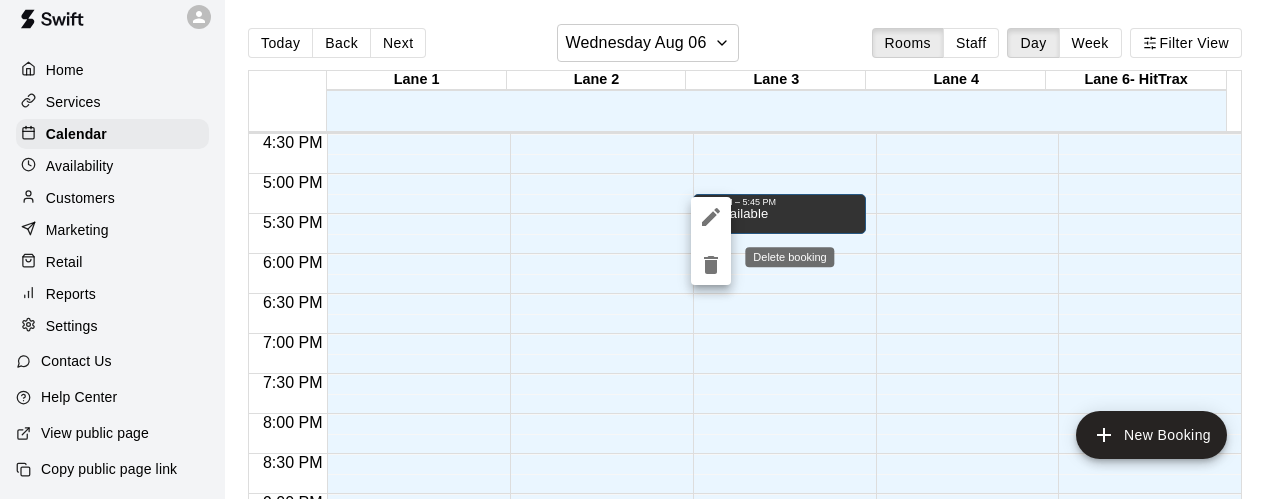 click 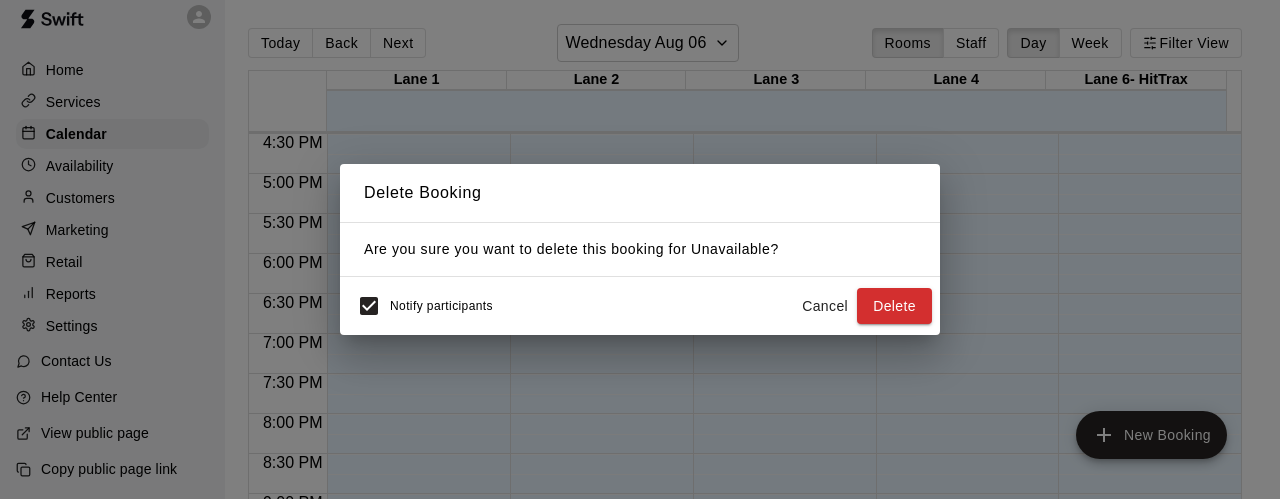 click on "Delete" at bounding box center [894, 306] 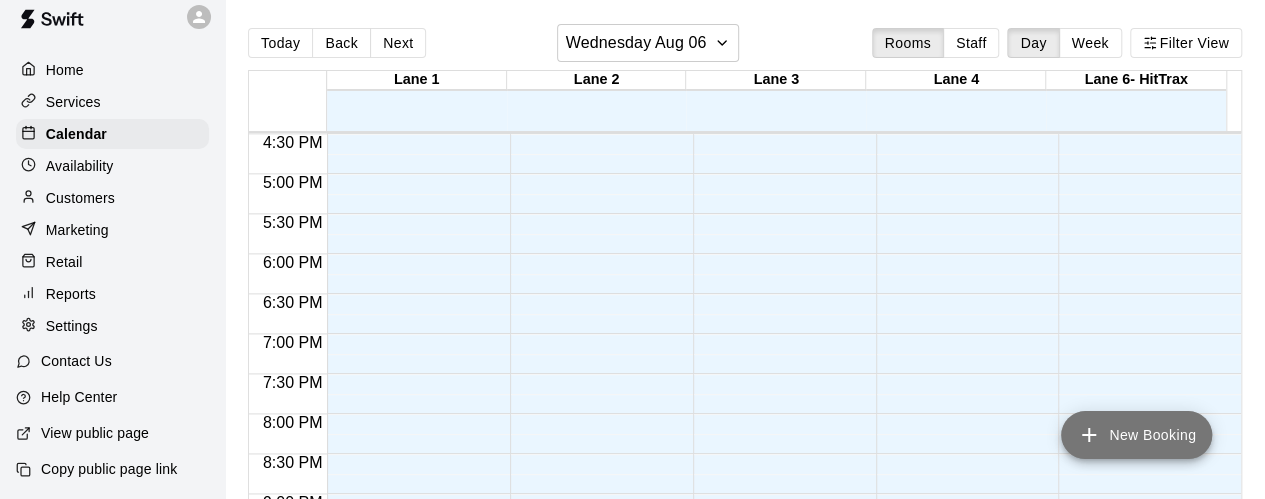click on "New Booking" at bounding box center [1136, 435] 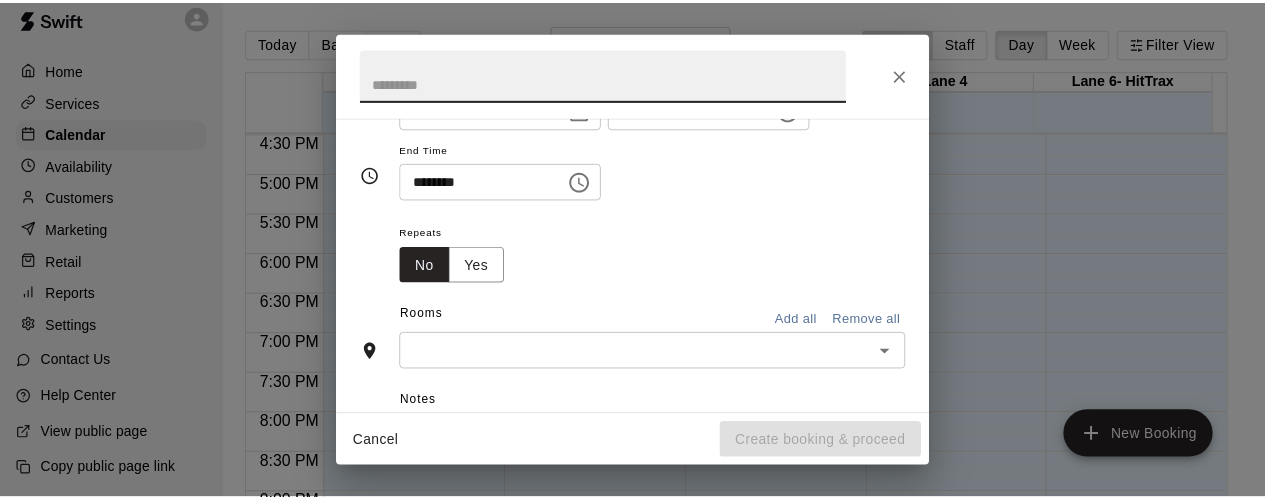 scroll, scrollTop: 200, scrollLeft: 0, axis: vertical 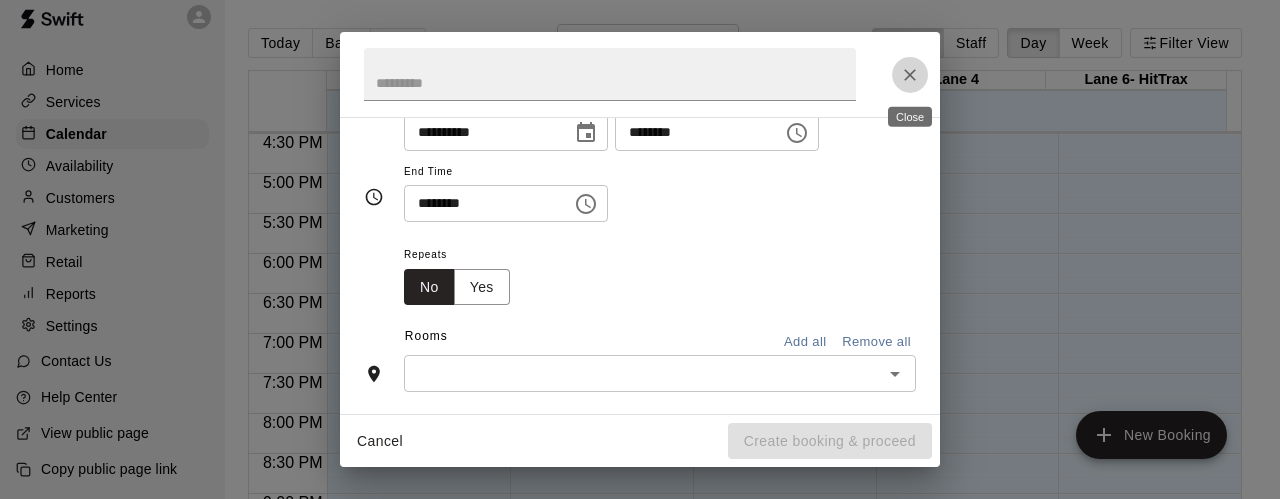 click 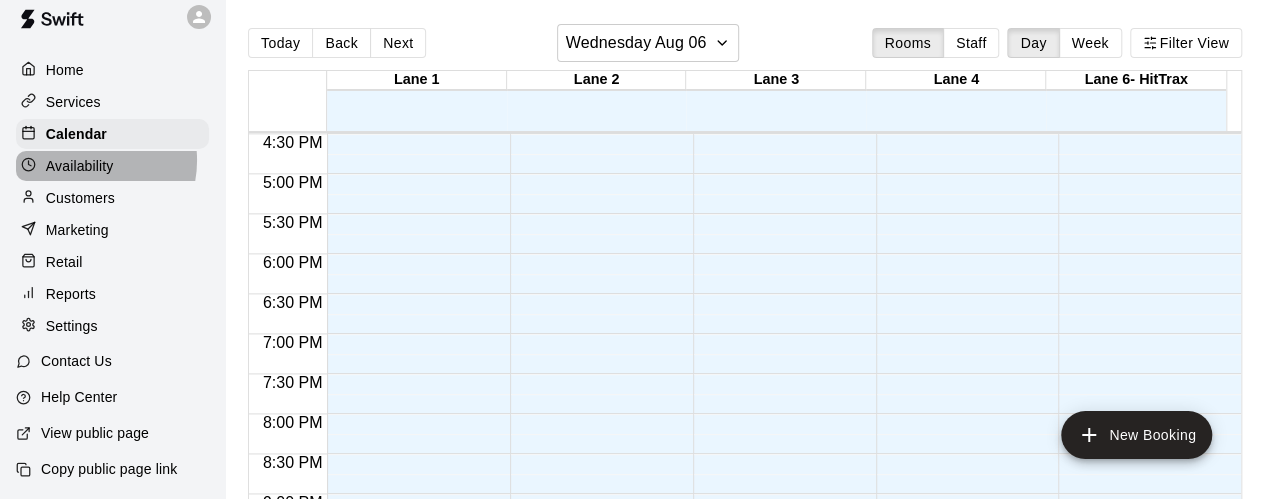 click on "Availability" at bounding box center [80, 166] 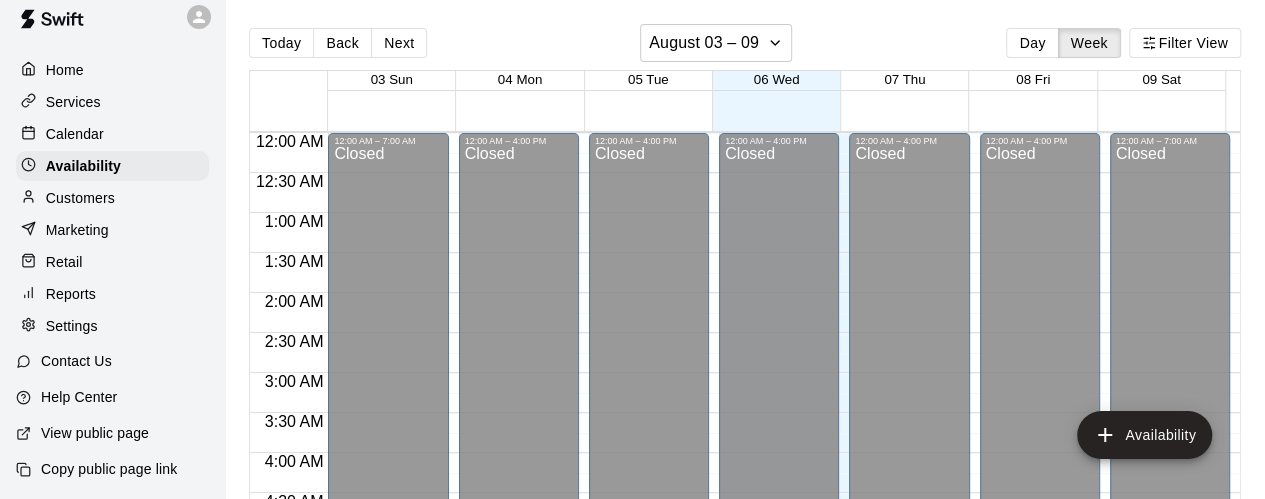 scroll, scrollTop: 1224, scrollLeft: 0, axis: vertical 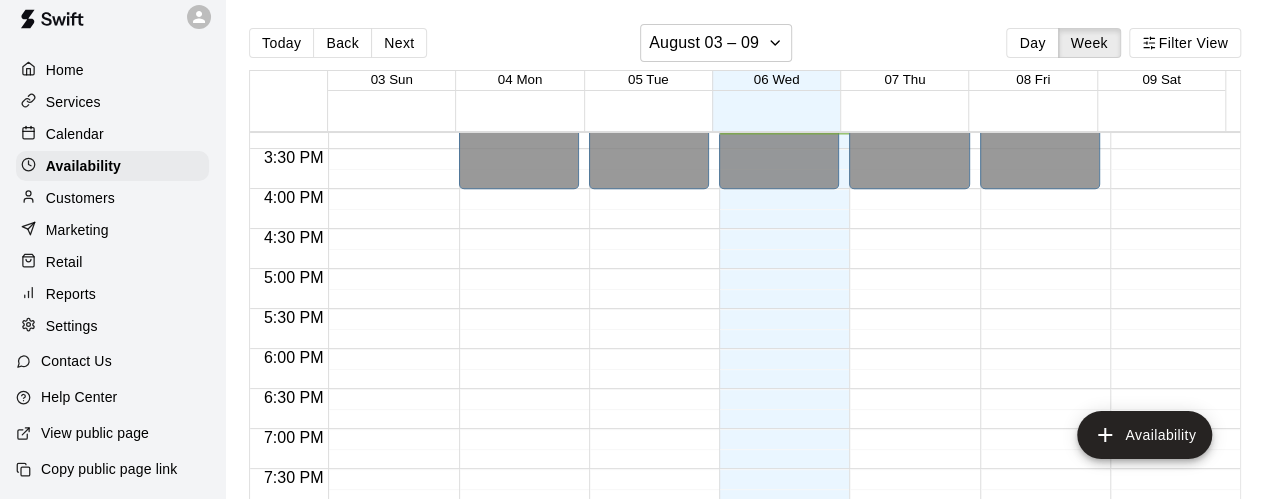 click on "Marketing" at bounding box center [77, 230] 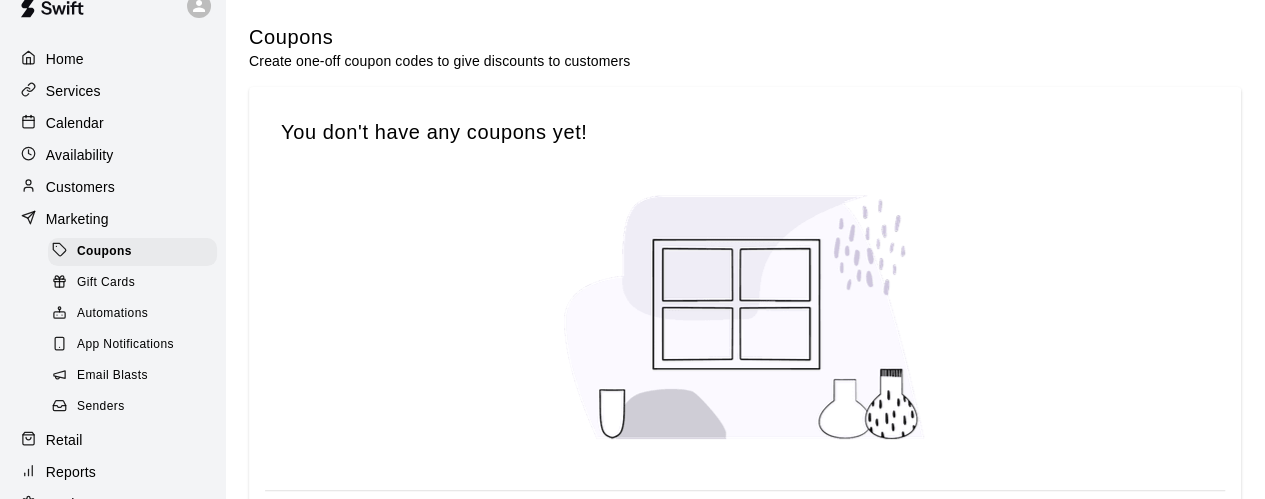 click on "Senders" at bounding box center (101, 407) 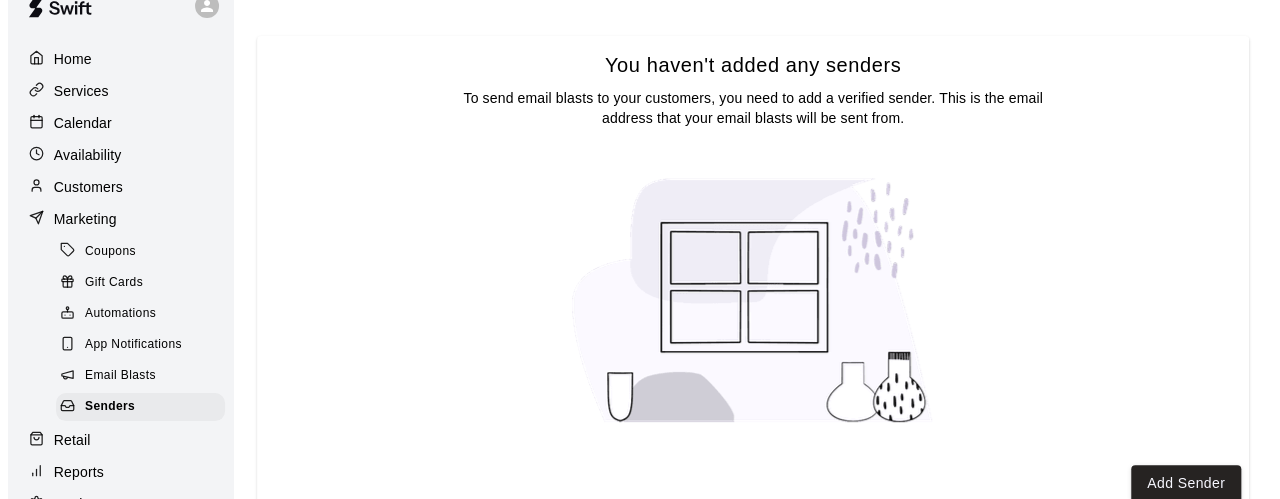 scroll, scrollTop: 96, scrollLeft: 0, axis: vertical 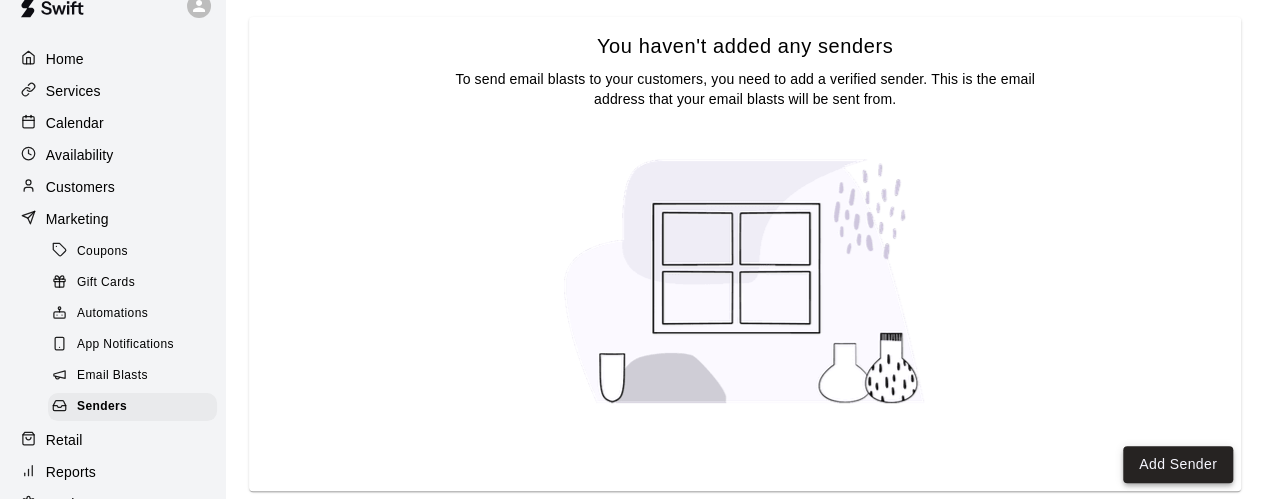 click on "Add Sender" at bounding box center [1178, 464] 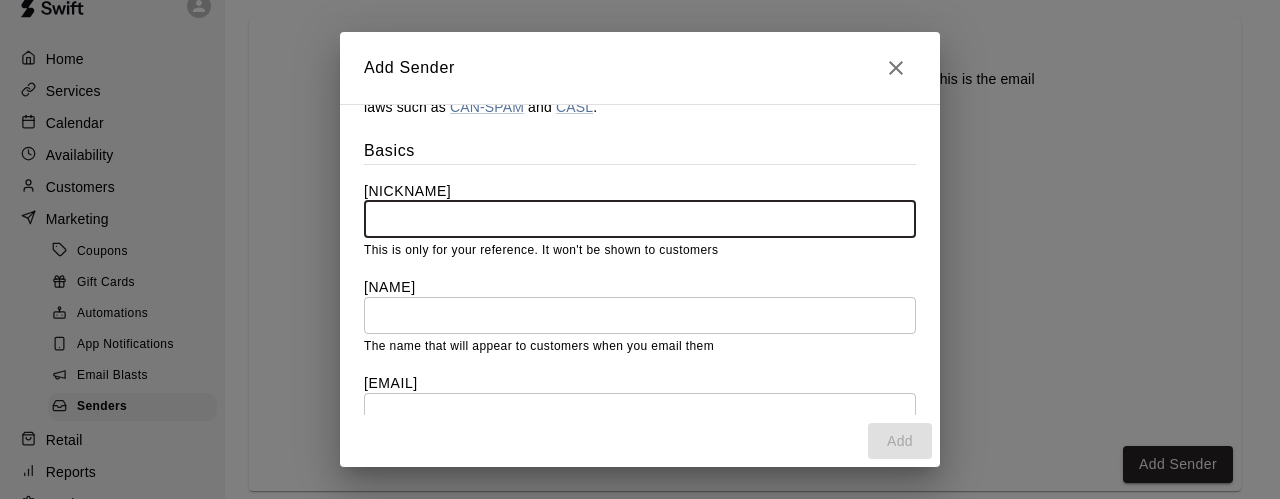 scroll, scrollTop: 100, scrollLeft: 0, axis: vertical 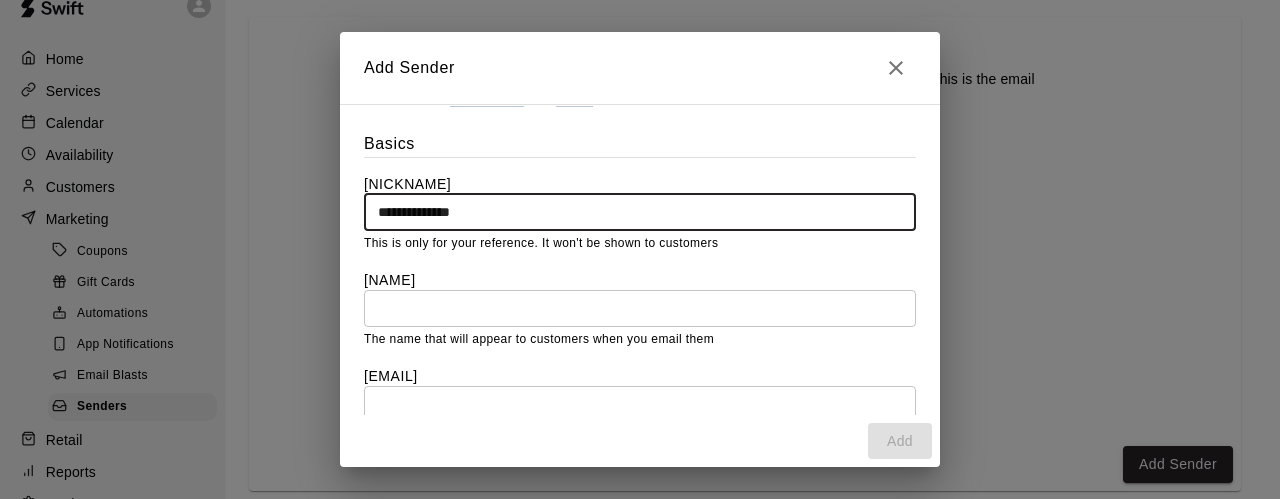type on "**********" 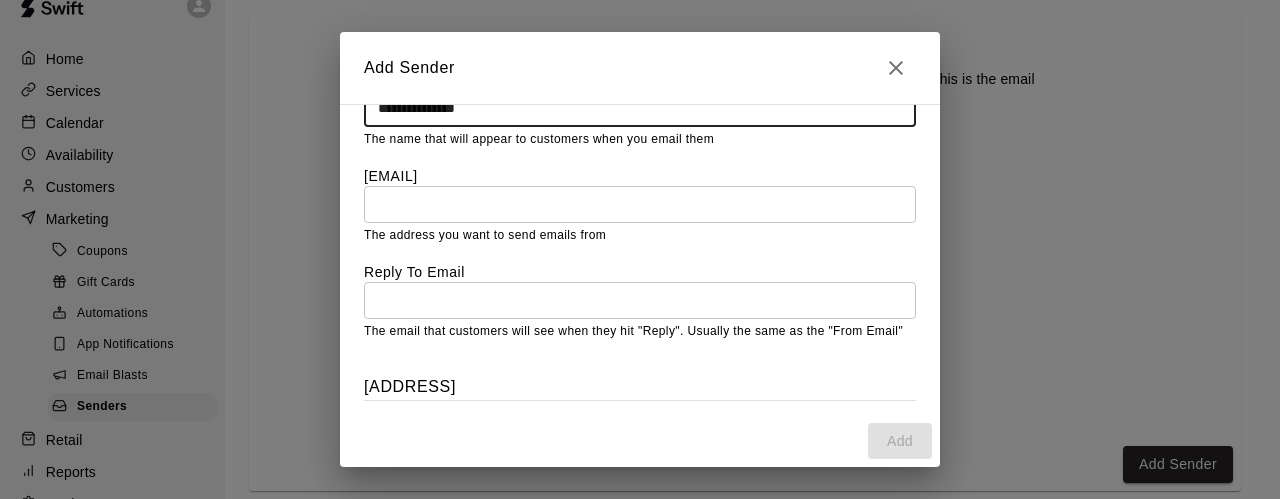 scroll, scrollTop: 294, scrollLeft: 0, axis: vertical 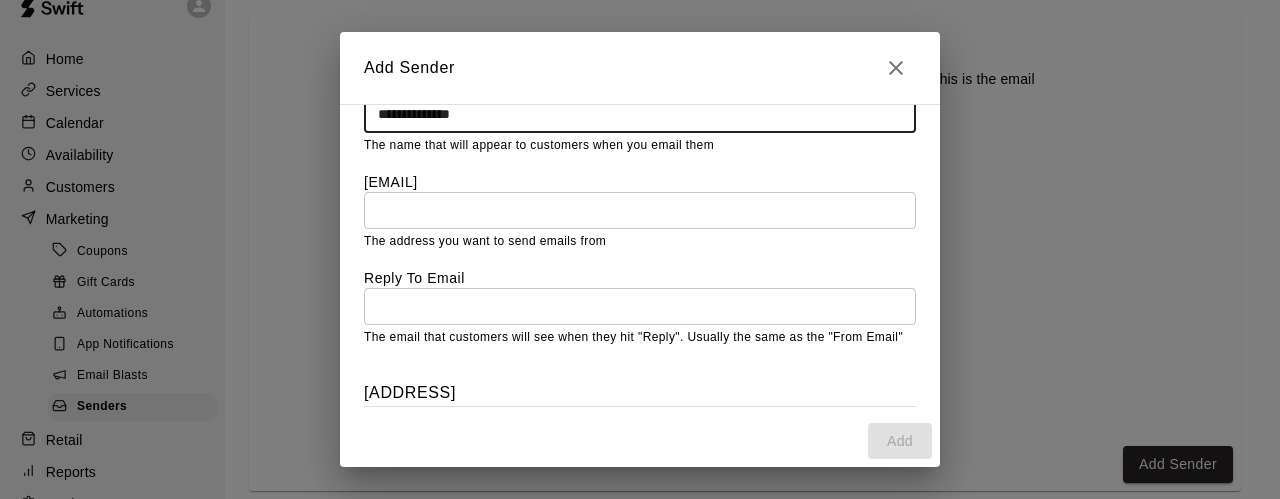 type on "**********" 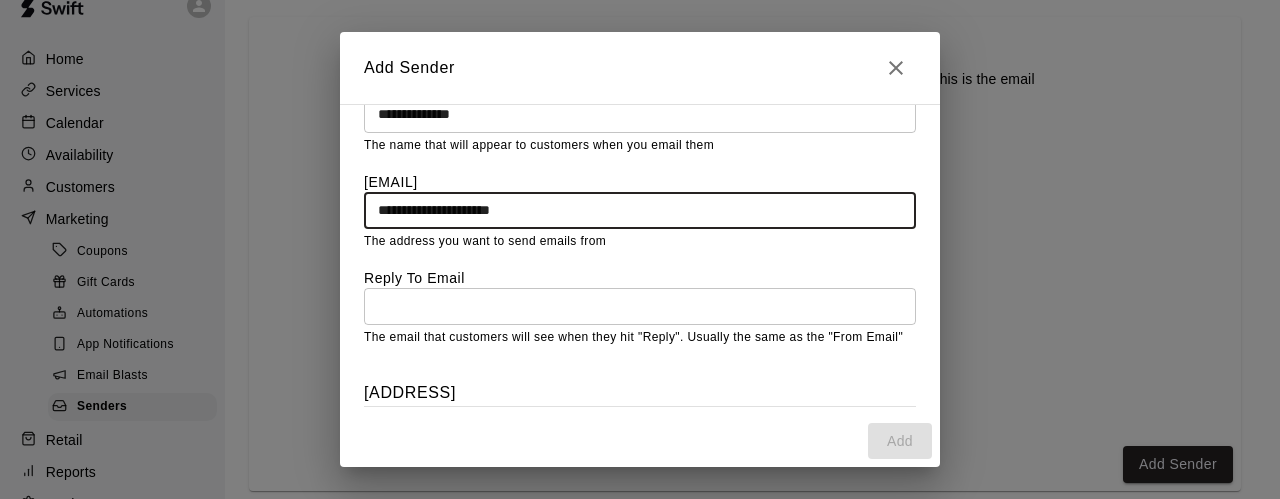 click on "**********" at bounding box center (640, 210) 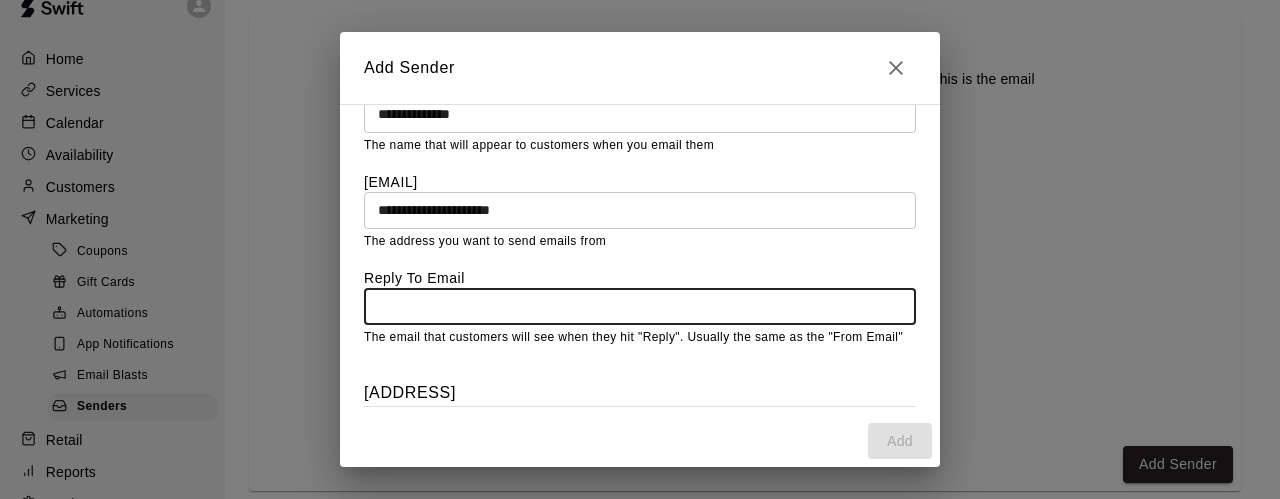 paste on "**********" 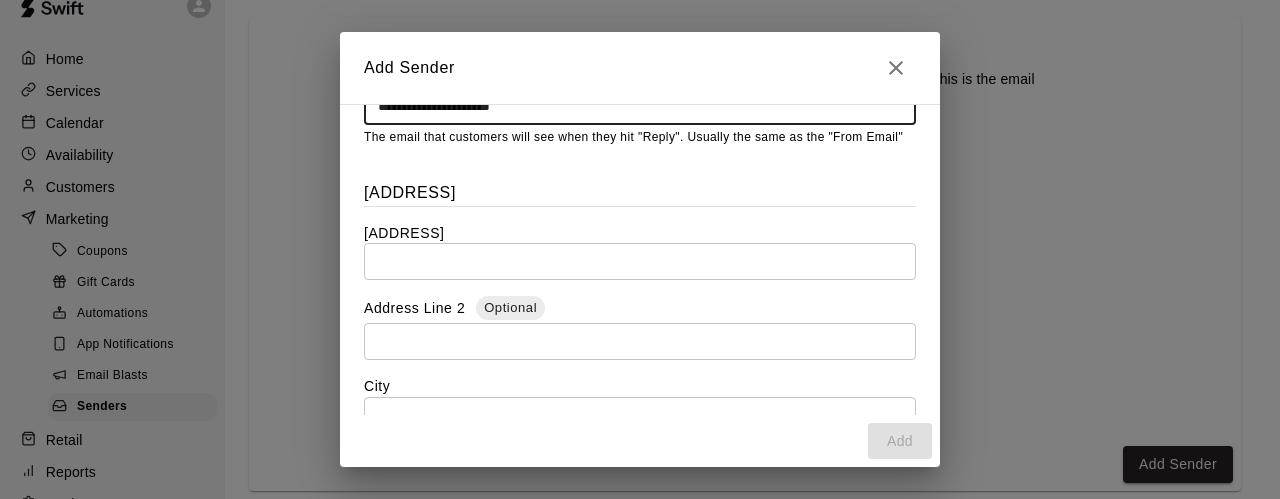 scroll, scrollTop: 494, scrollLeft: 0, axis: vertical 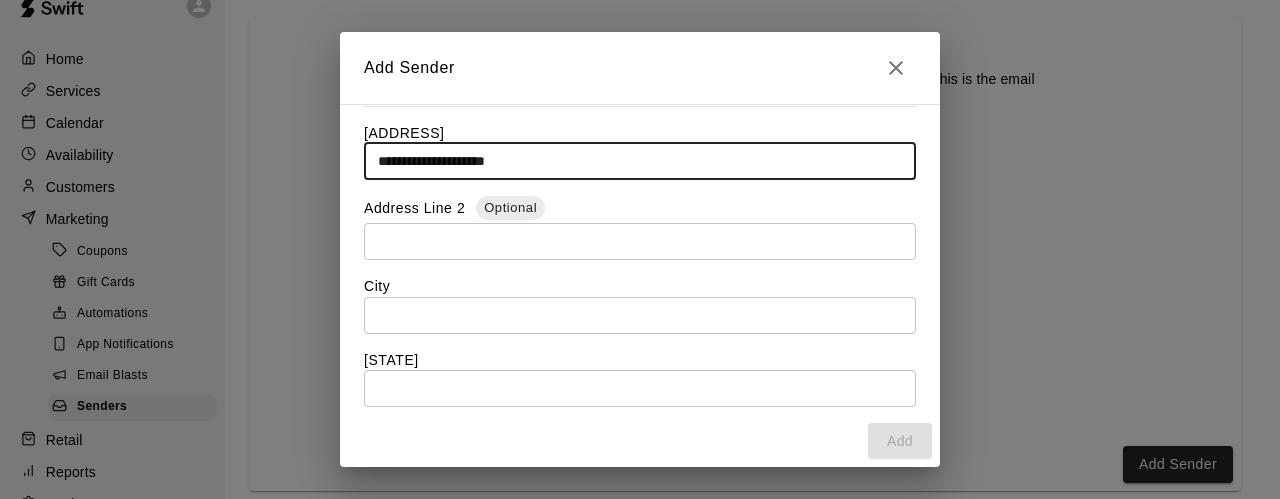 type on "**********" 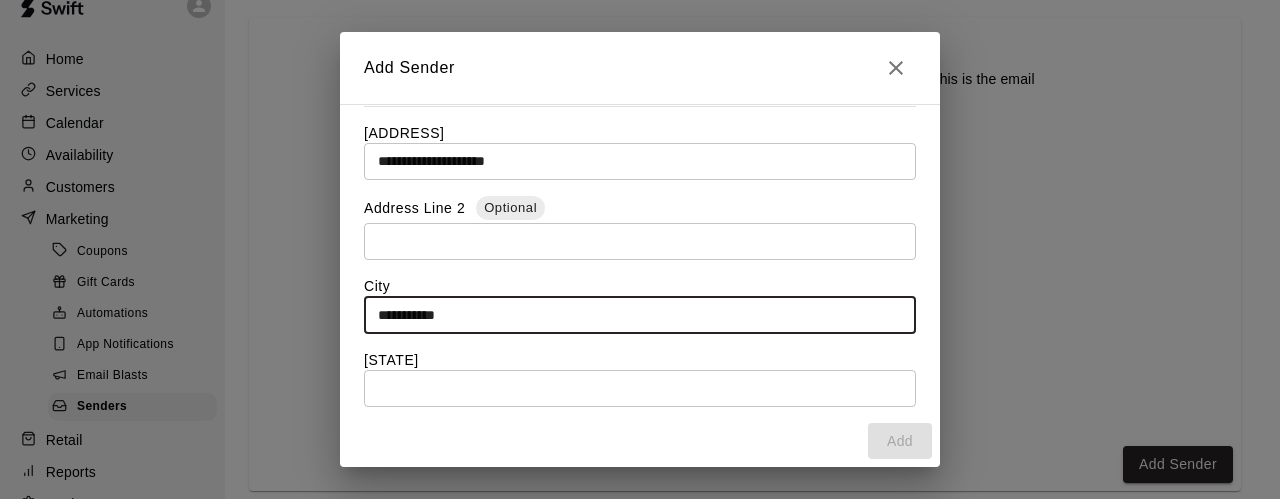type on "**********" 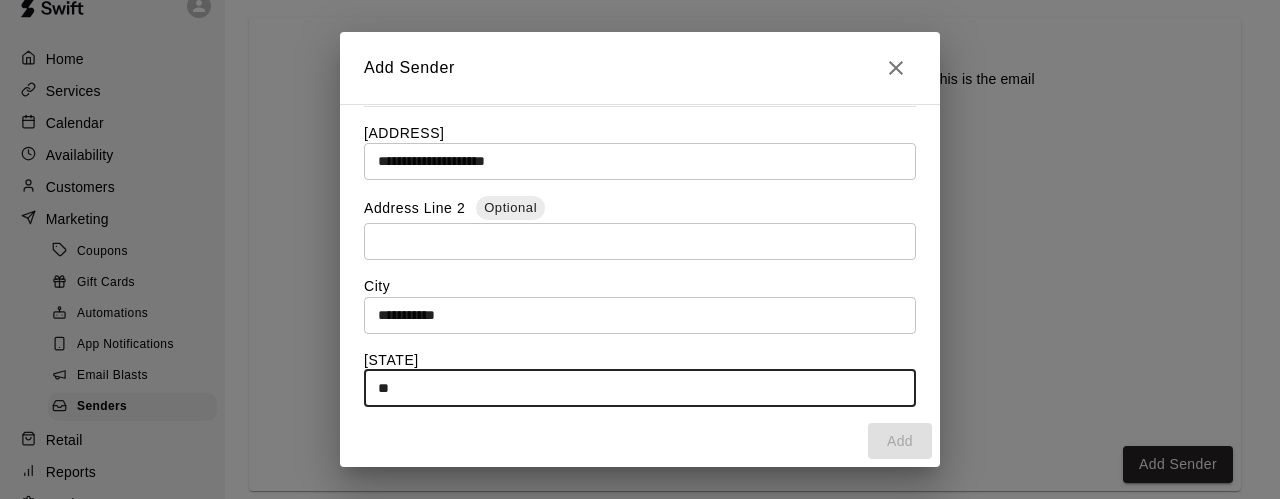 type on "**" 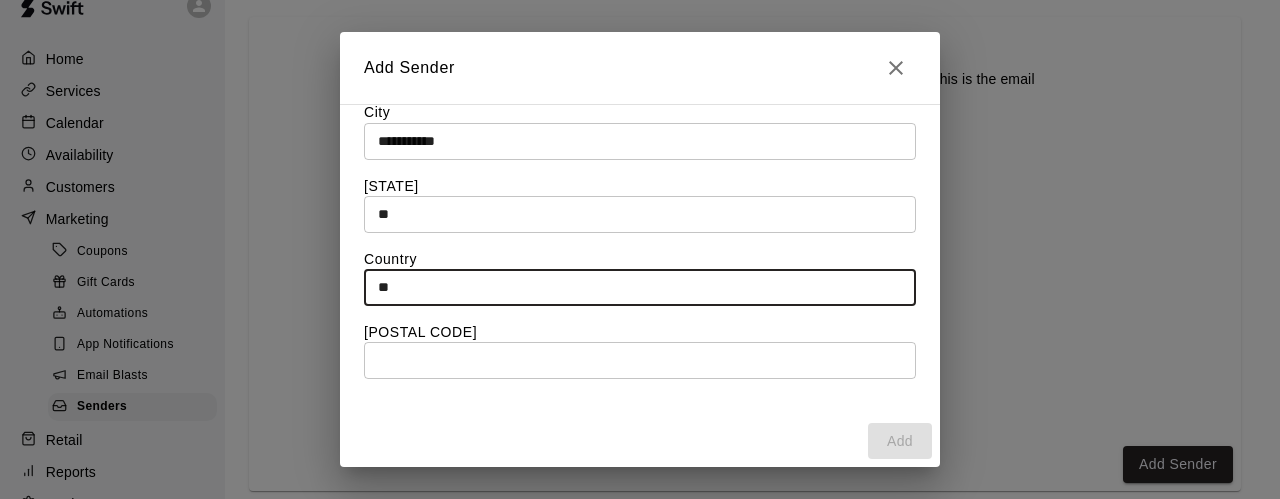 type on "**" 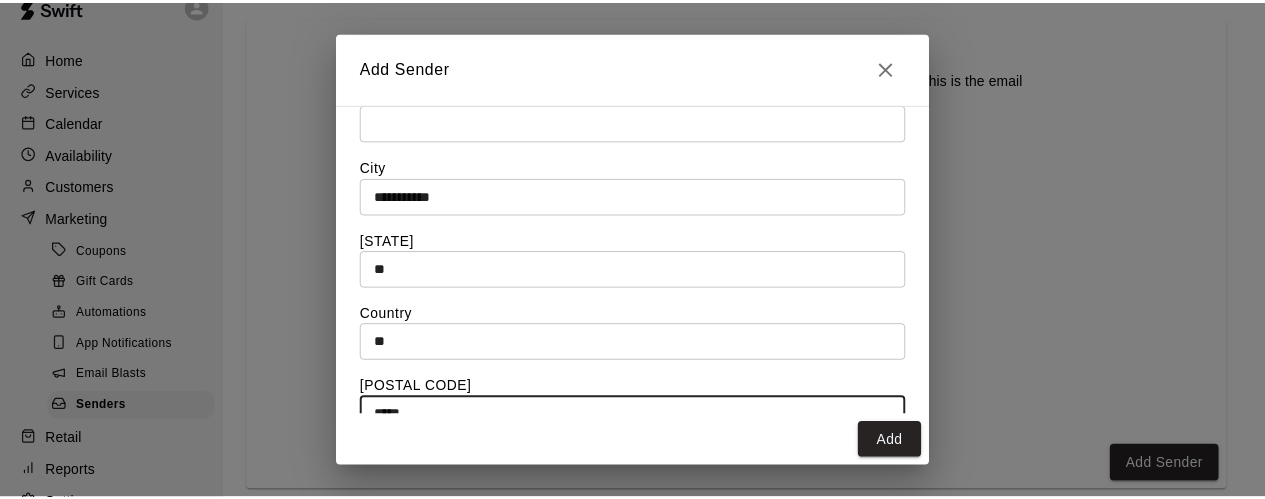 scroll, scrollTop: 768, scrollLeft: 0, axis: vertical 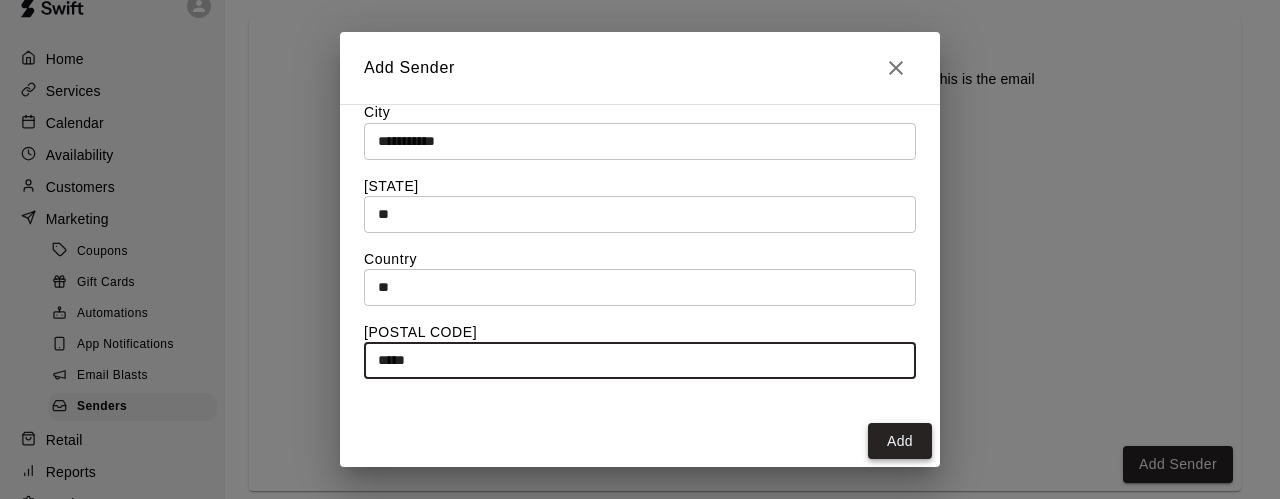 type on "*****" 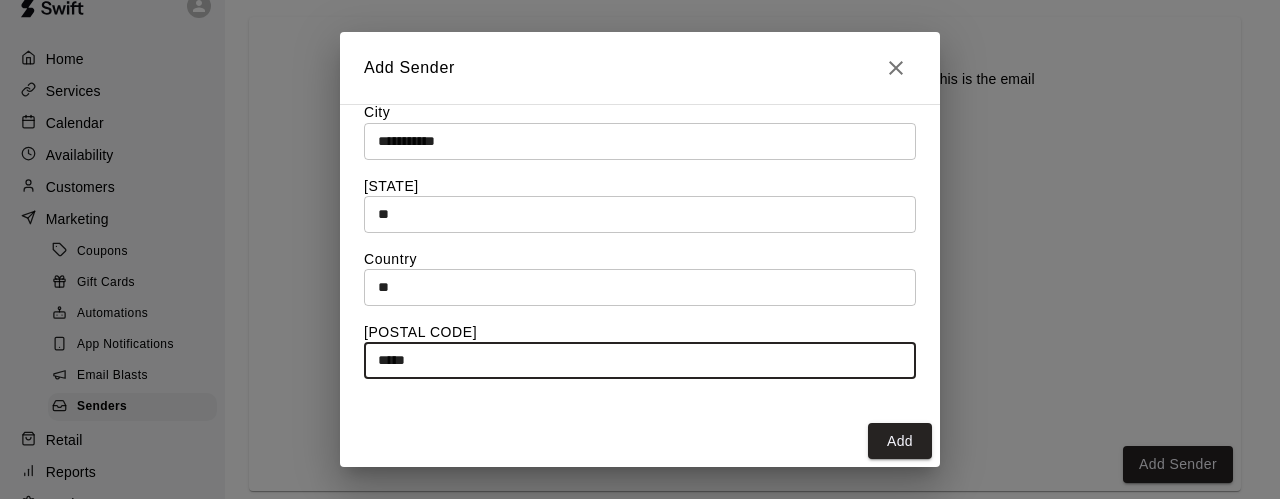 click on "Add" at bounding box center [900, 441] 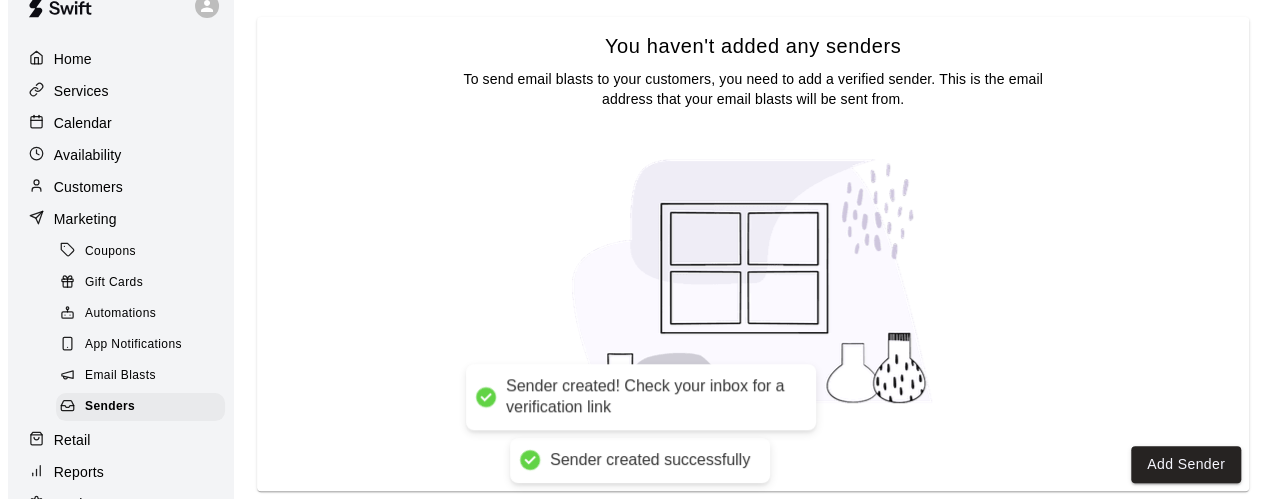 scroll, scrollTop: 0, scrollLeft: 0, axis: both 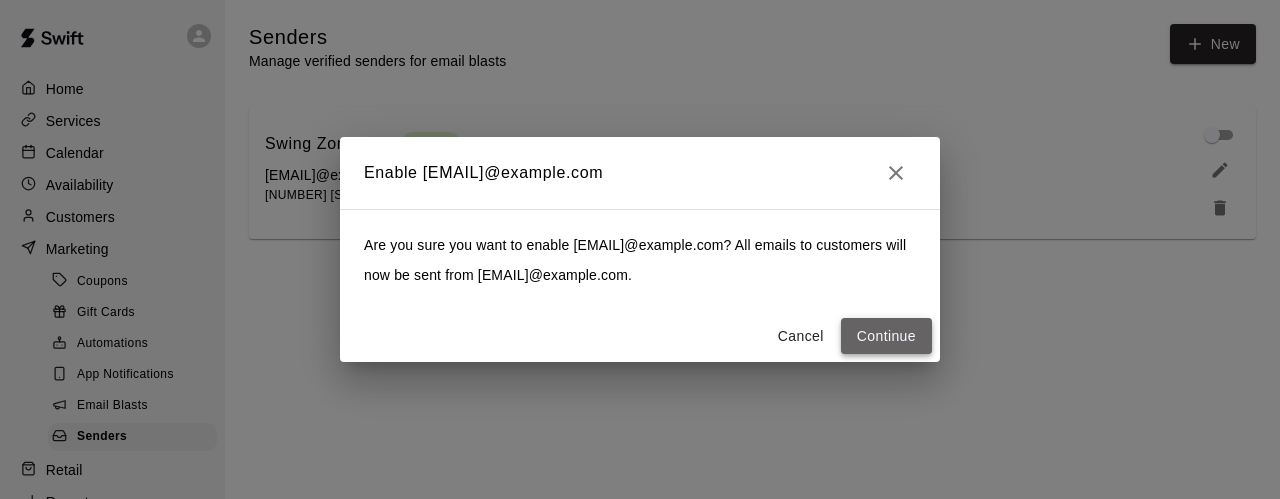 click on "Continue" at bounding box center [886, 336] 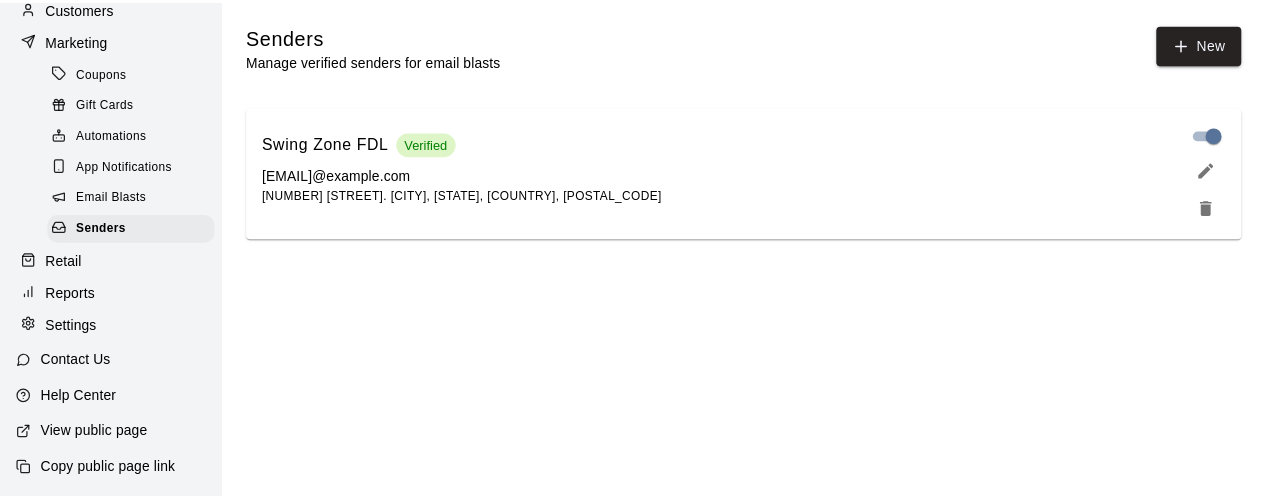 scroll, scrollTop: 228, scrollLeft: 0, axis: vertical 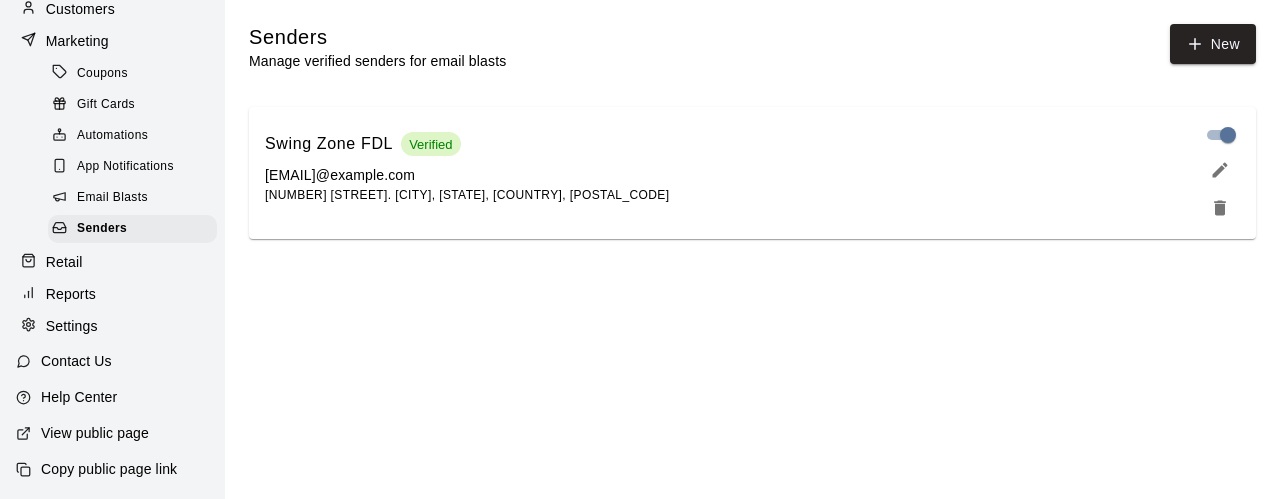 click on "Settings" at bounding box center (72, 326) 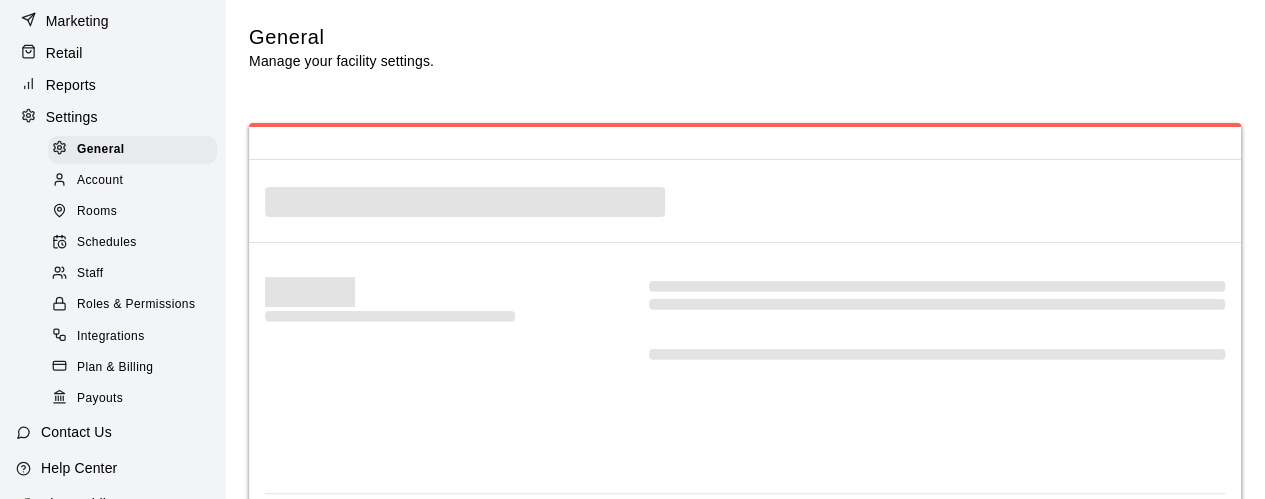 select on "**" 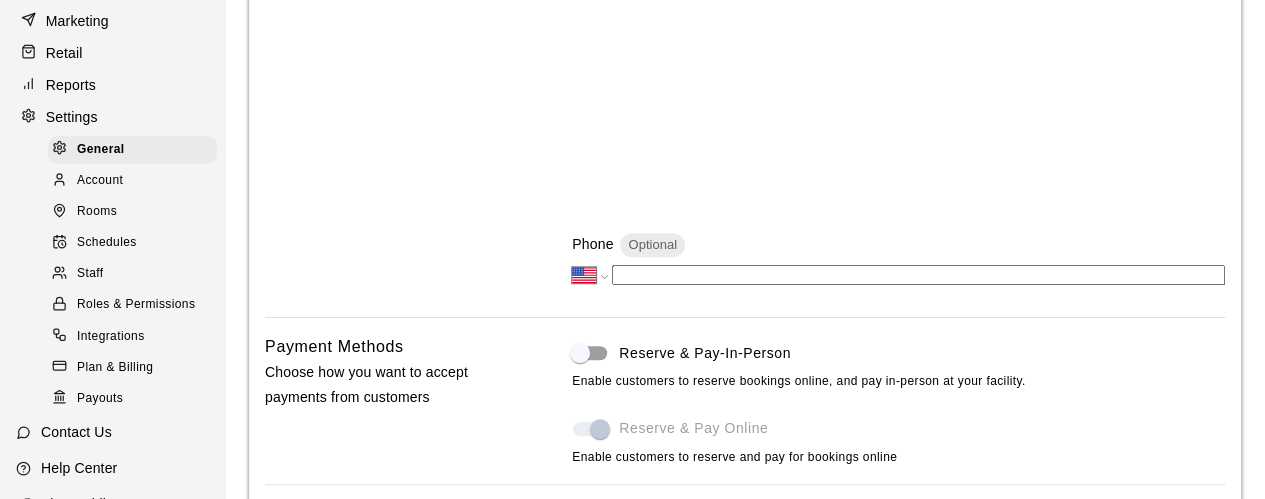 scroll, scrollTop: 800, scrollLeft: 0, axis: vertical 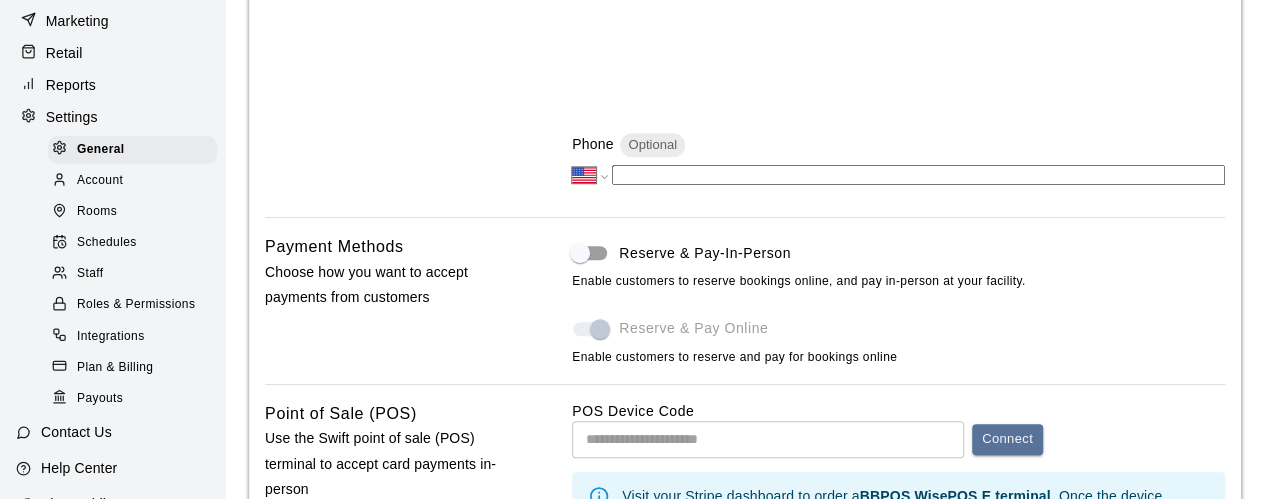click on "Staff" at bounding box center [132, 274] 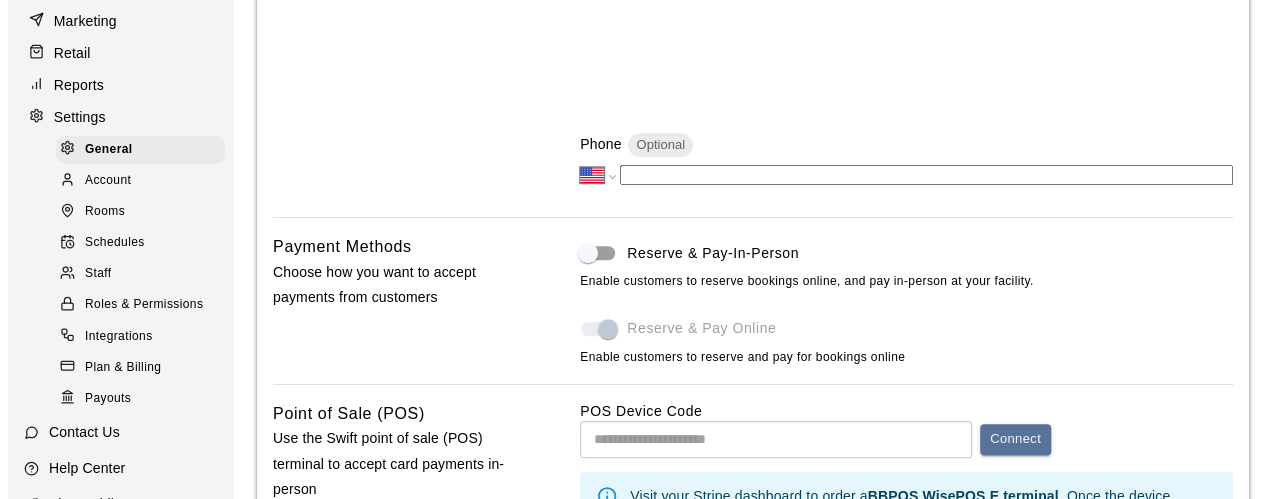 scroll, scrollTop: 0, scrollLeft: 0, axis: both 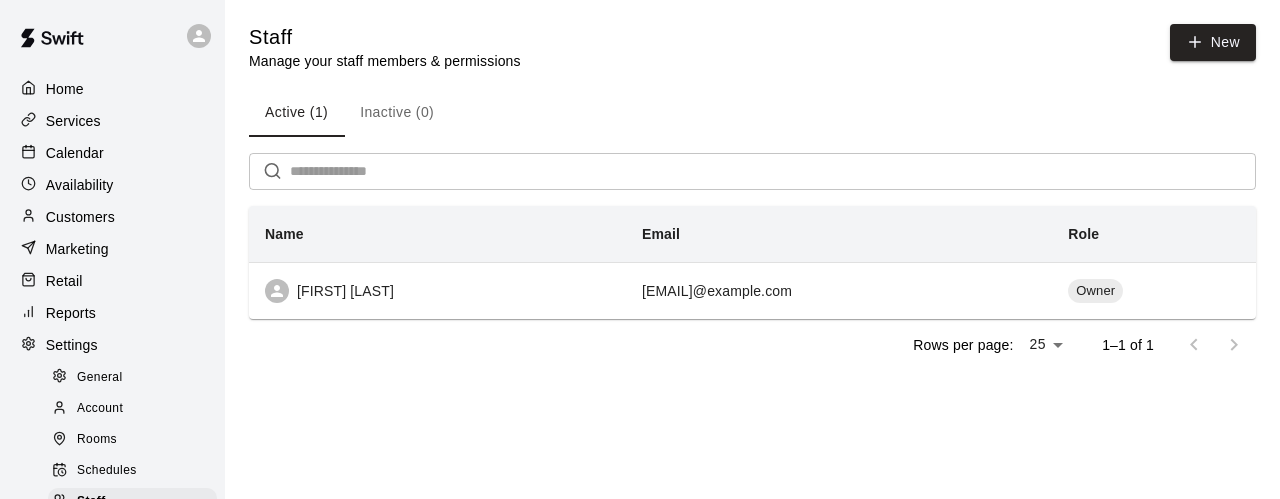 click on "Home" at bounding box center [65, 89] 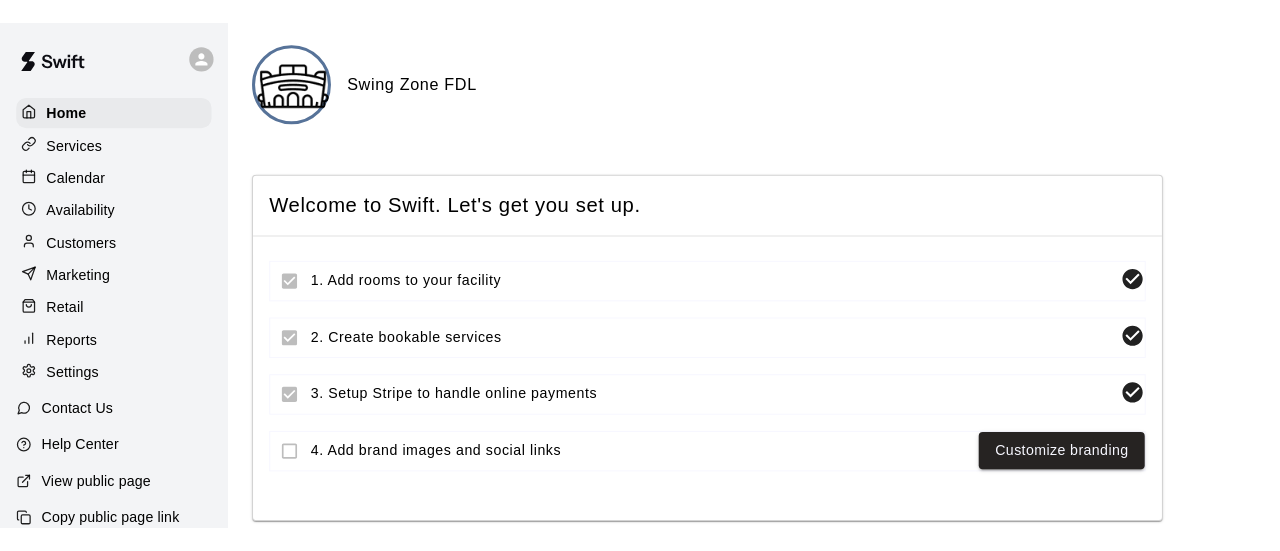 scroll, scrollTop: 0, scrollLeft: 0, axis: both 